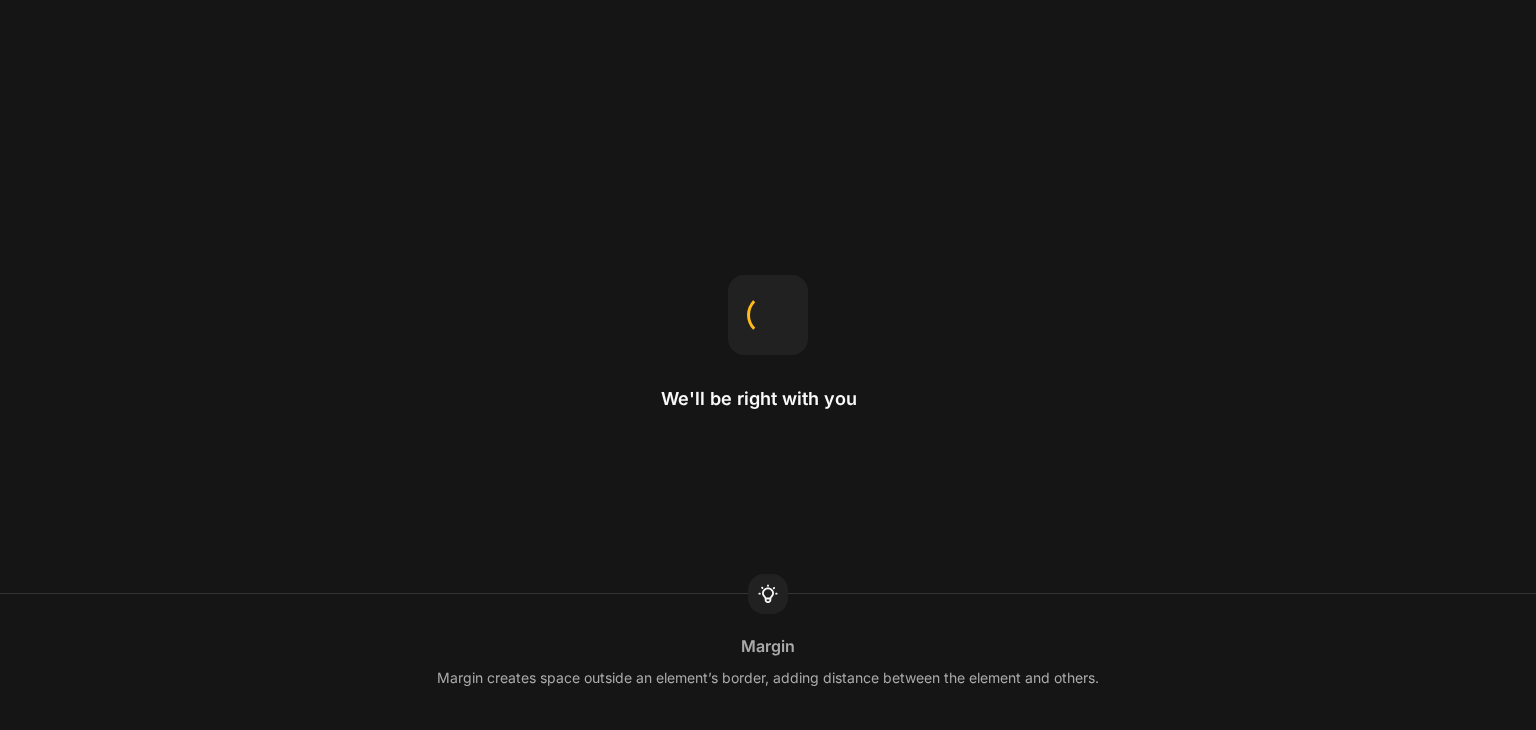 scroll, scrollTop: 0, scrollLeft: 0, axis: both 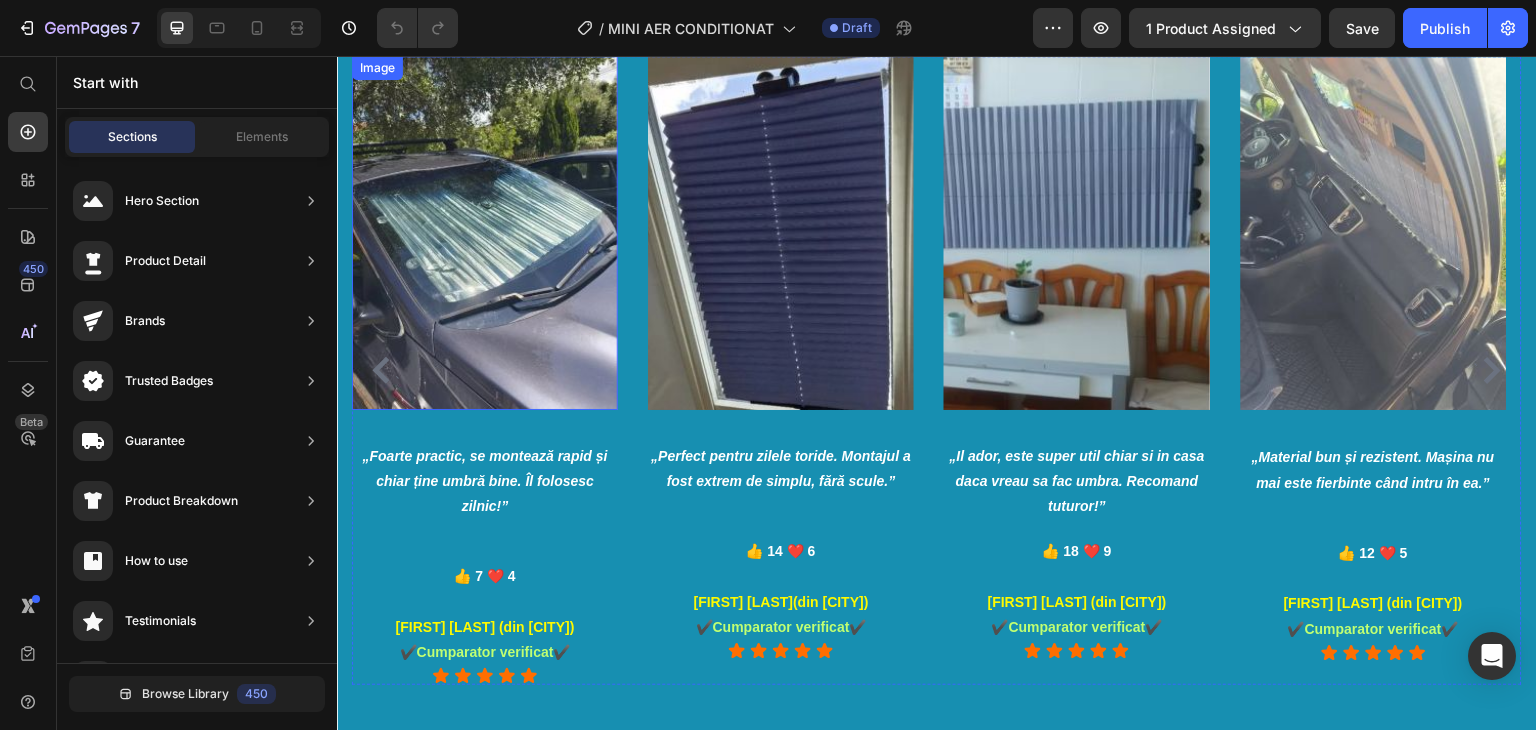 click at bounding box center (485, 232) 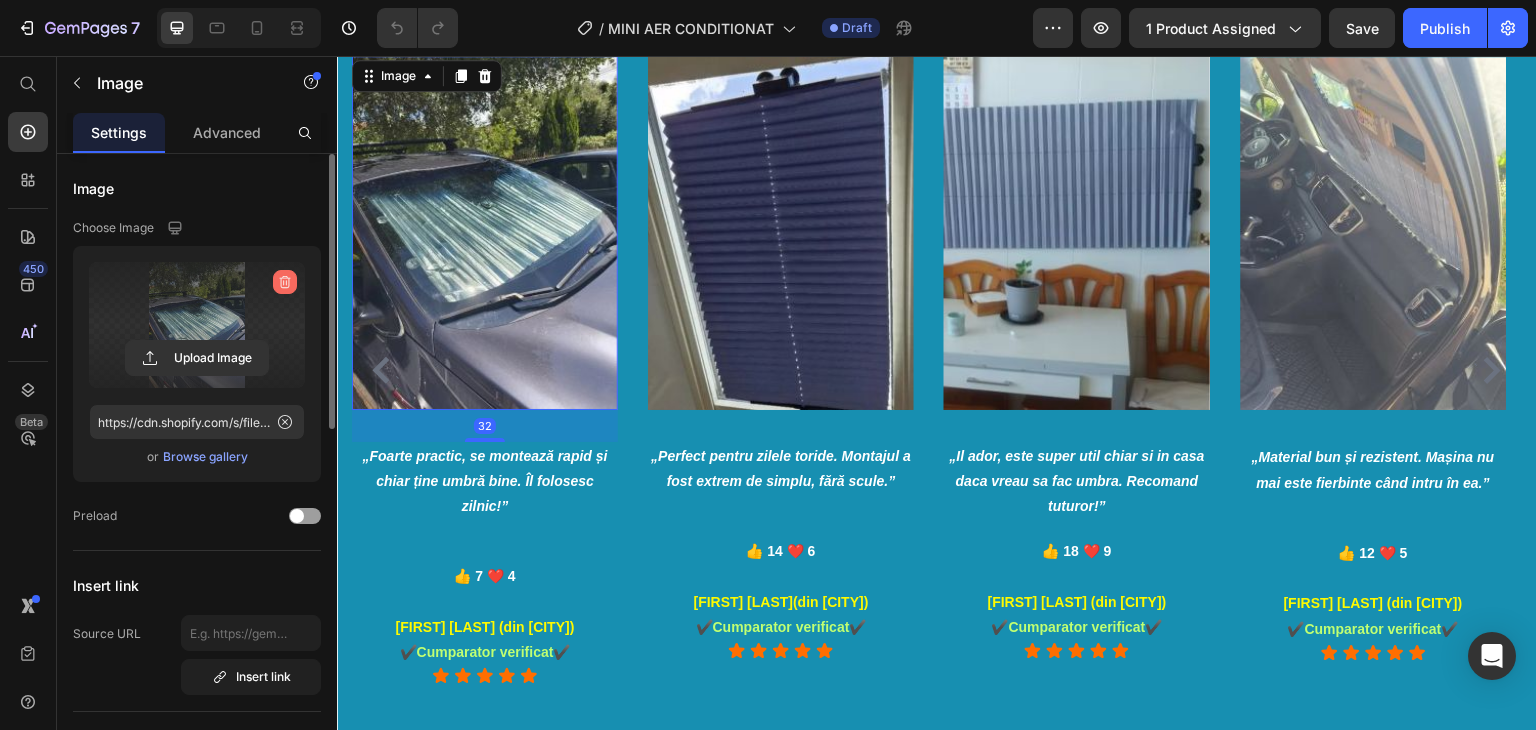 click 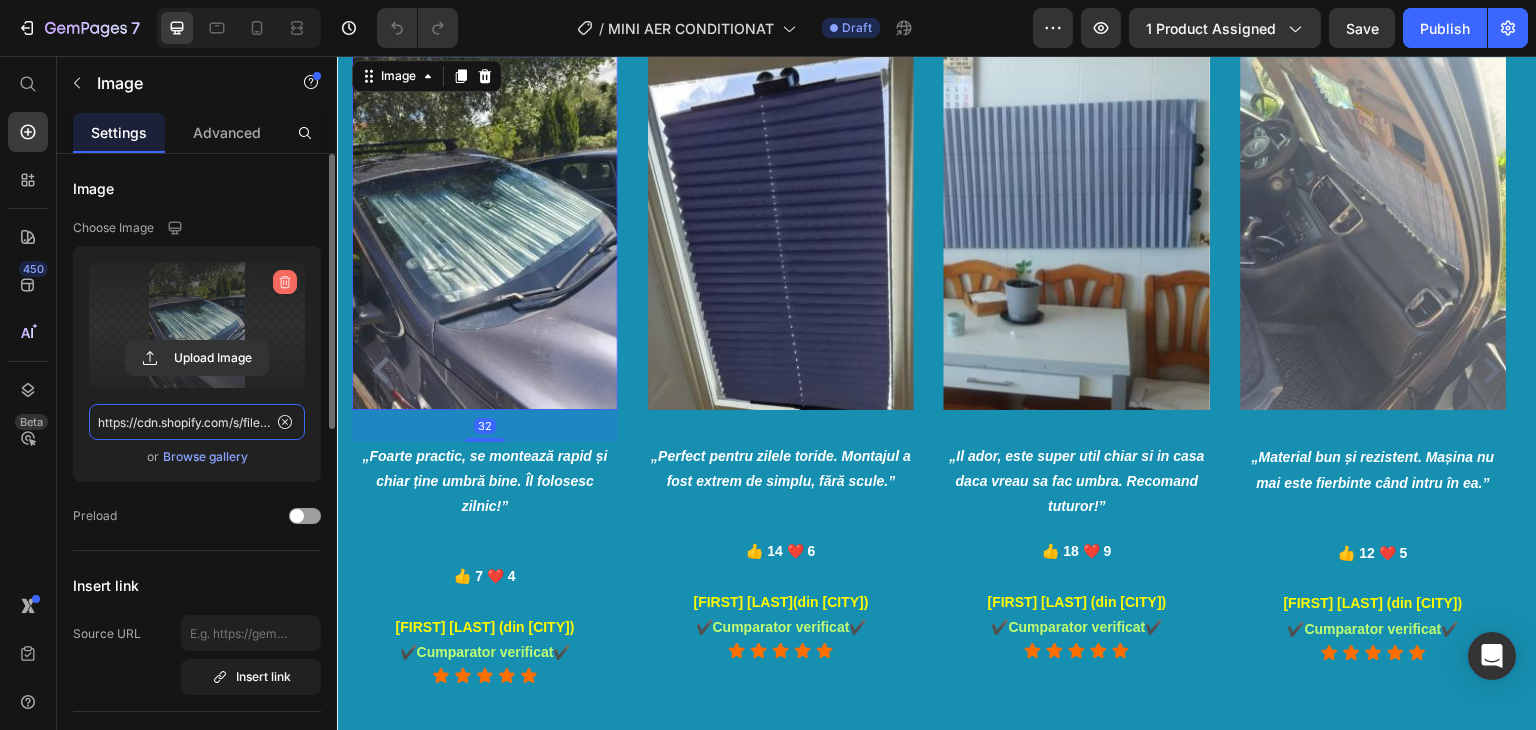 type 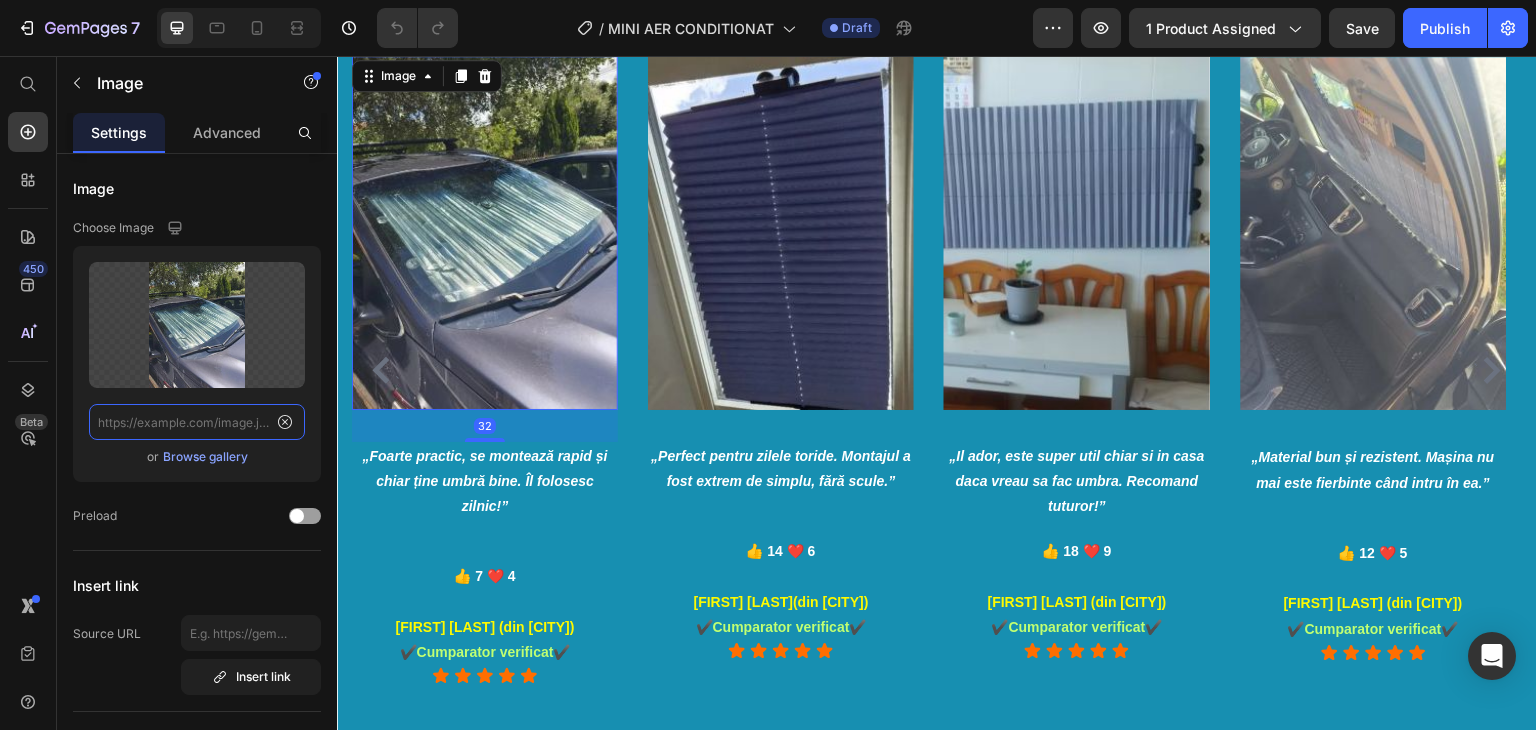 scroll, scrollTop: 0, scrollLeft: 0, axis: both 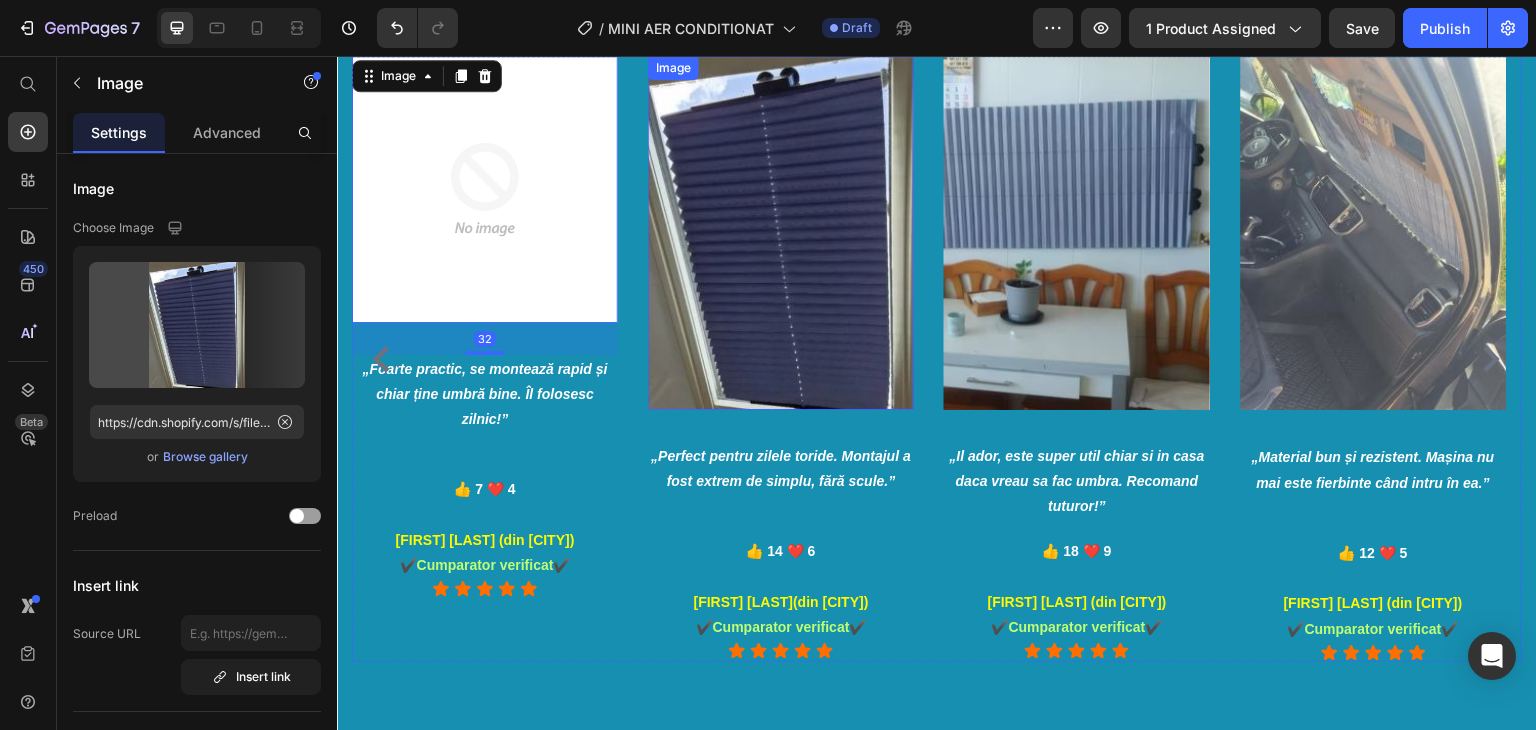 click on "Image 32 „Foarte practic, se montează rapid și chiar ține umbră bine. Îl folosesc zilnic!”   Text block 👍 7 ❤️ 4   [FIRST] [LAST] (din [CITY]) ✔️Cumparator verificat✔️ Text block Icon Icon Icon Icon Icon Icon List Image „Perfect pentru zilele toride. Montajul a fost extrem de simplu, fără scule.”   Text block 👍 14 ❤️ 6   [FIRST] [LAST](din [CITY]) ✔️Cumparator verificat✔️ Text block Icon Icon Icon Icon Icon Icon List Image „Il ador, este super util chiar si in casa daca vreau sa fac umbra. Recomand tuturor!” Text block 👍 18 ❤️ 9   [FIRST]  [LAST] (din [CITY]) ✔️Cumparator verificat✔️ Text block Icon Icon Icon Icon Icon Icon List Image „Material bun și rezistent. Mașina nu mai este fierbinte când intru în ea.”   Text block 👍 12 ❤️ 5   [FIRST] [LAST] (din [CITY]) ✔️Cumparator verificat✔️ Text block Icon Icon Icon Icon Icon Icon" at bounding box center (937, 358) 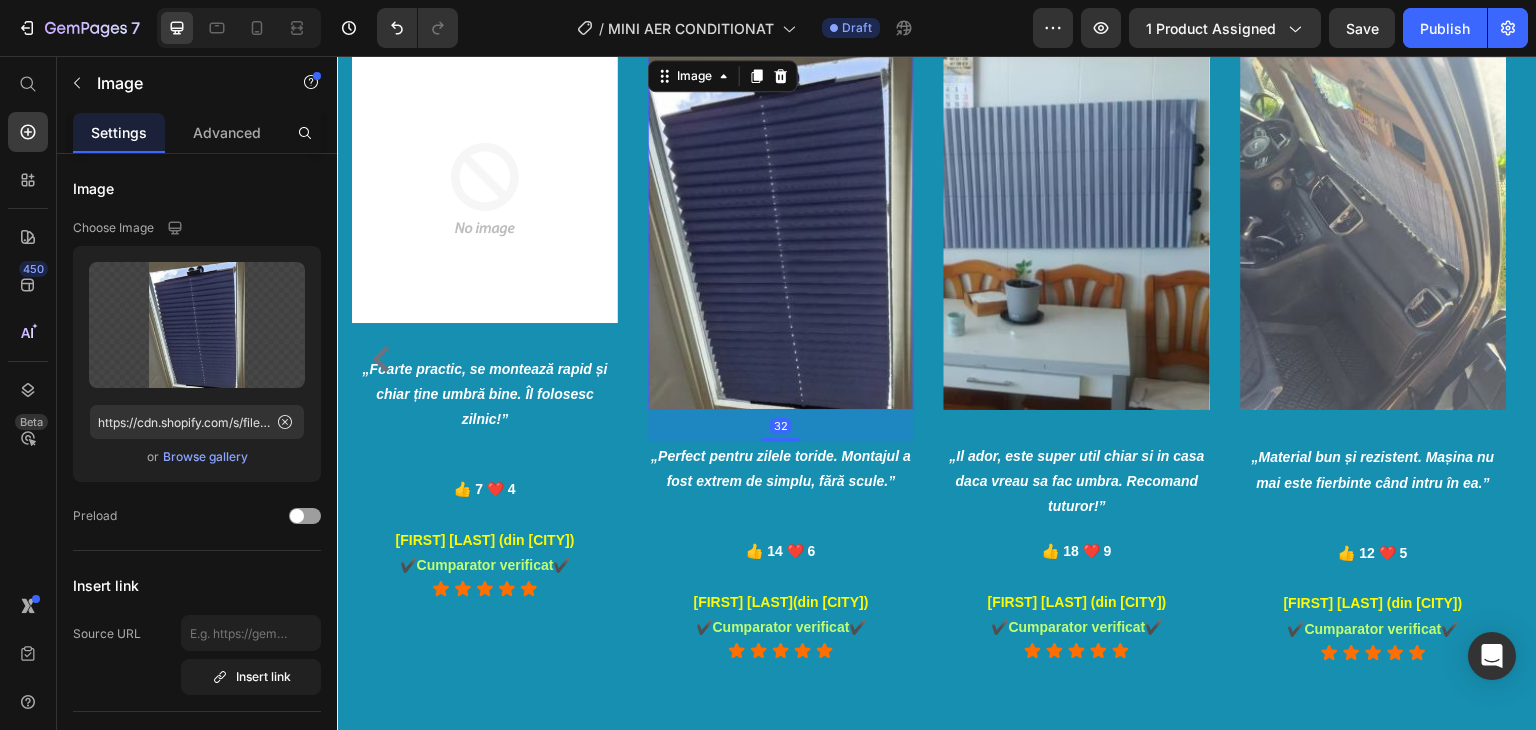 click at bounding box center [781, 232] 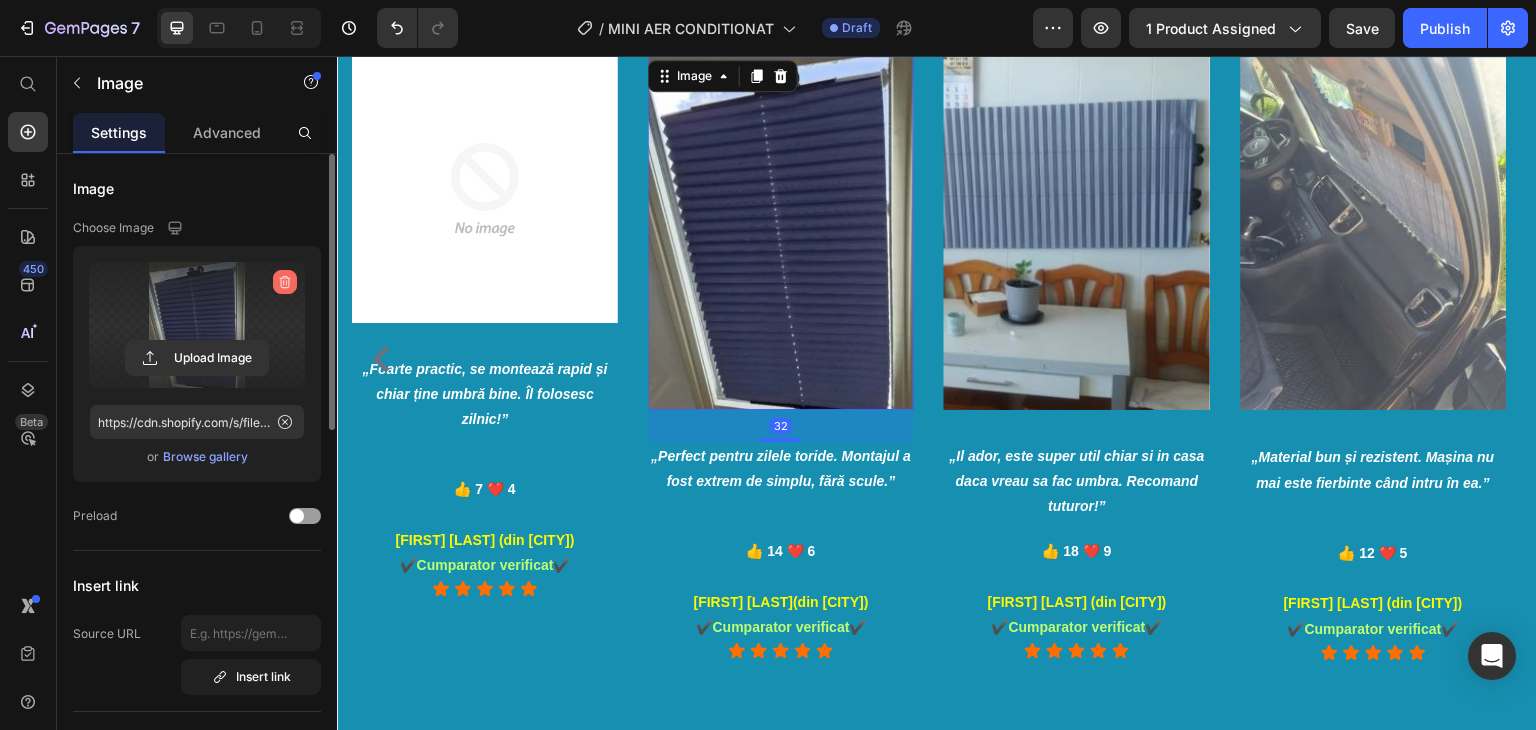 click 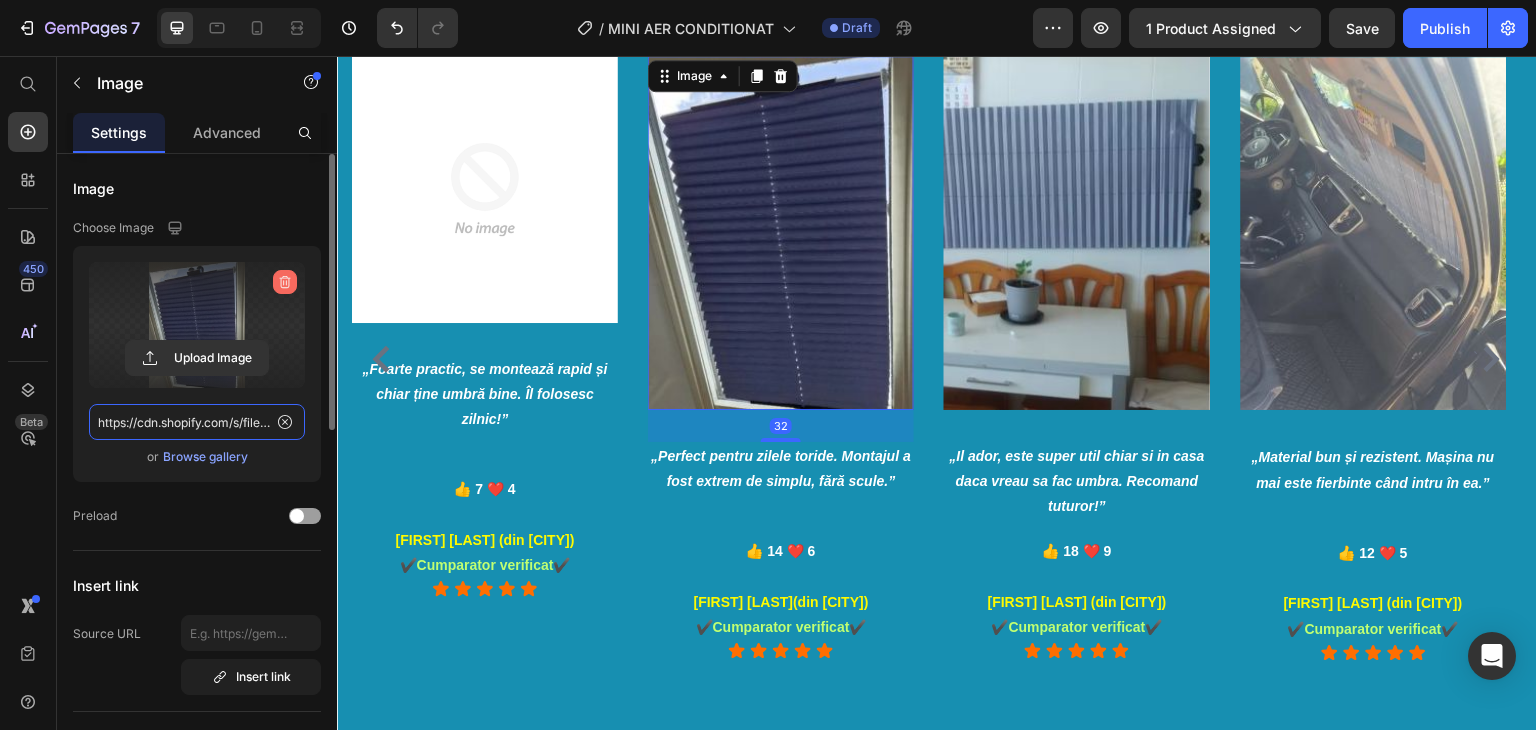 type 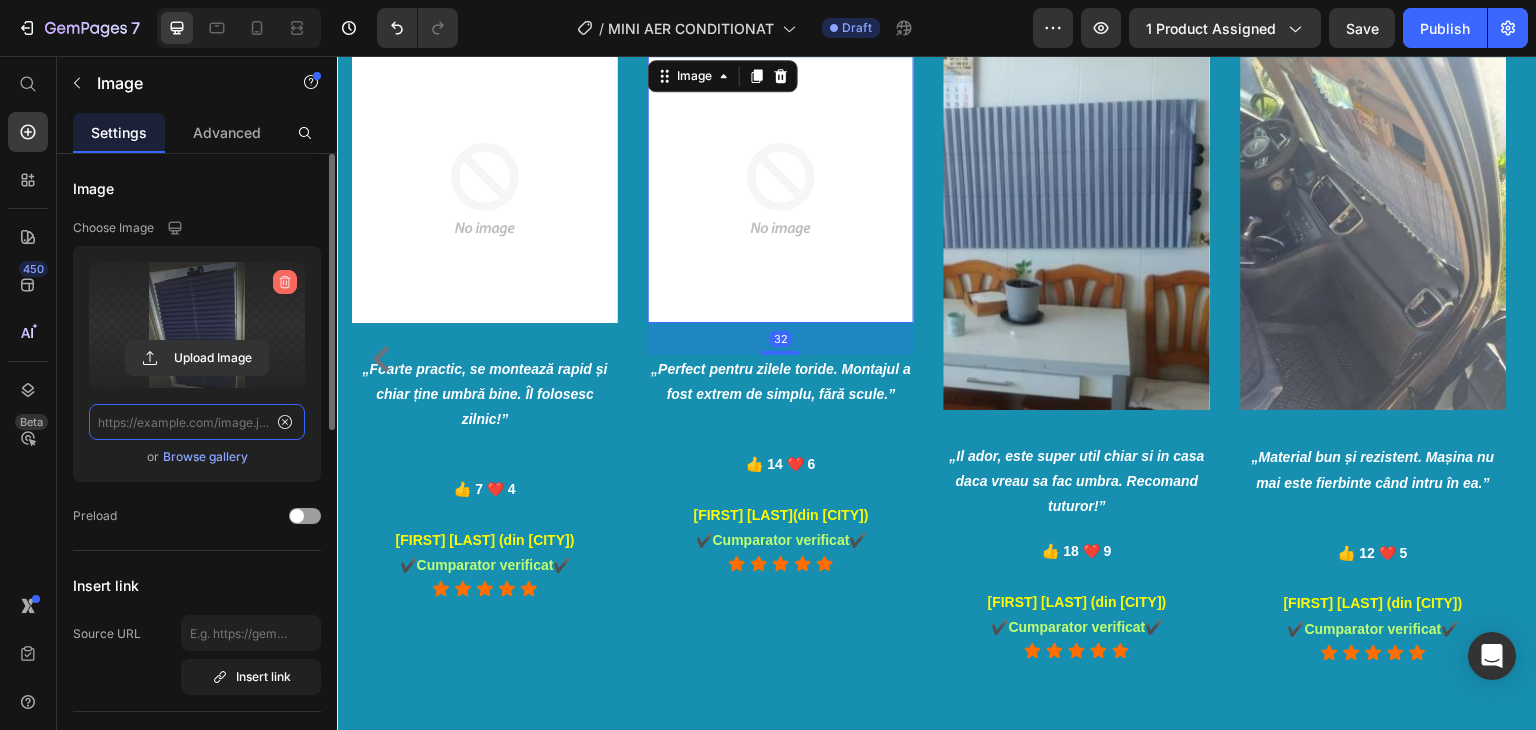 scroll, scrollTop: 0, scrollLeft: 0, axis: both 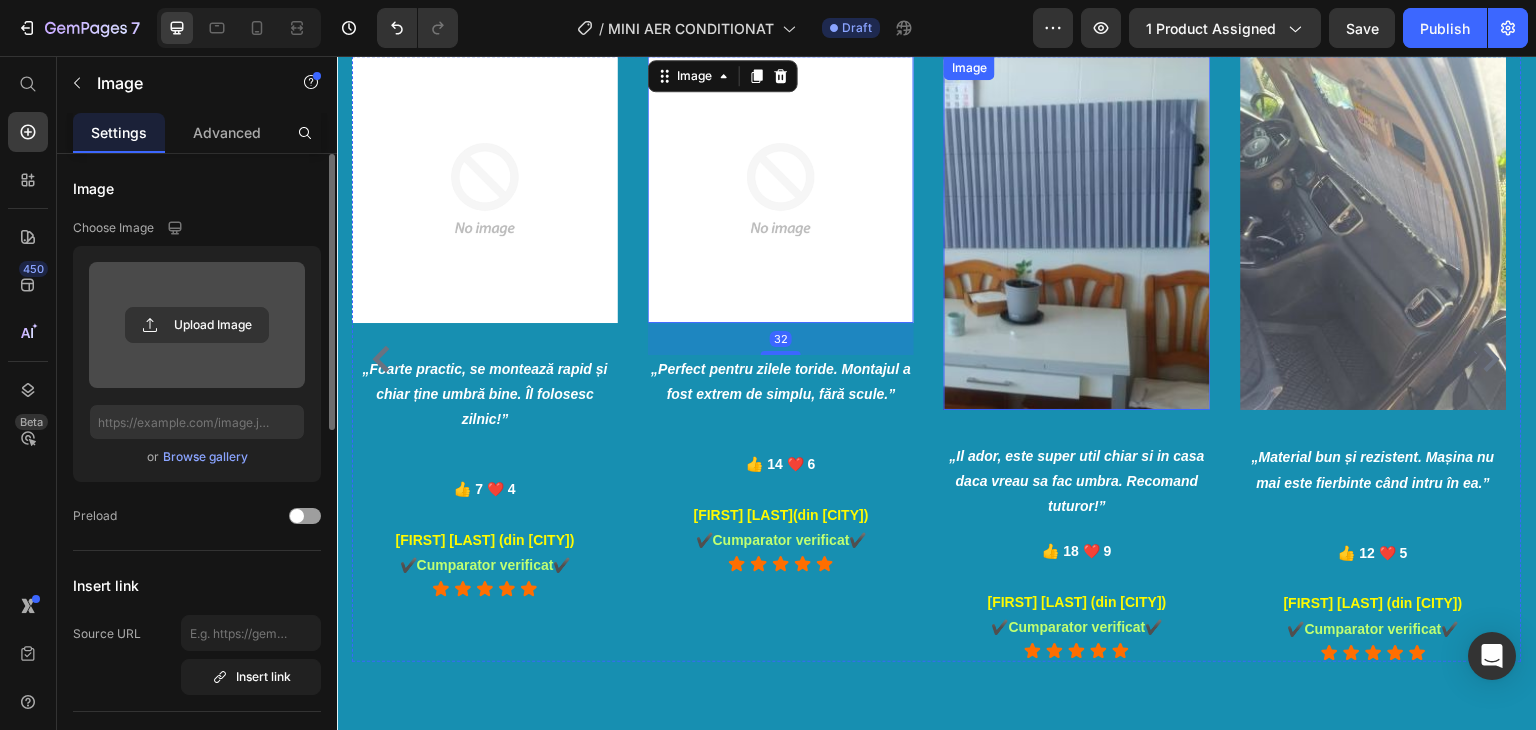 click at bounding box center (1077, 232) 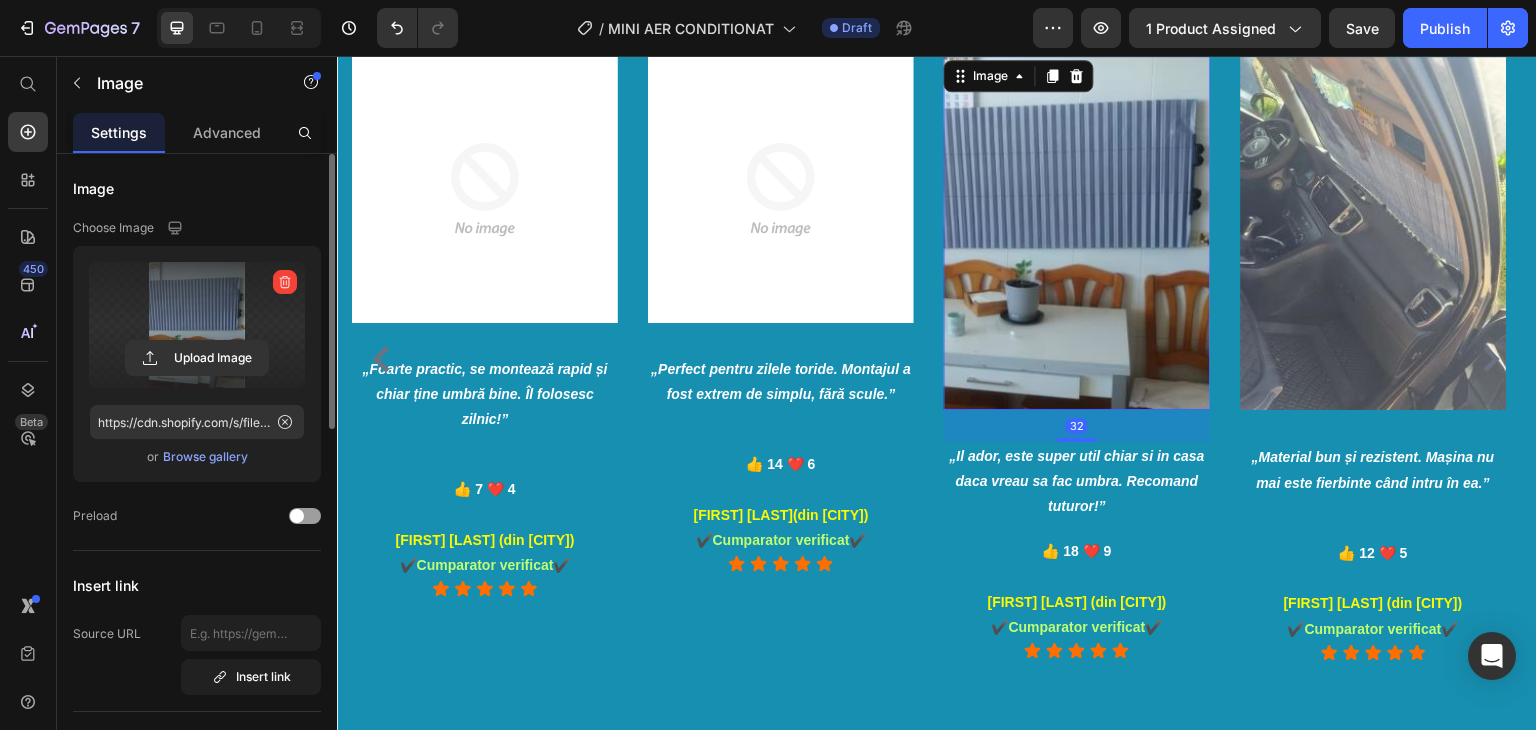 click at bounding box center [197, 325] 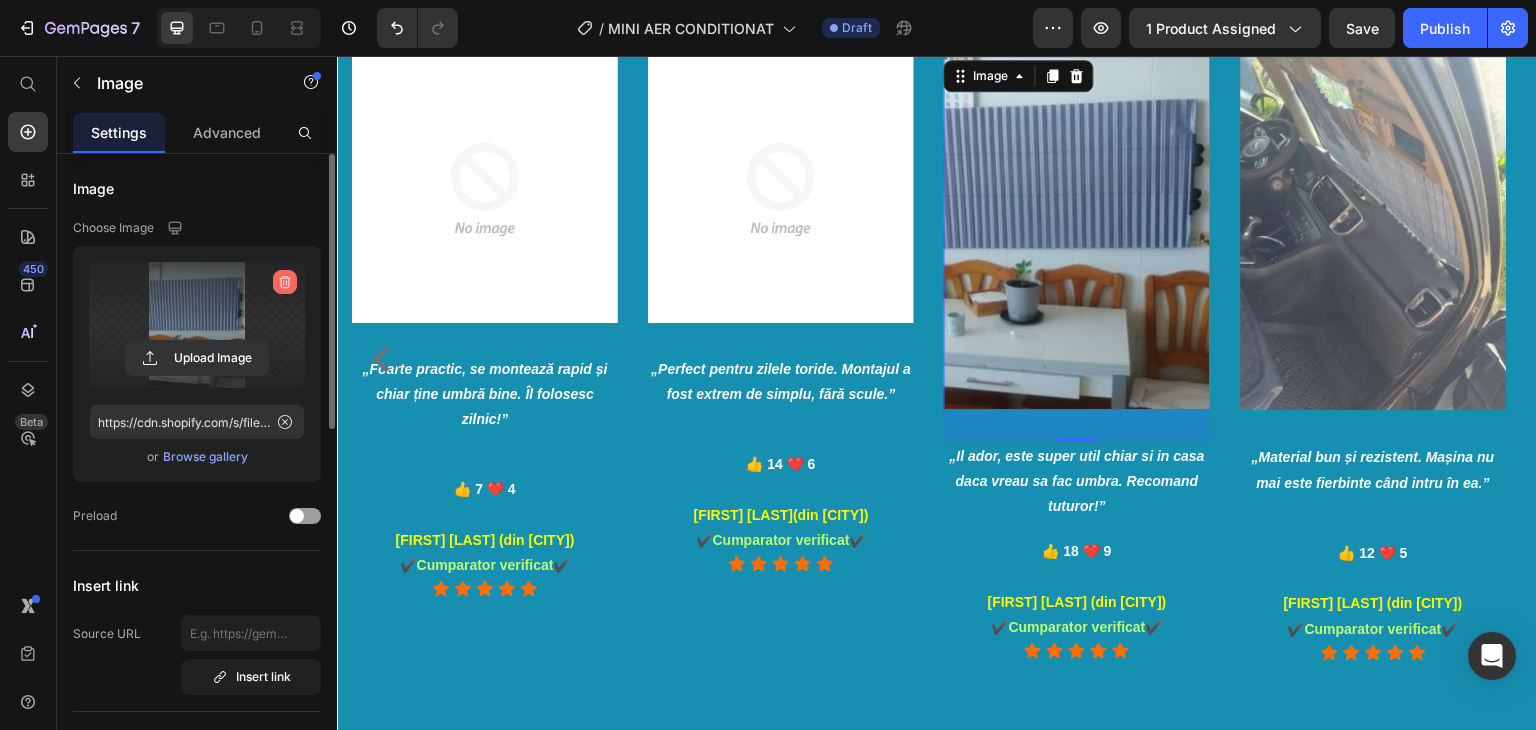 click 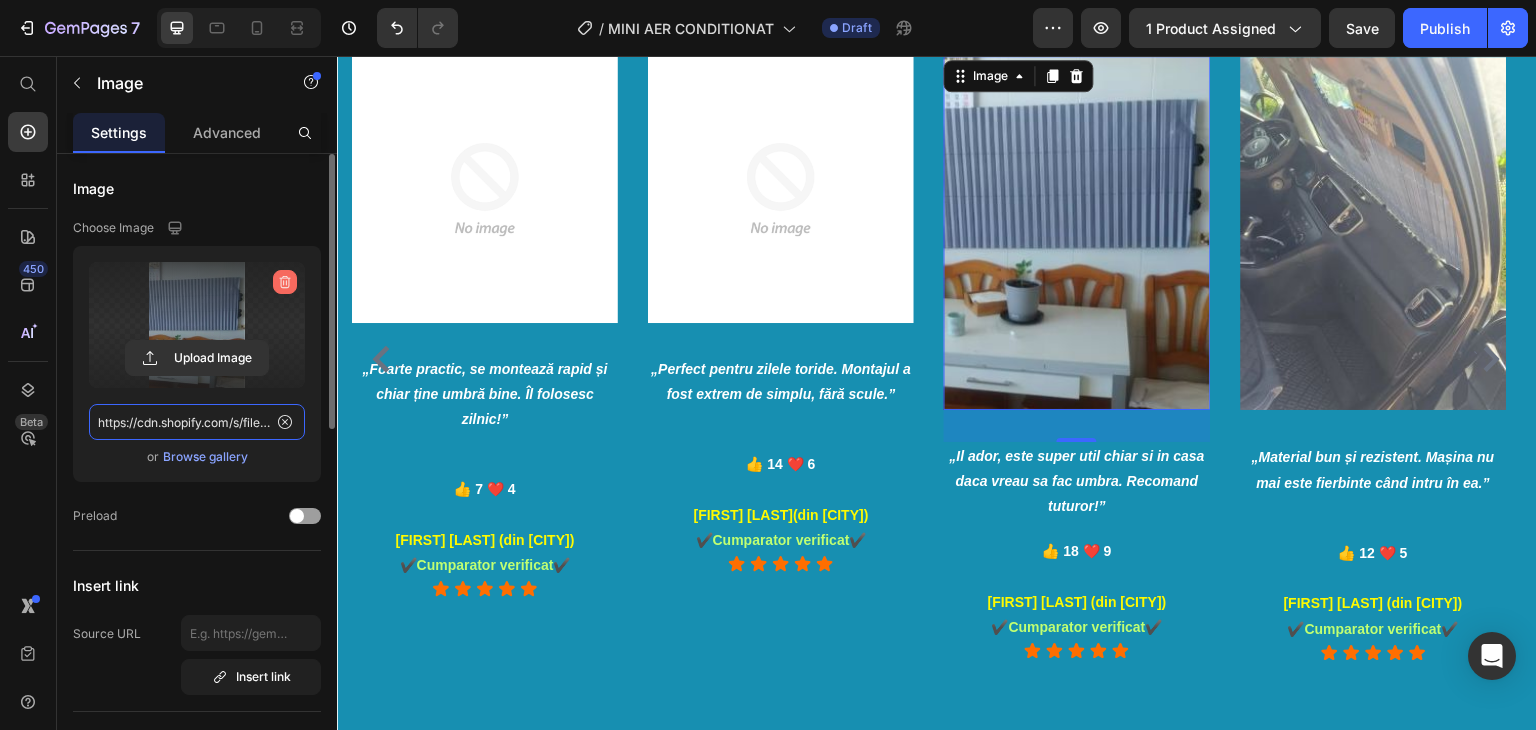 type 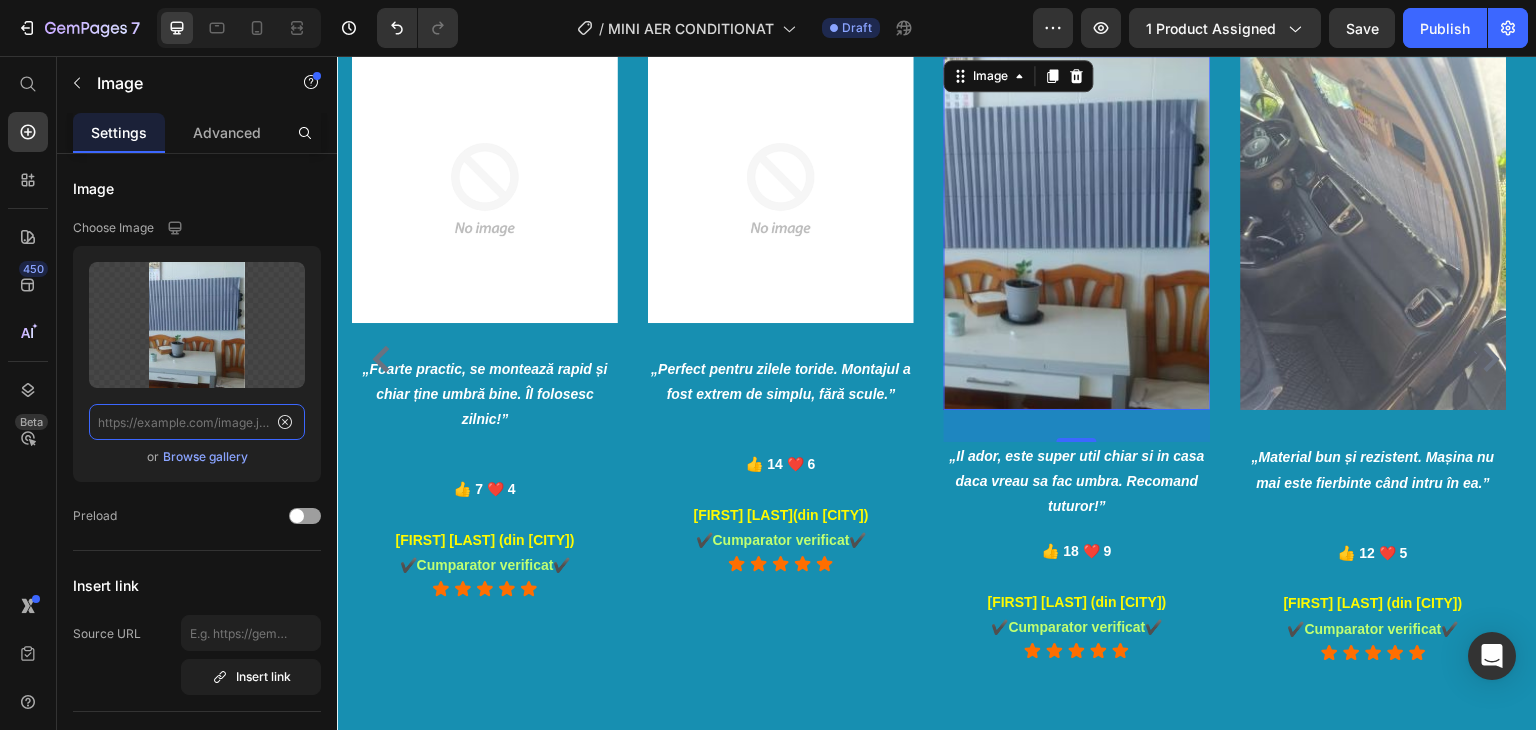 scroll, scrollTop: 0, scrollLeft: 0, axis: both 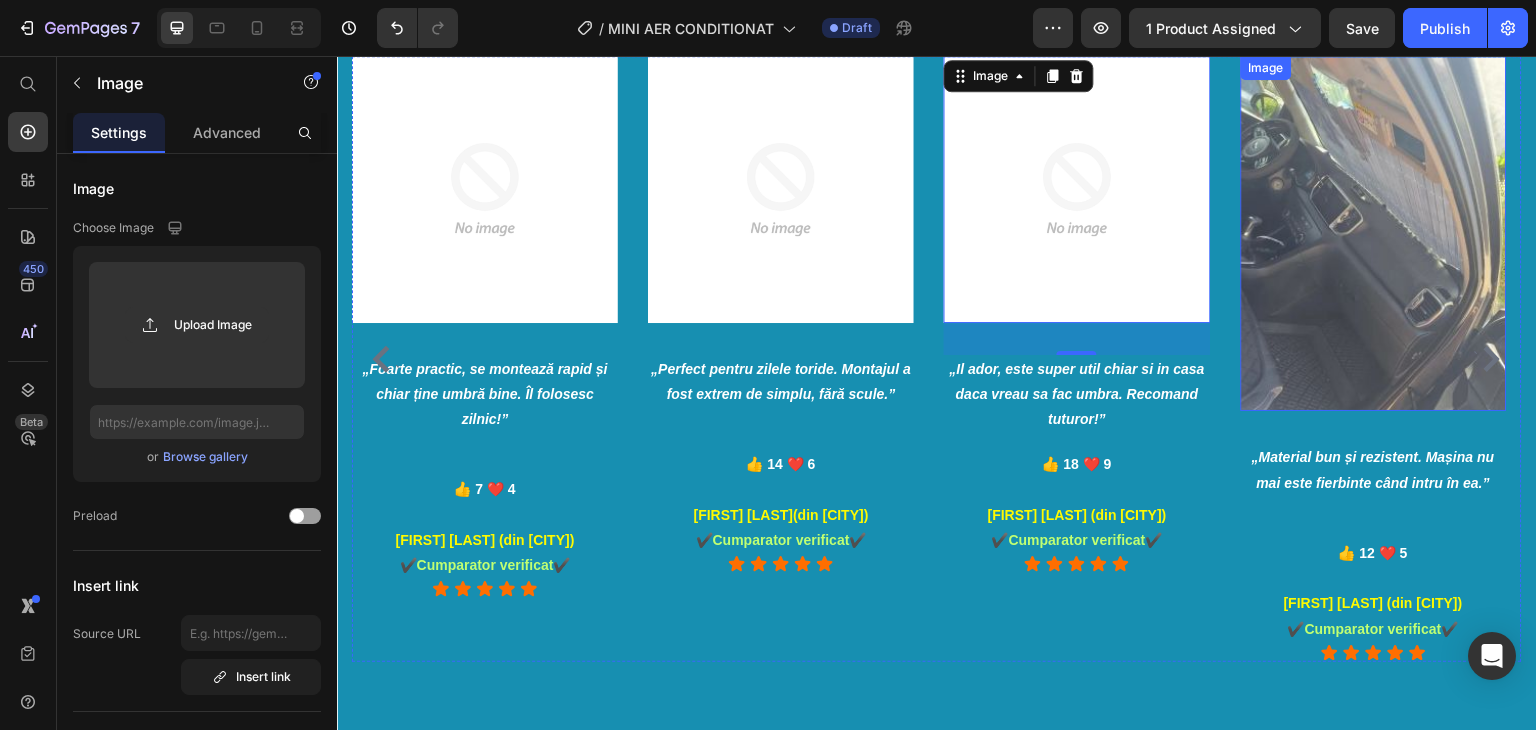click at bounding box center [1374, 233] 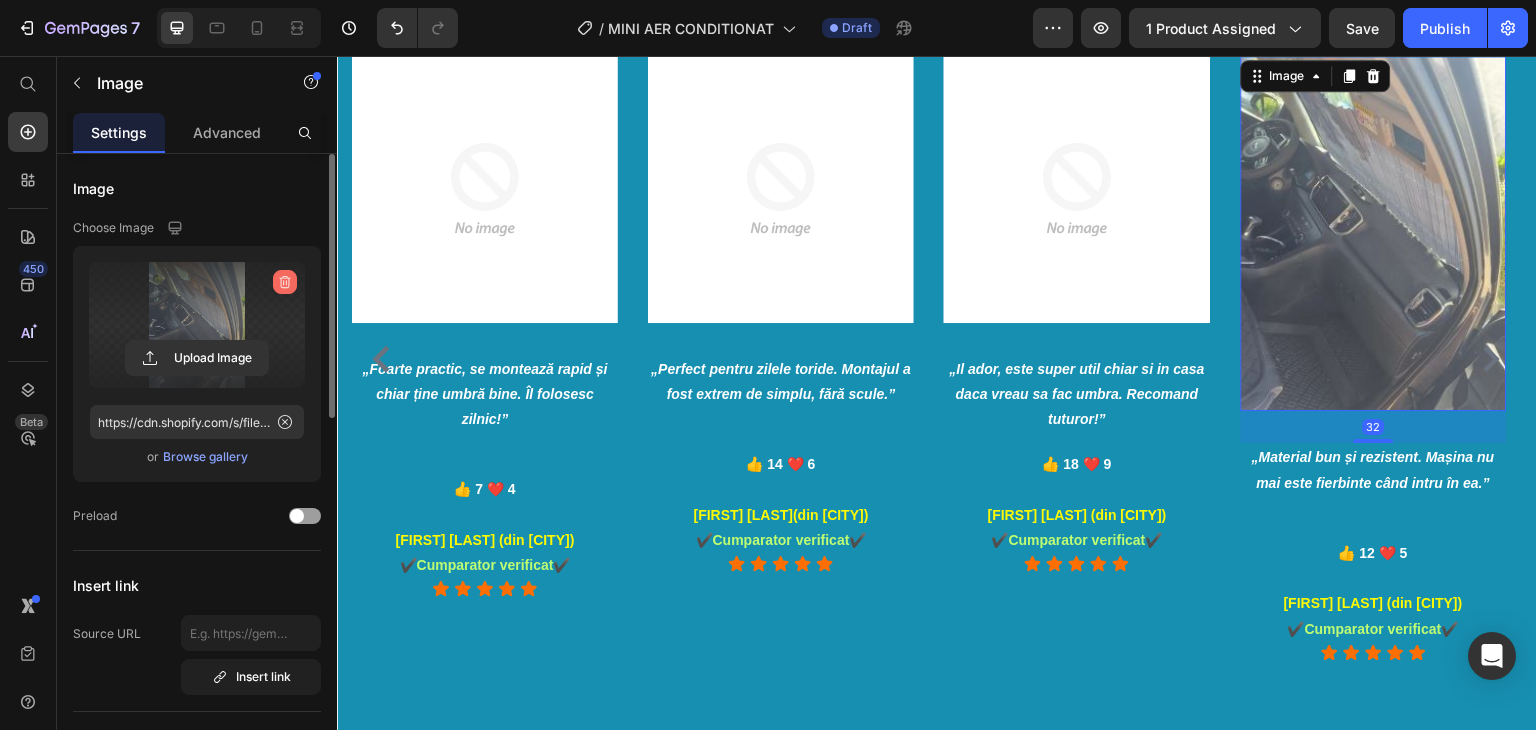 click 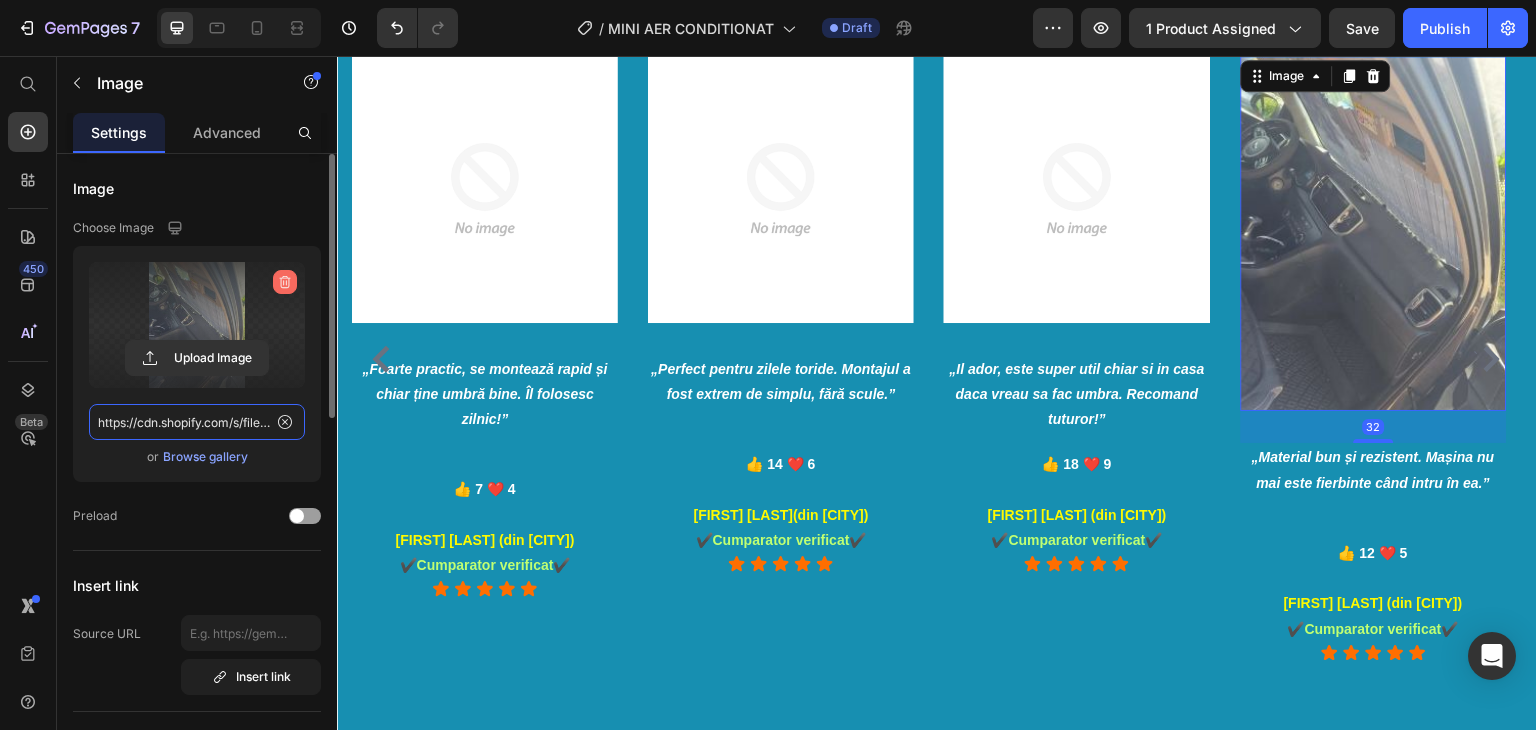 type 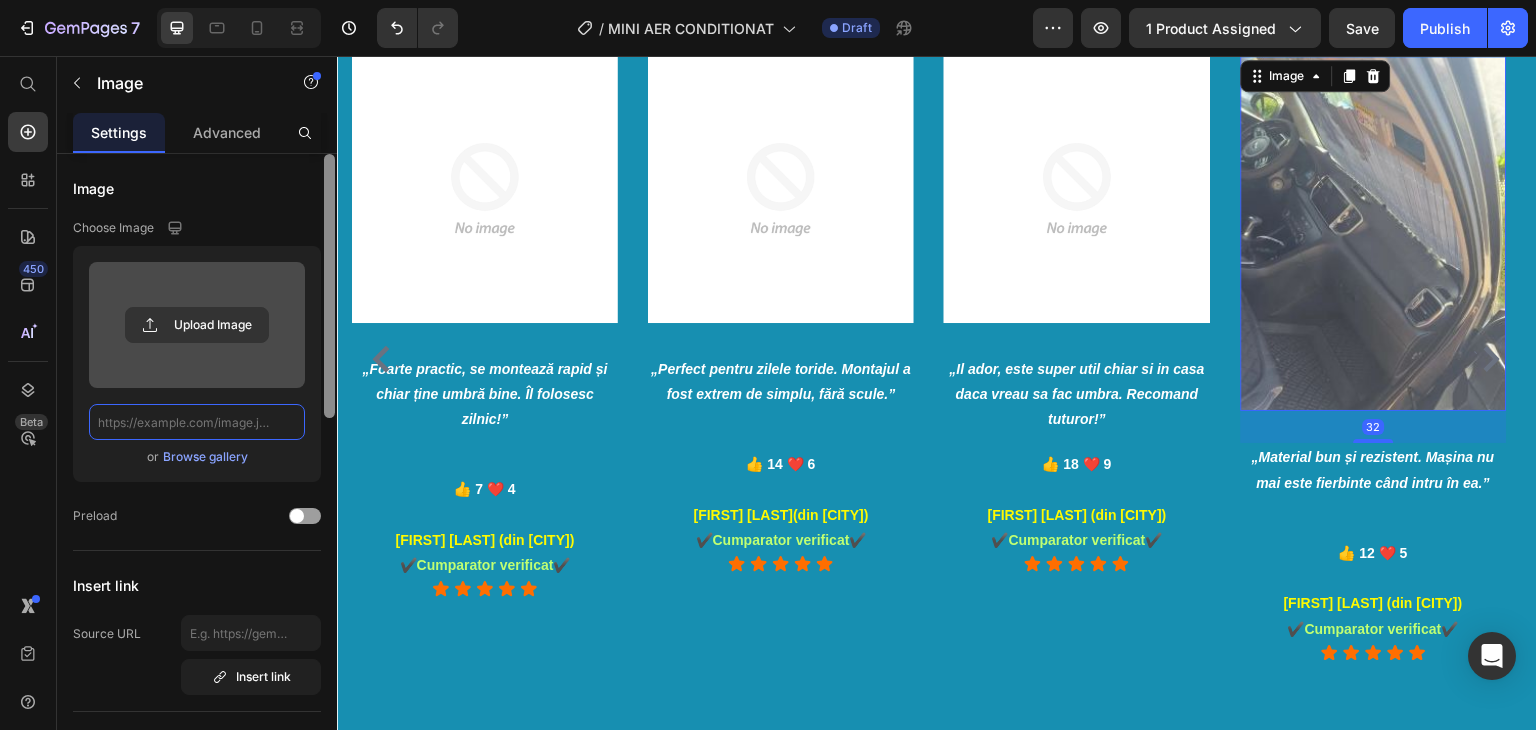 scroll, scrollTop: 0, scrollLeft: 0, axis: both 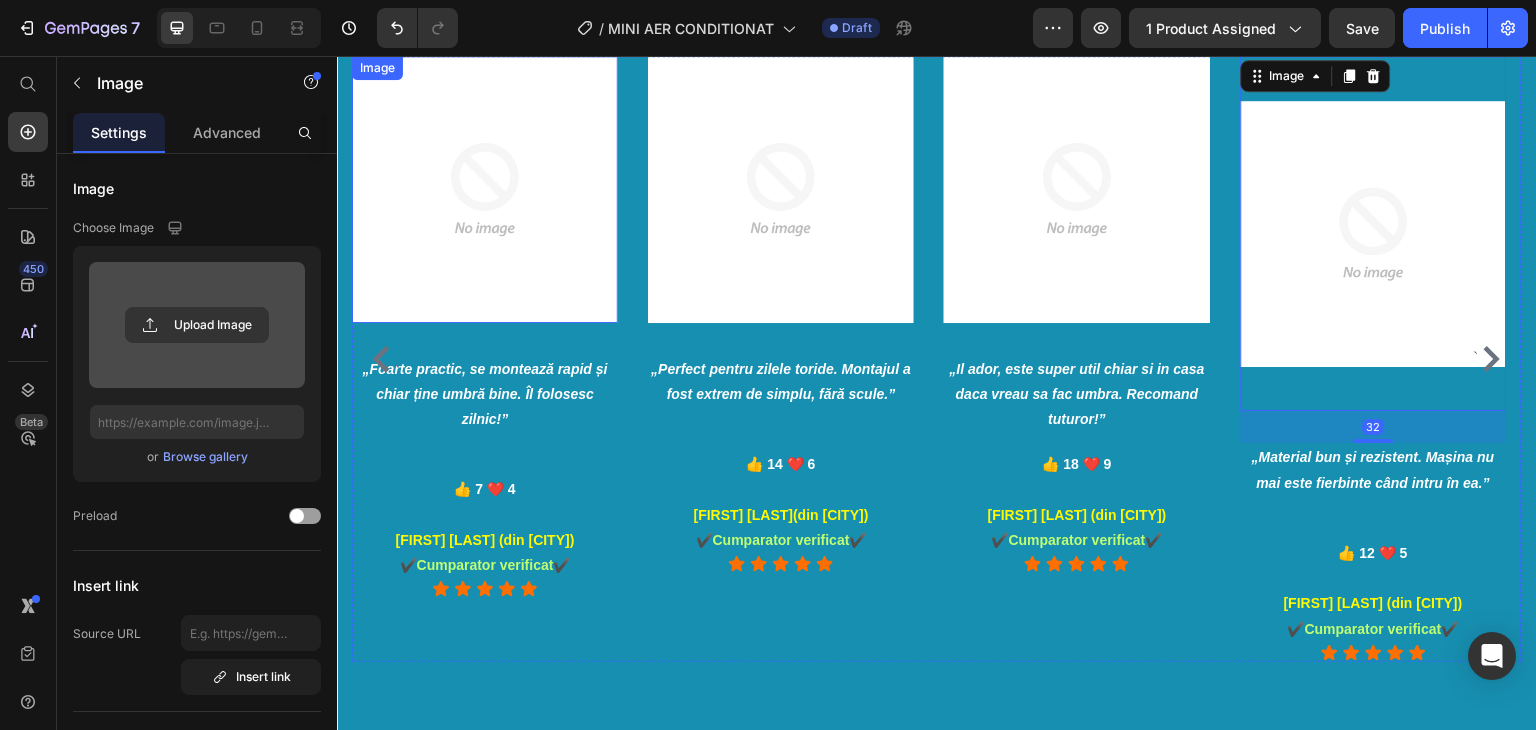 click at bounding box center [485, 189] 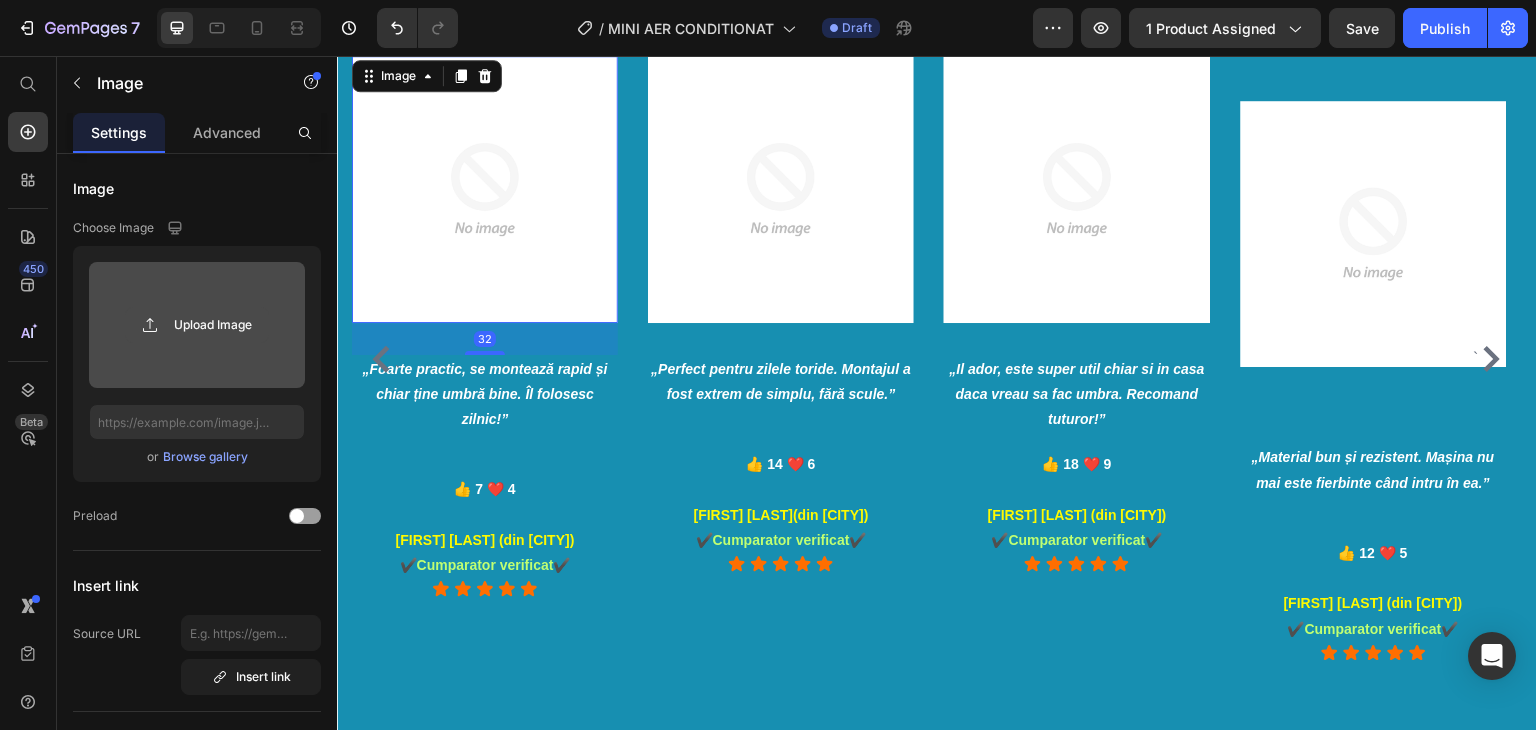 click 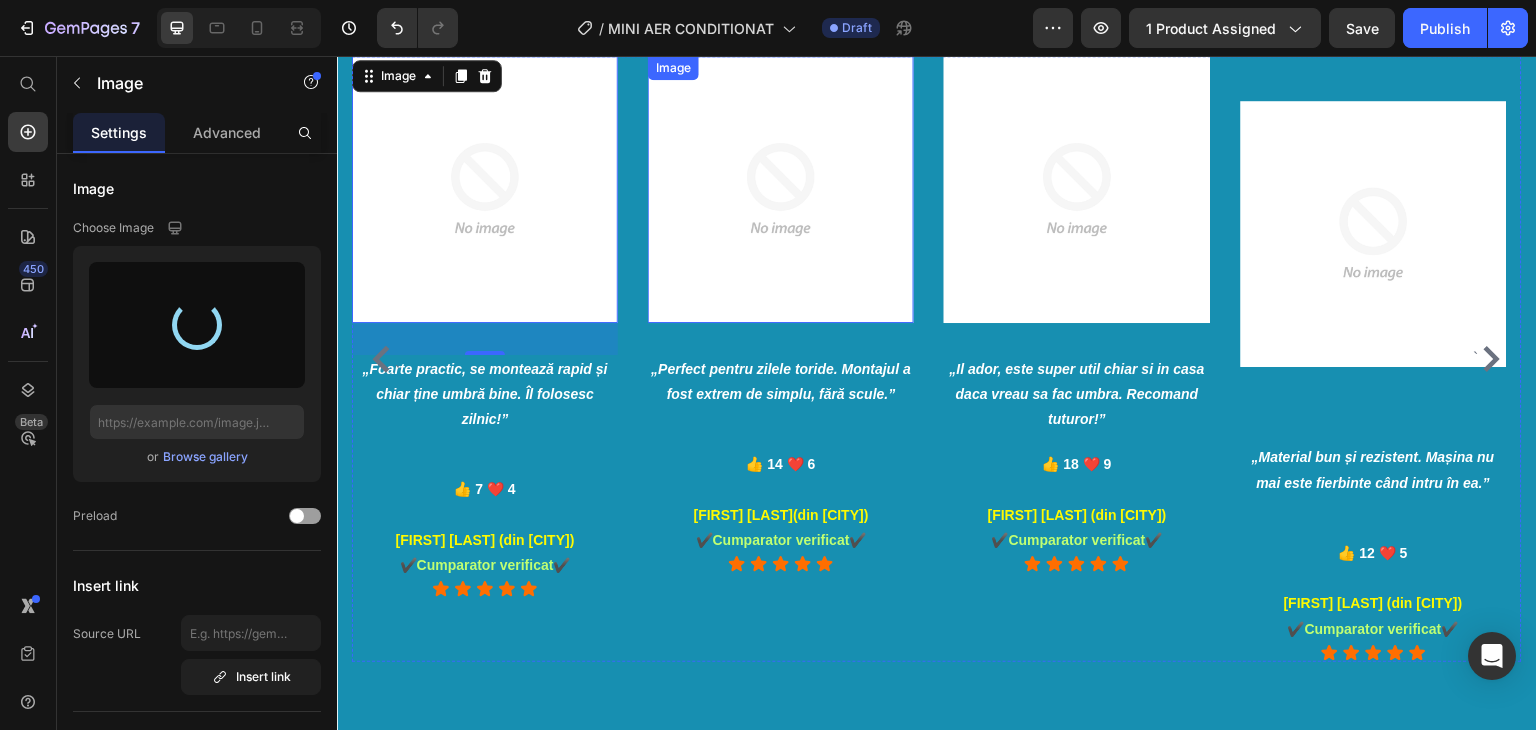 type on "https://cdn.shopify.com/s/files/1/0879/3020/8522/files/gempages_548054469246452616-91278d22-7cc6-4d74-a6d6-9bc9357903f4.jpg" 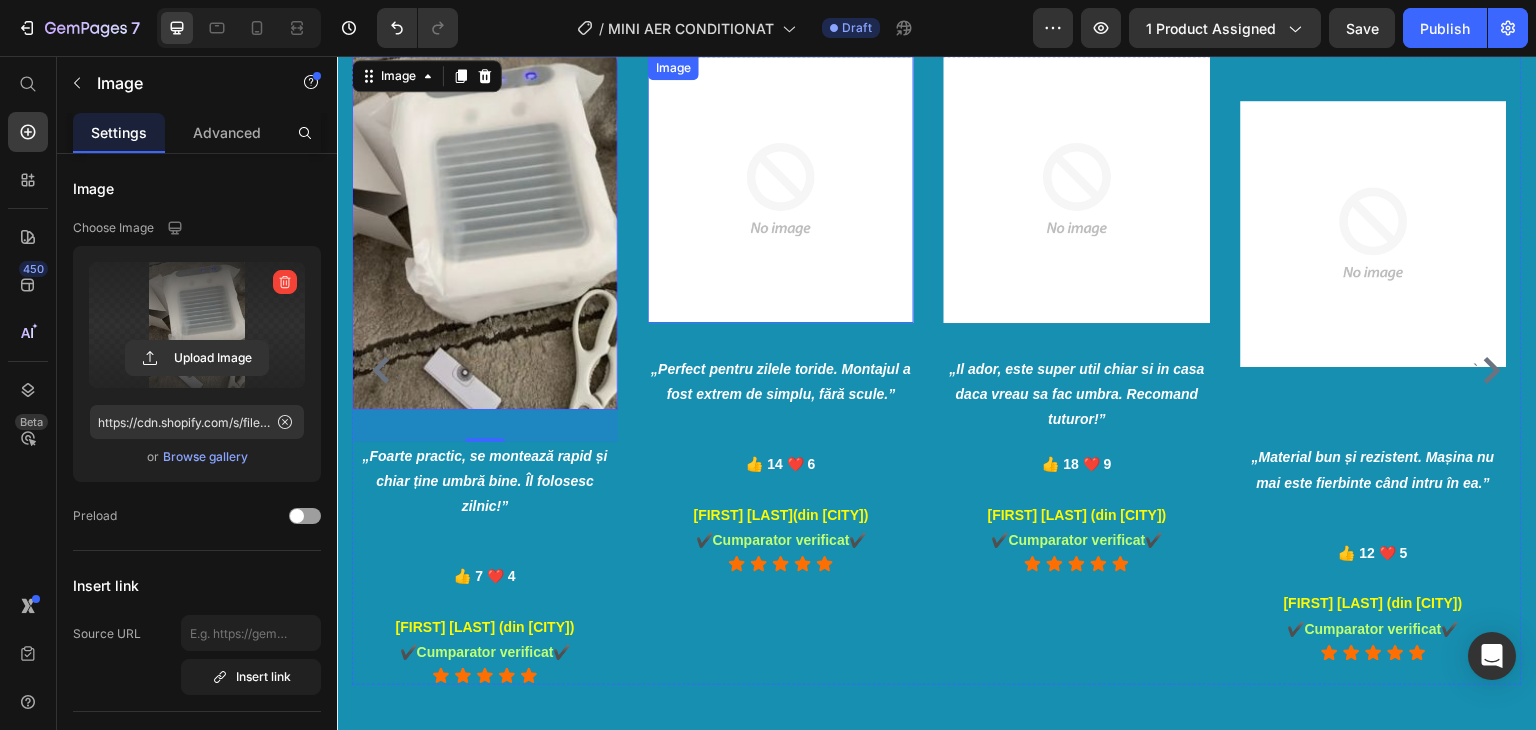 click at bounding box center (781, 189) 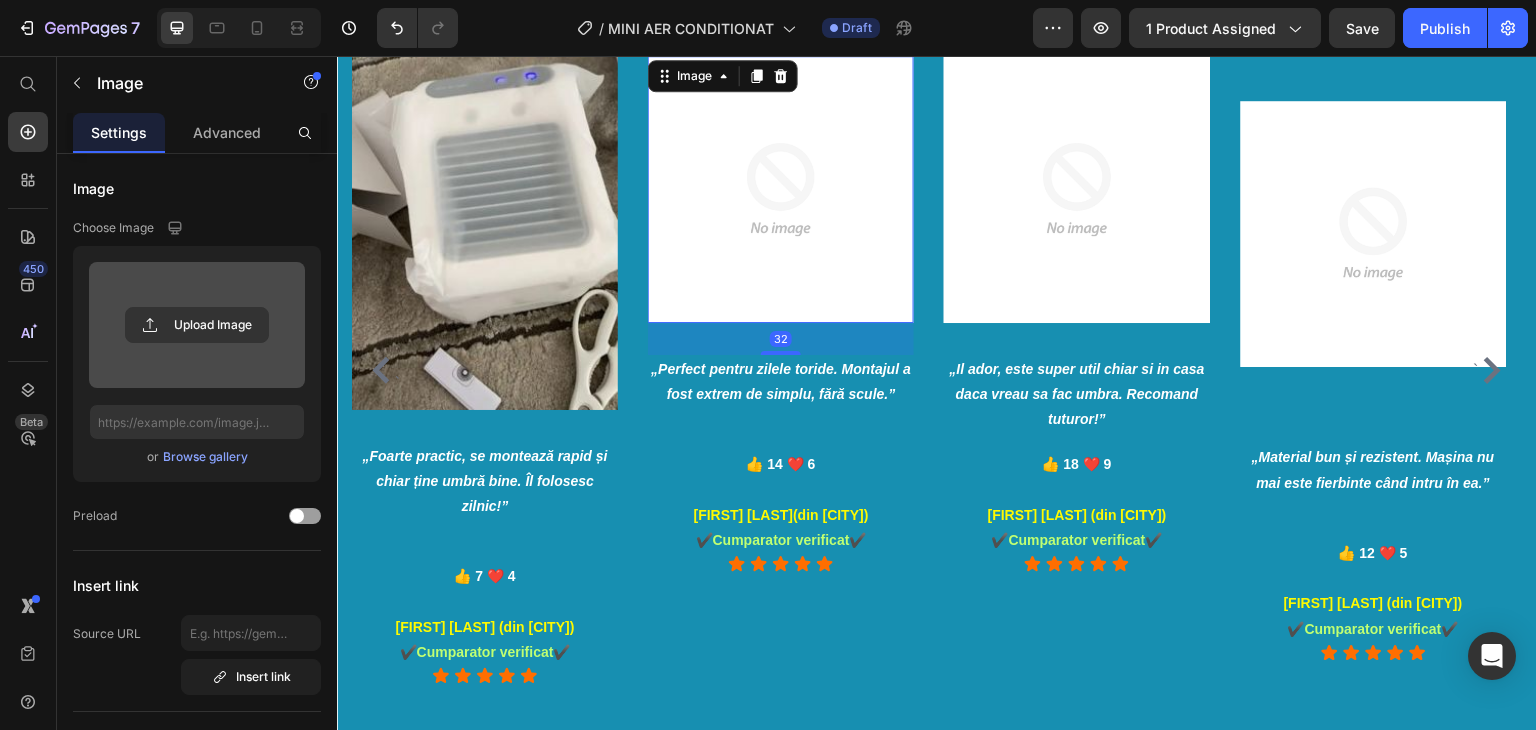 click at bounding box center (197, 325) 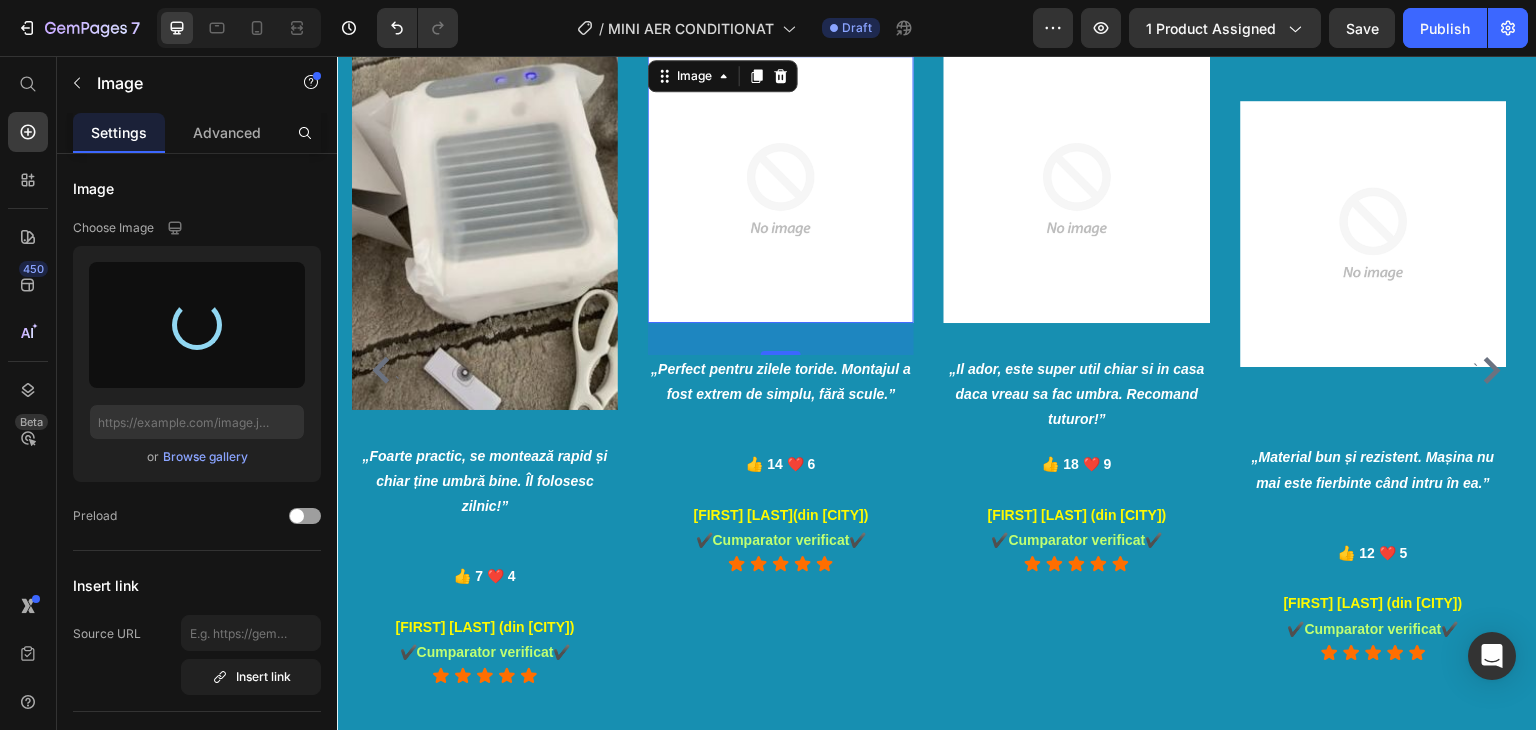 type on "https://cdn.shopify.com/s/files/1/0879/3020/8522/files/gempages_548054469246452616-09b4b968-a54b-464f-ab83-25c1c84aa02c.jpg" 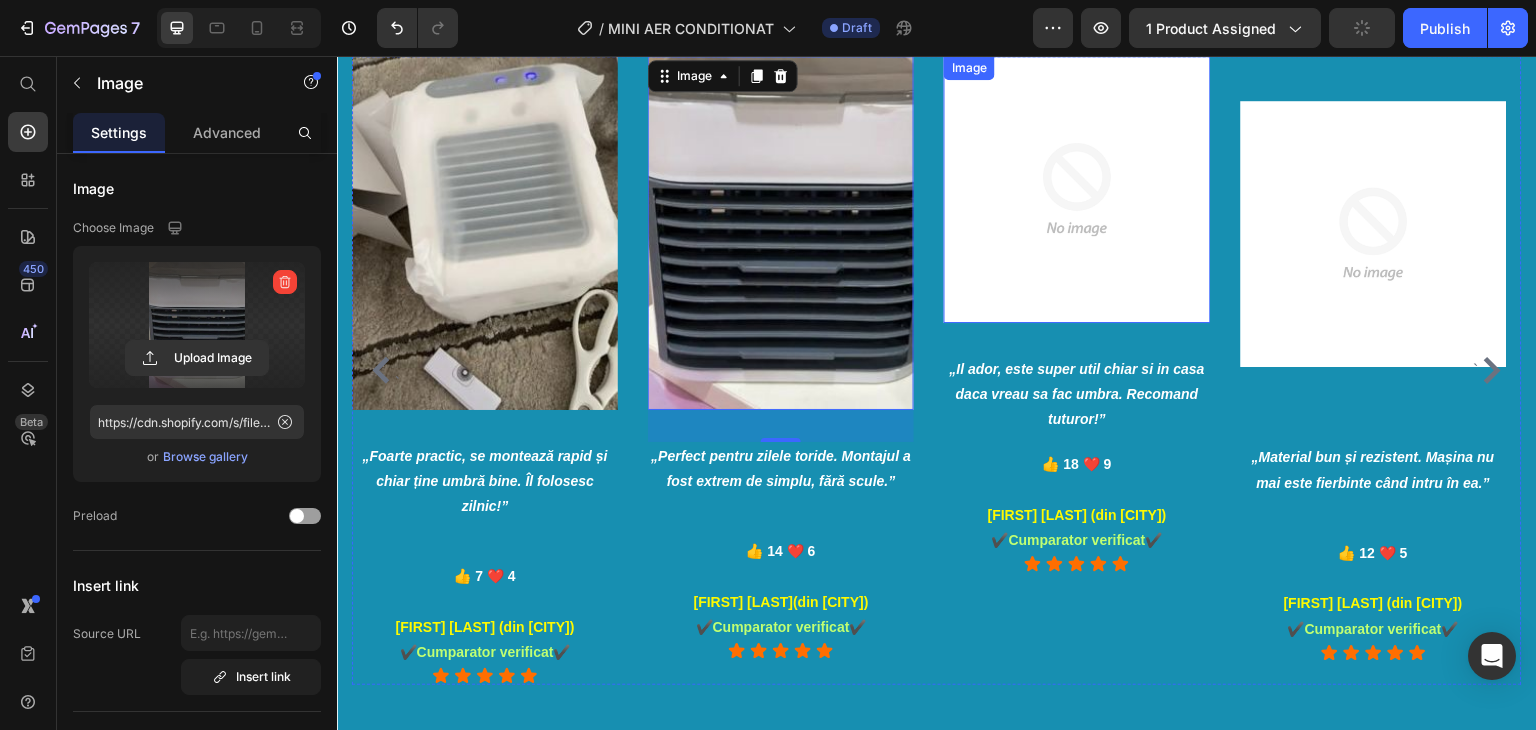 click at bounding box center [1077, 189] 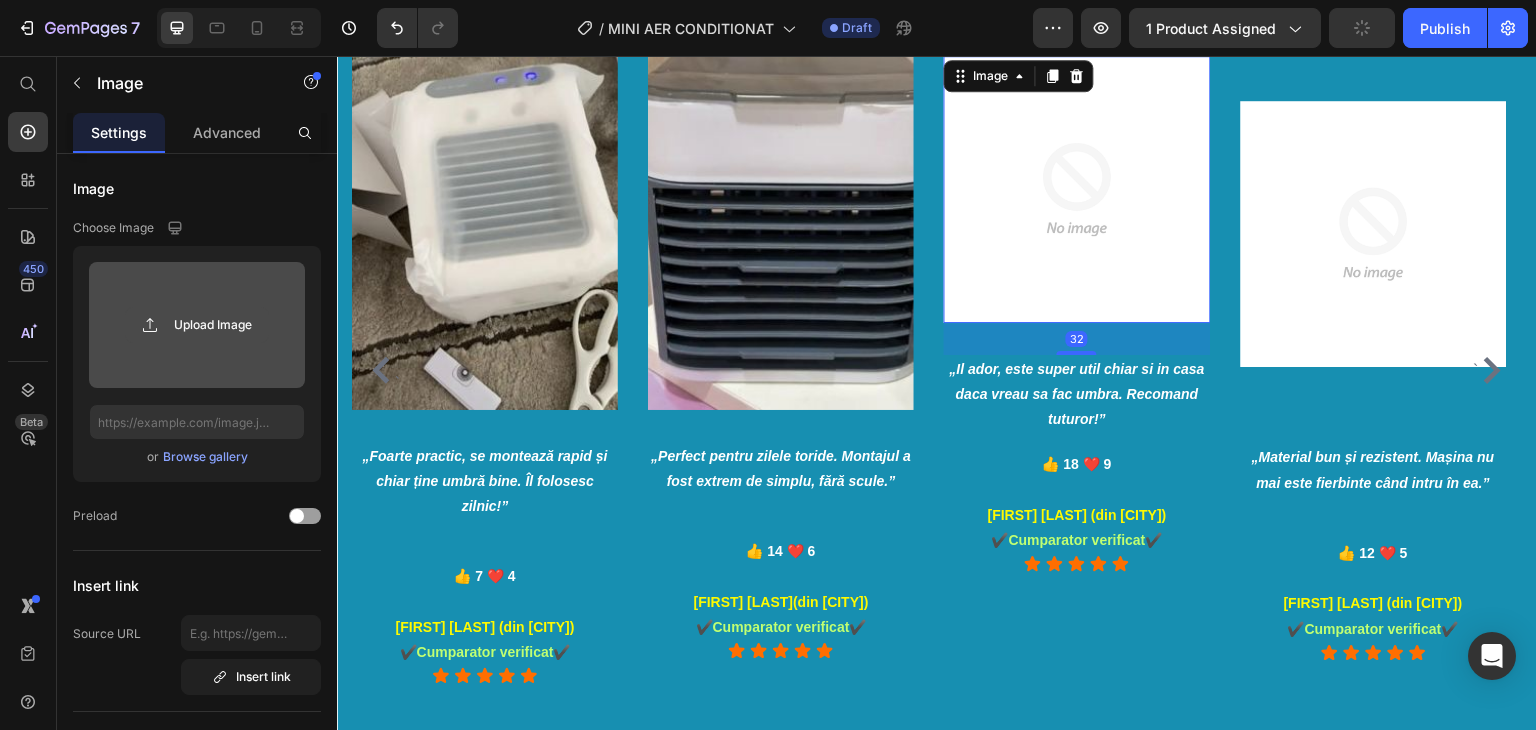 click 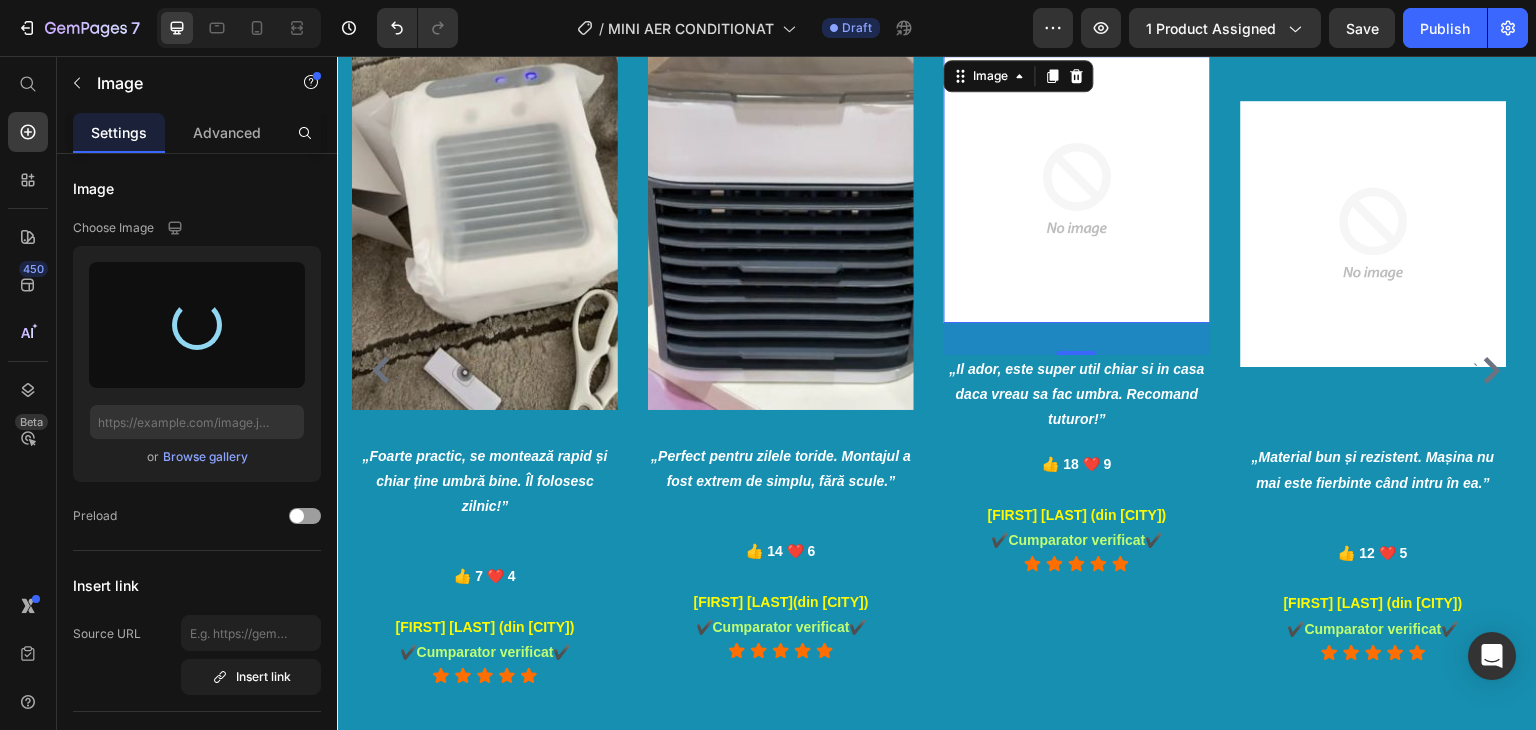 type on "https://cdn.shopify.com/s/files/1/0879/3020/8522/files/gempages_548054469246452616-f18ace69-5164-4236-99e2-2bc43b77d05f.jpg" 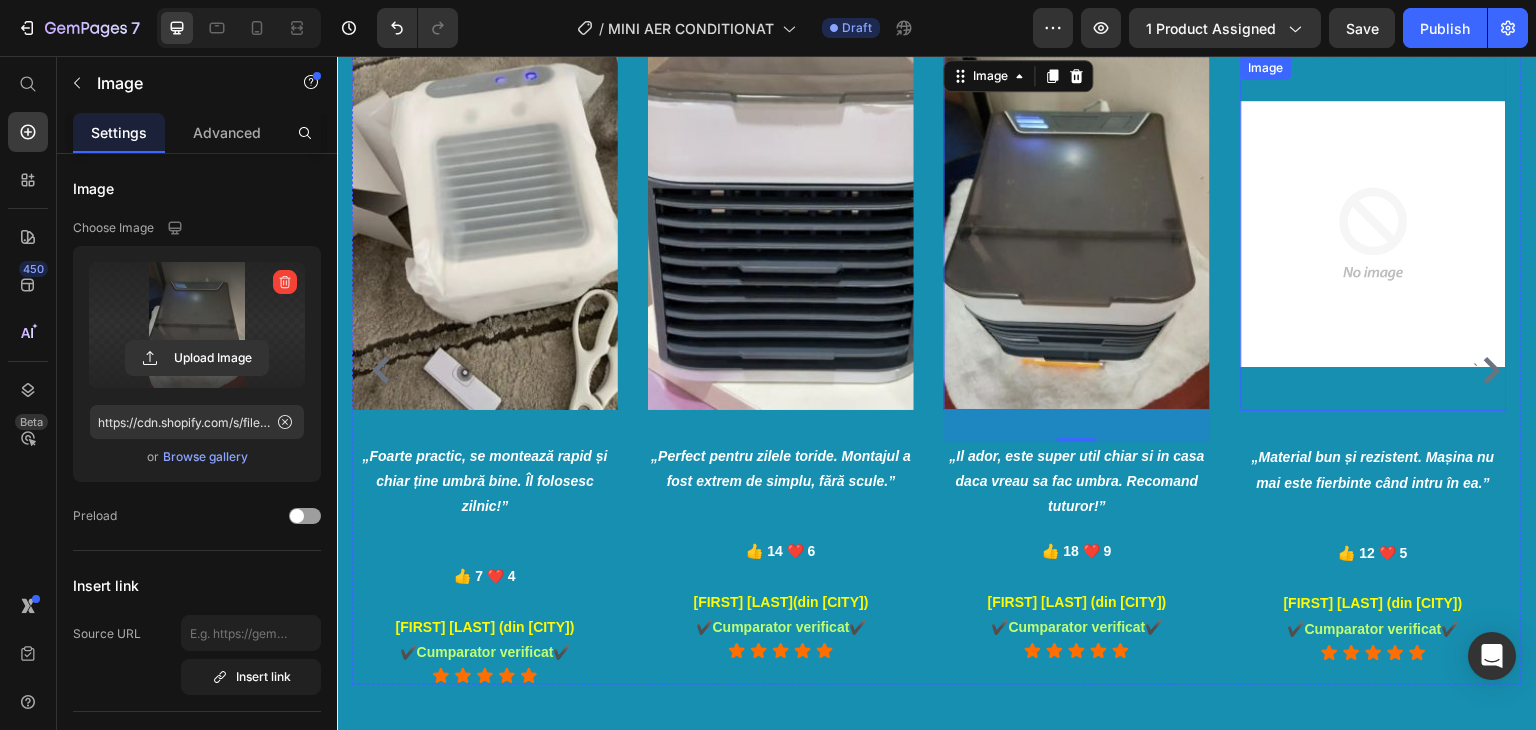 click at bounding box center (1374, 233) 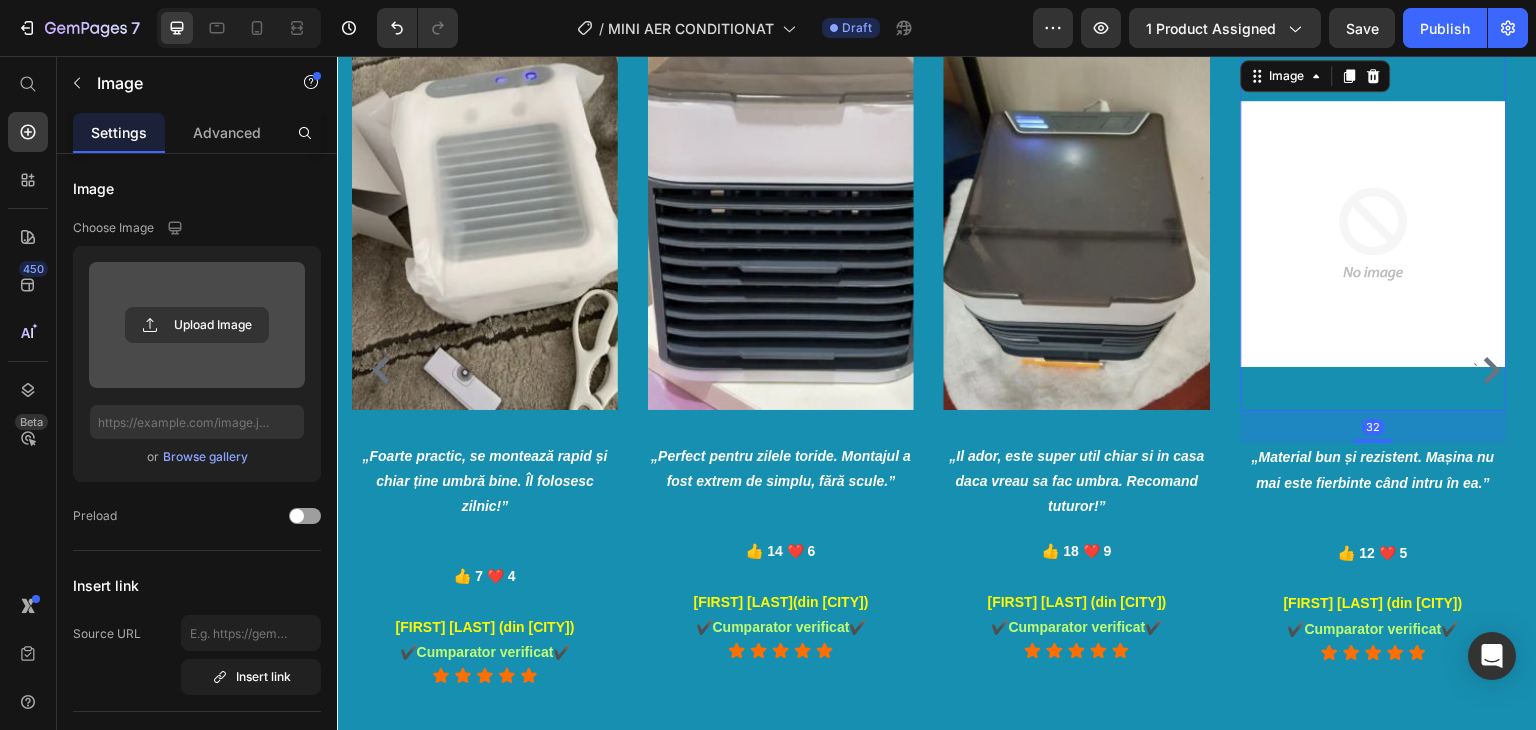 click on "Upload Image" at bounding box center [197, 325] 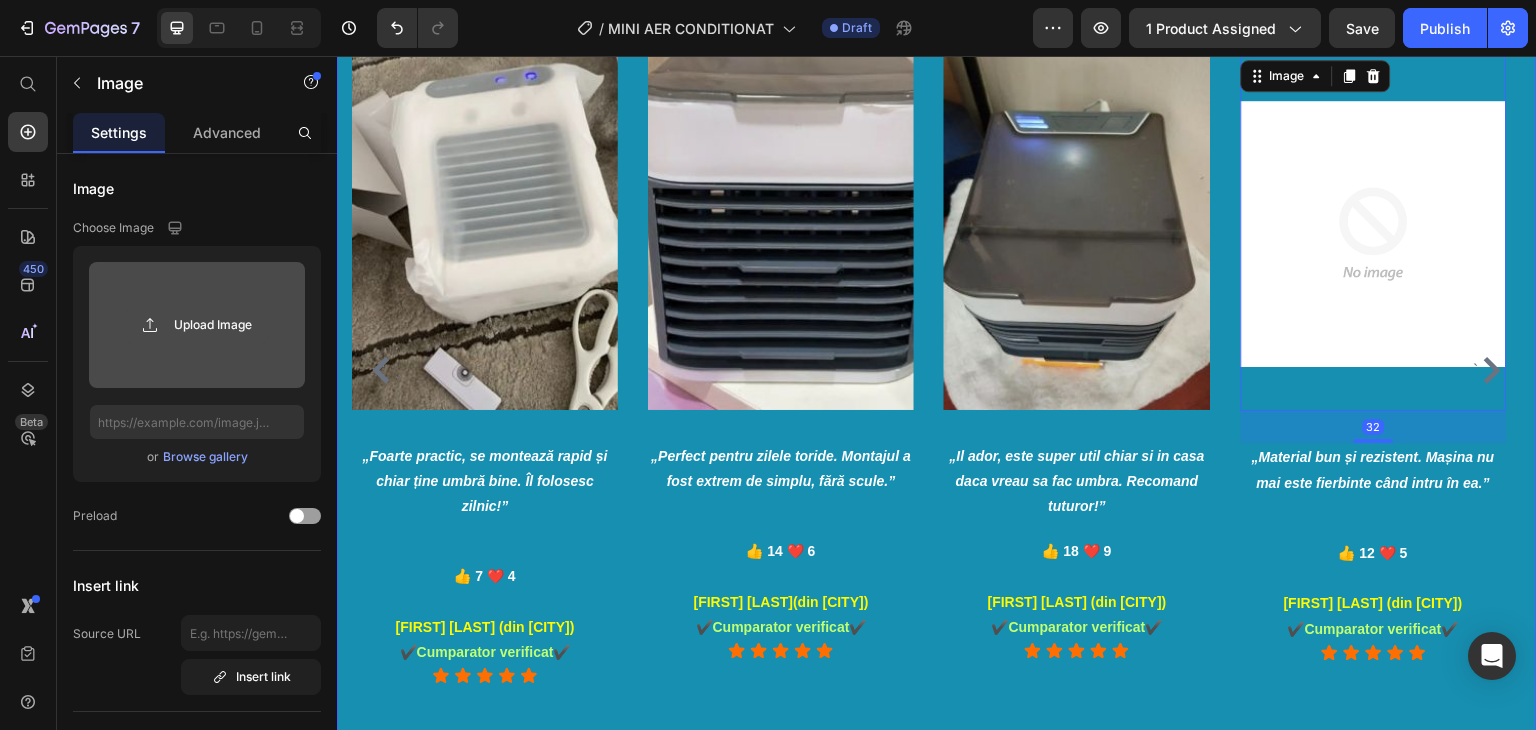 click 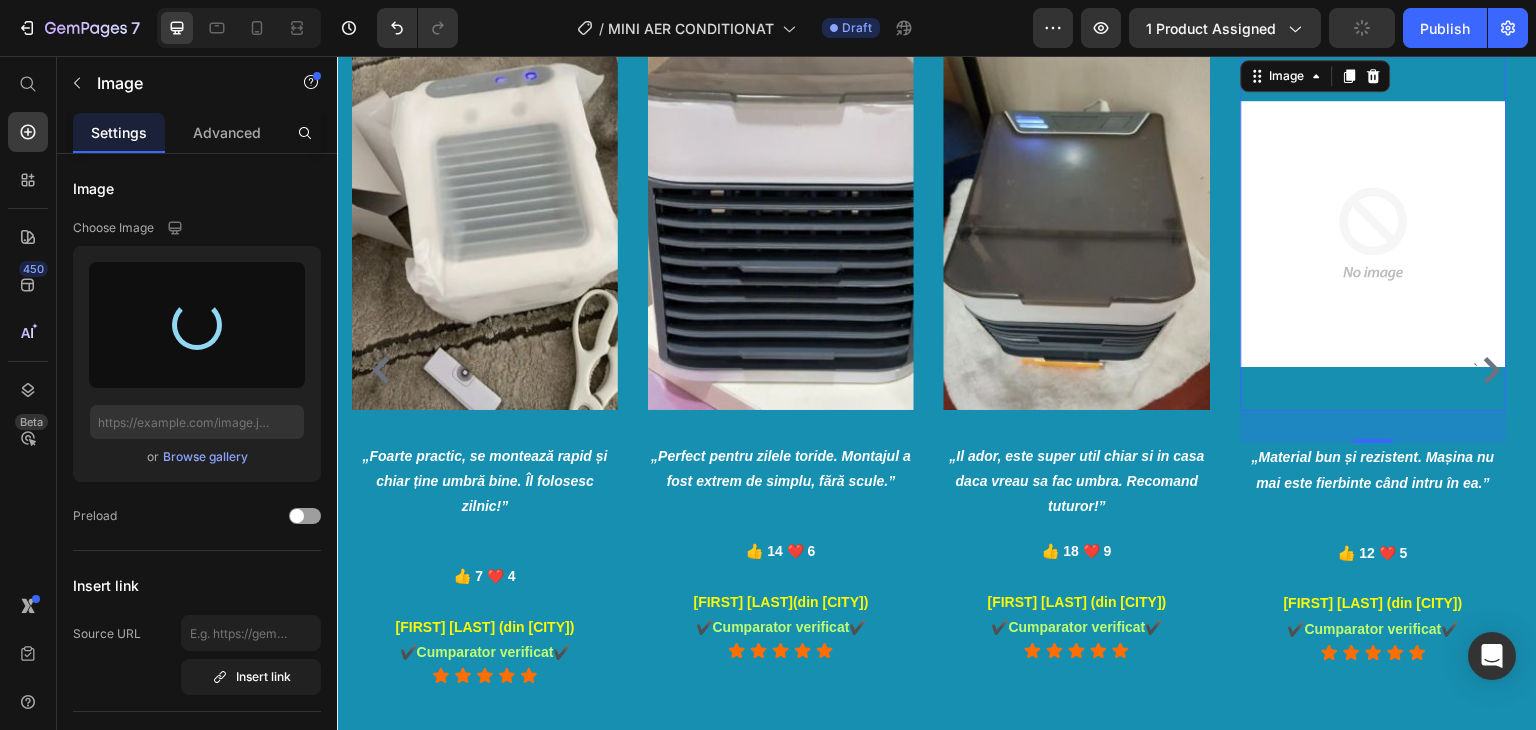 type on "https://cdn.shopify.com/s/files/1/0879/3020/8522/files/gempages_548054469246452616-7518b8fe-868b-4ea0-8d49-526aa3624f69.jpg" 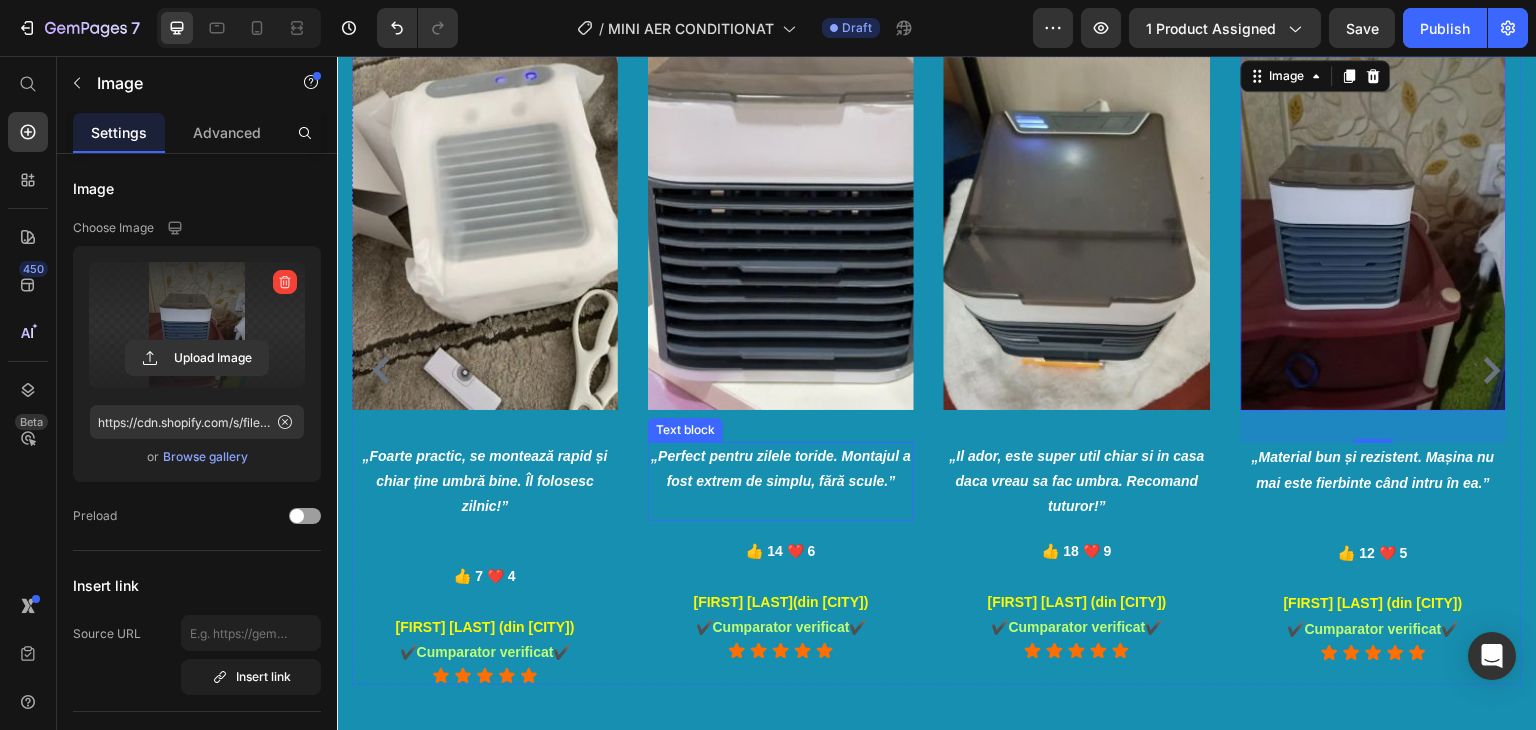 click on "„Perfect pentru zilele toride. Montajul a fost extrem de simplu, fără scule.”" at bounding box center (781, 469) 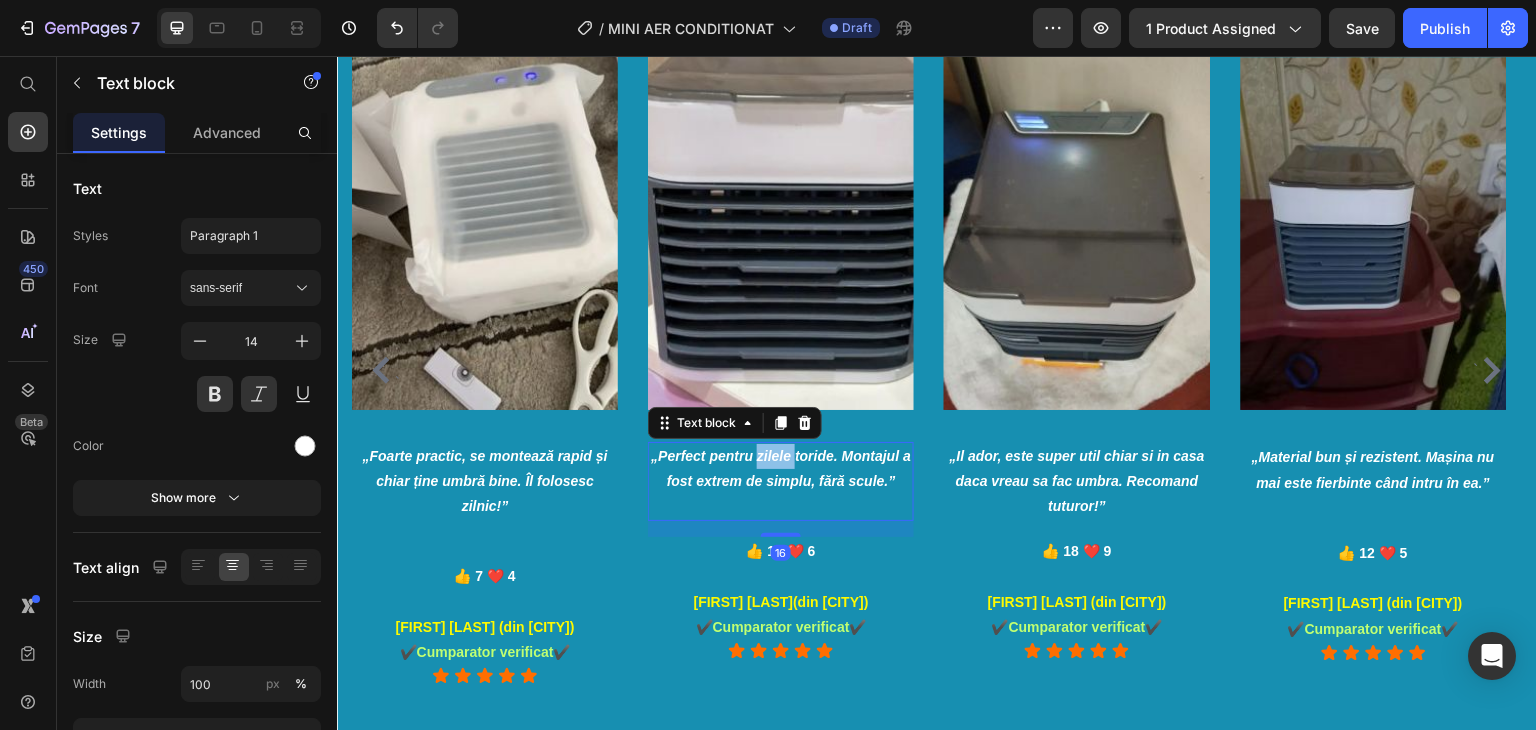click on "„Perfect pentru zilele toride. Montajul a fost extrem de simplu, fără scule.”" at bounding box center [781, 469] 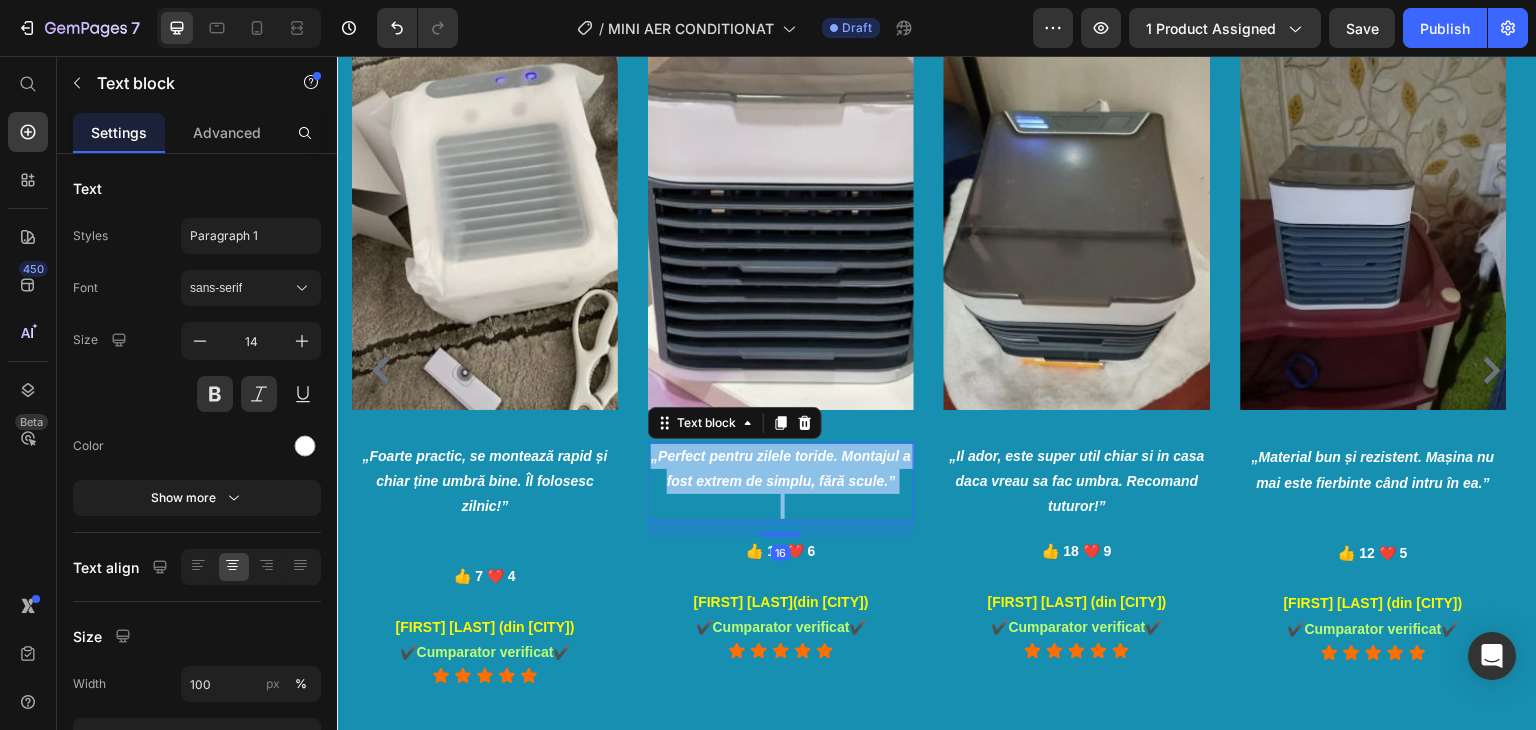 click on "„Perfect pentru zilele toride. Montajul a fost extrem de simplu, fără scule.”" at bounding box center [781, 469] 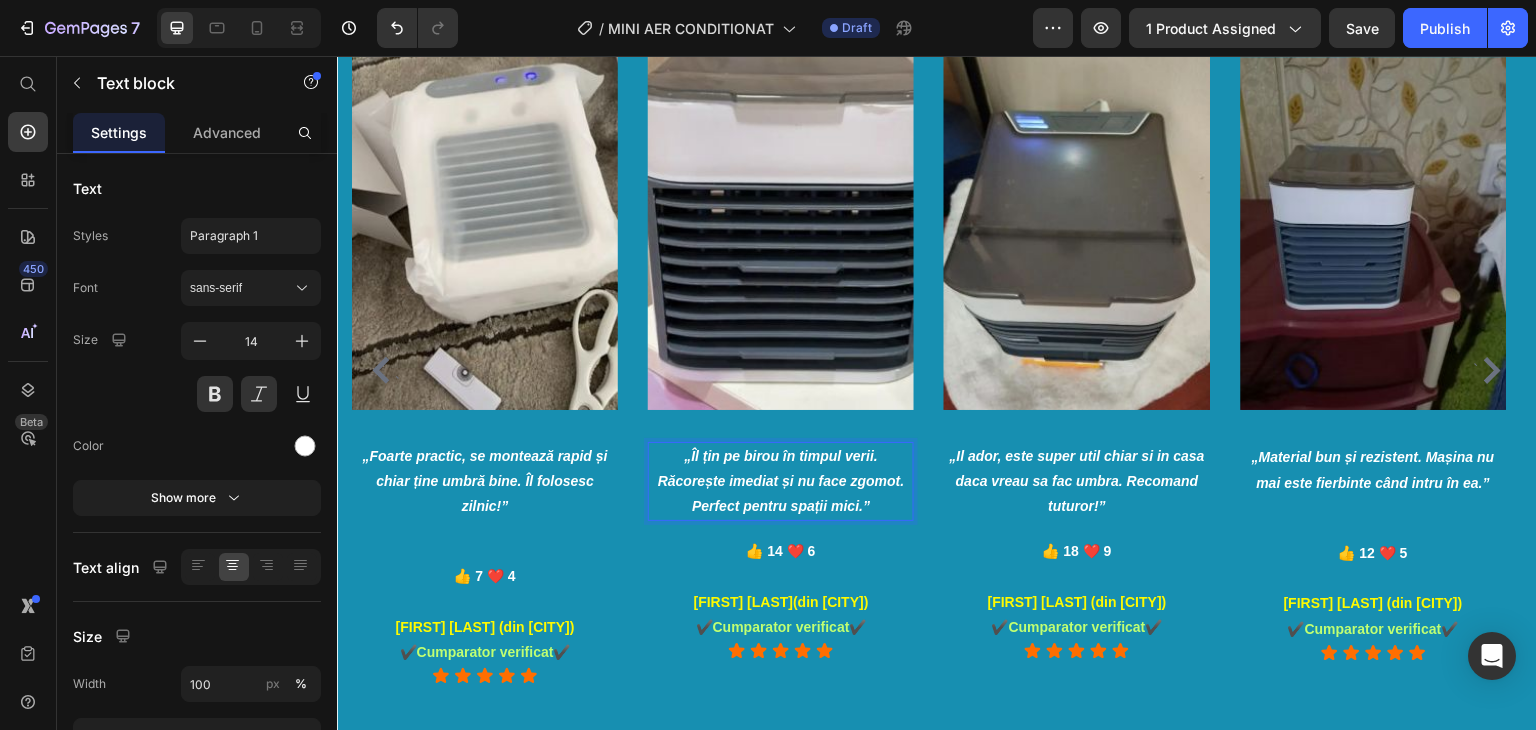 click on "„Îl țin pe birou în timpul verii. Răcorește imediat și nu face zgomot. Perfect pentru spații mici.”" at bounding box center [781, 482] 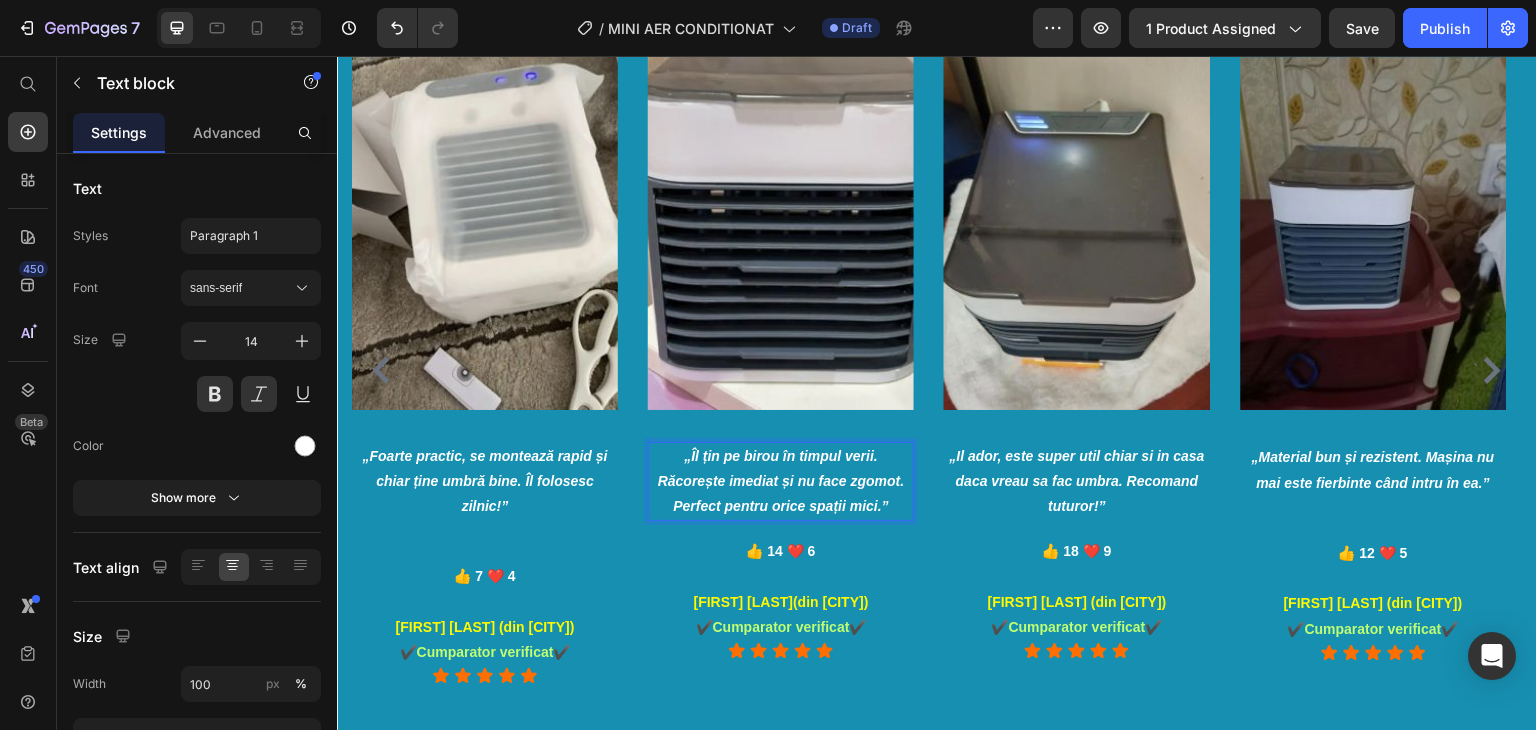 click on "„Îl țin pe birou în timpul verii. Răcorește imediat și nu face zgomot. Perfect pentru orice spații mici.”" at bounding box center (781, 482) 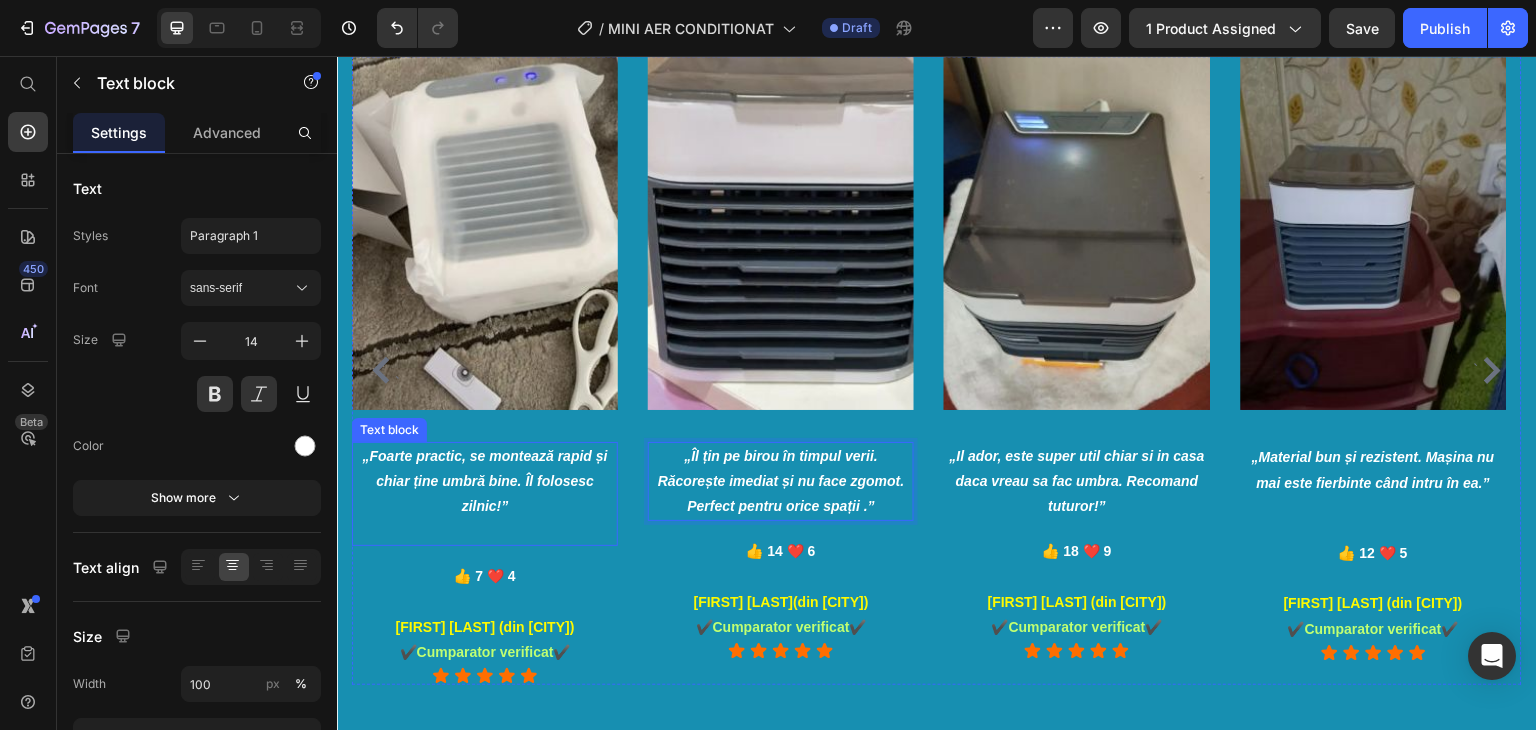 click on "„Foarte practic, se montează rapid și chiar ține umbră bine. Îl folosesc zilnic!”" at bounding box center (485, 482) 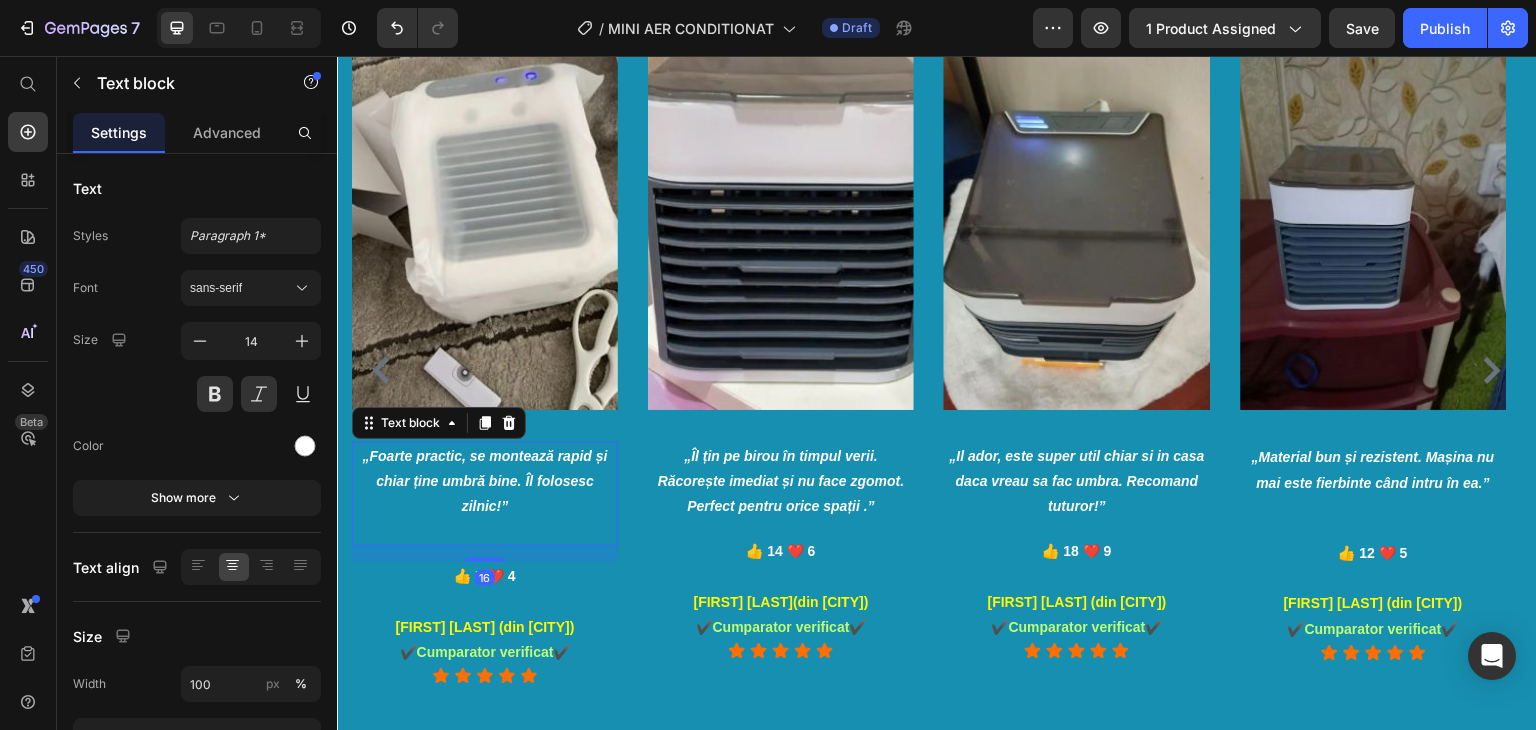 click on "„Foarte practic, se montează rapid și chiar ține umbră bine. Îl folosesc zilnic!”" at bounding box center (485, 482) 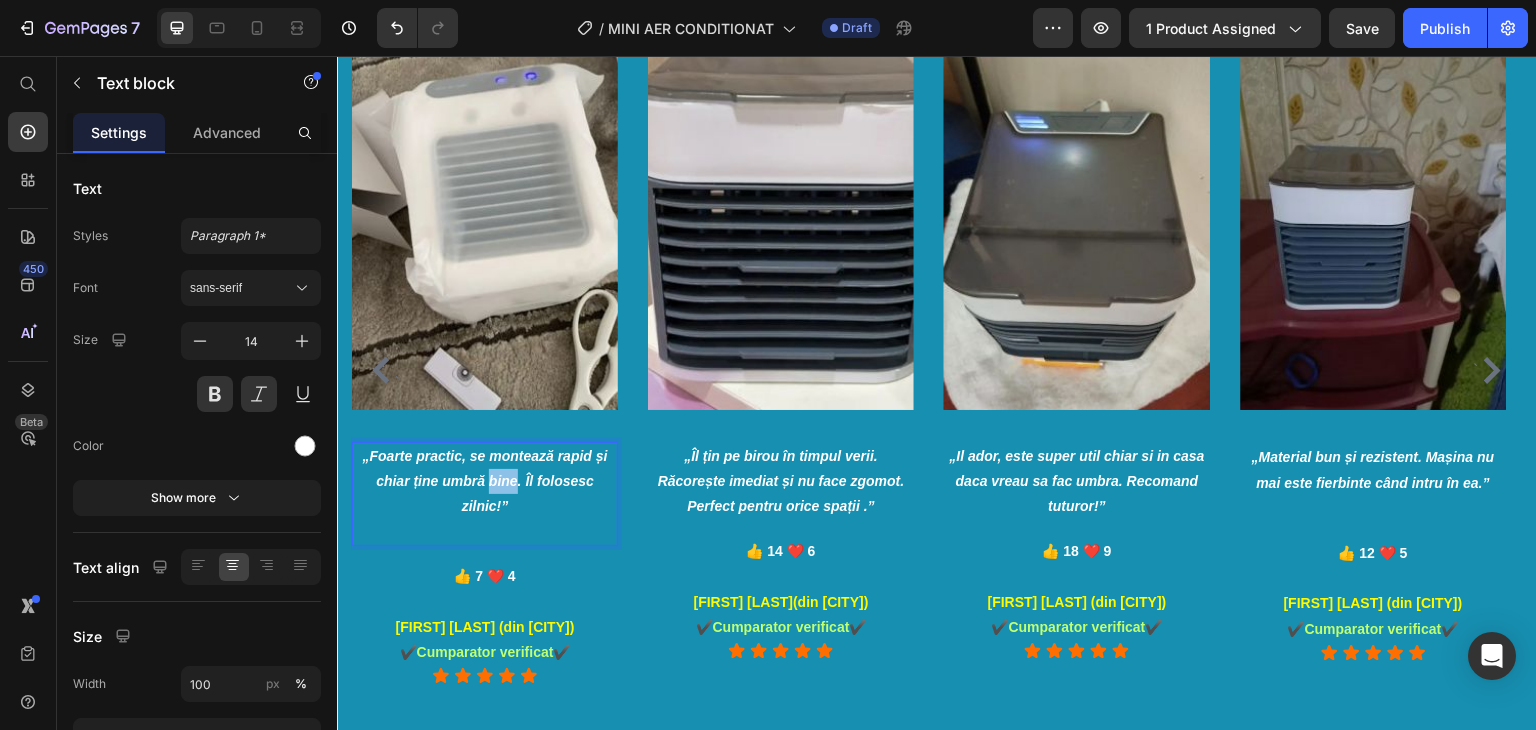 click on "„Foarte practic, se montează rapid și chiar ține umbră bine. Îl folosesc zilnic!”" at bounding box center (485, 482) 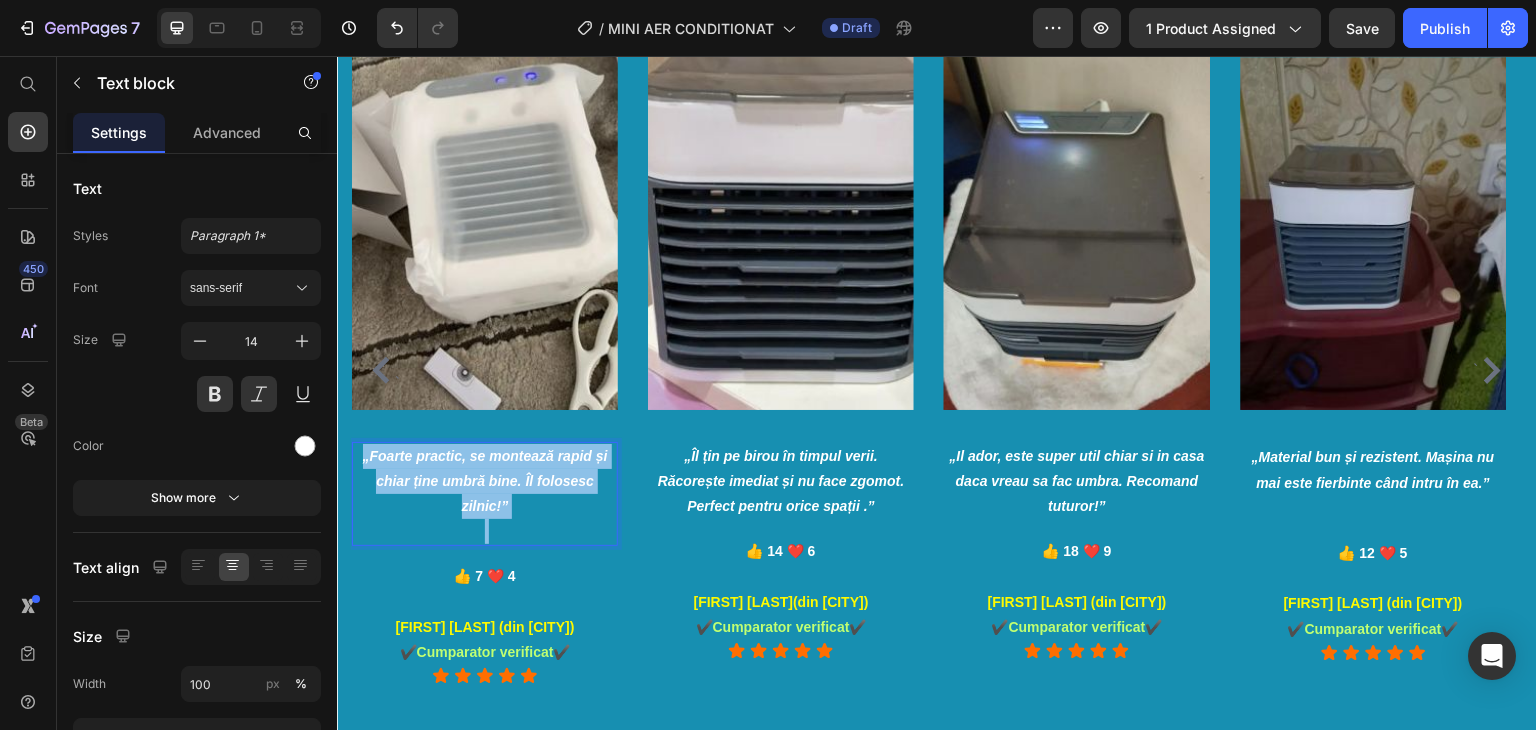 click on "„Foarte practic, se montează rapid și chiar ține umbră bine. Îl folosesc zilnic!”" at bounding box center [485, 482] 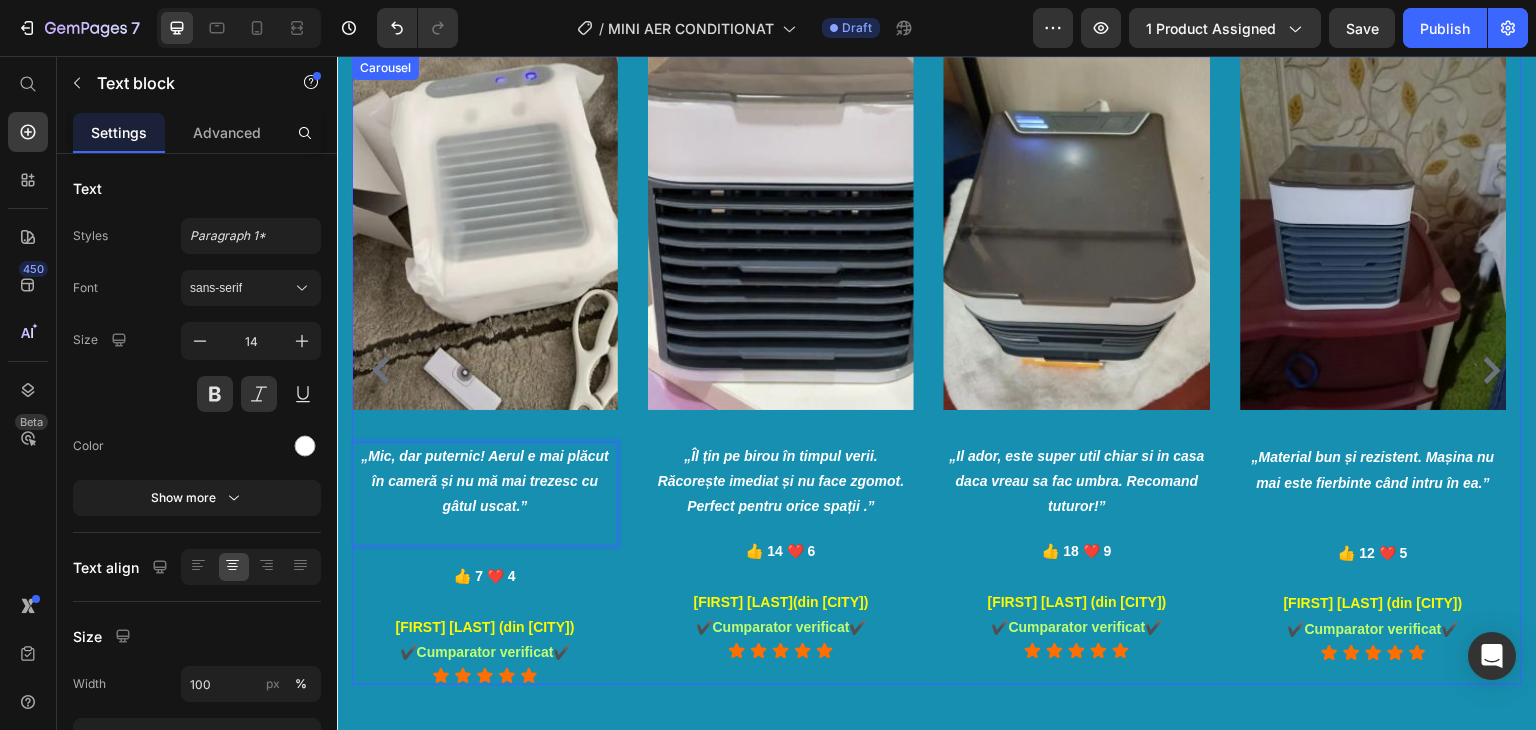 click on "„Îl țin pe birou în timpul verii. Răcorește imediat și nu face zgomot. Perfect pentru orice spații .”" at bounding box center [781, 482] 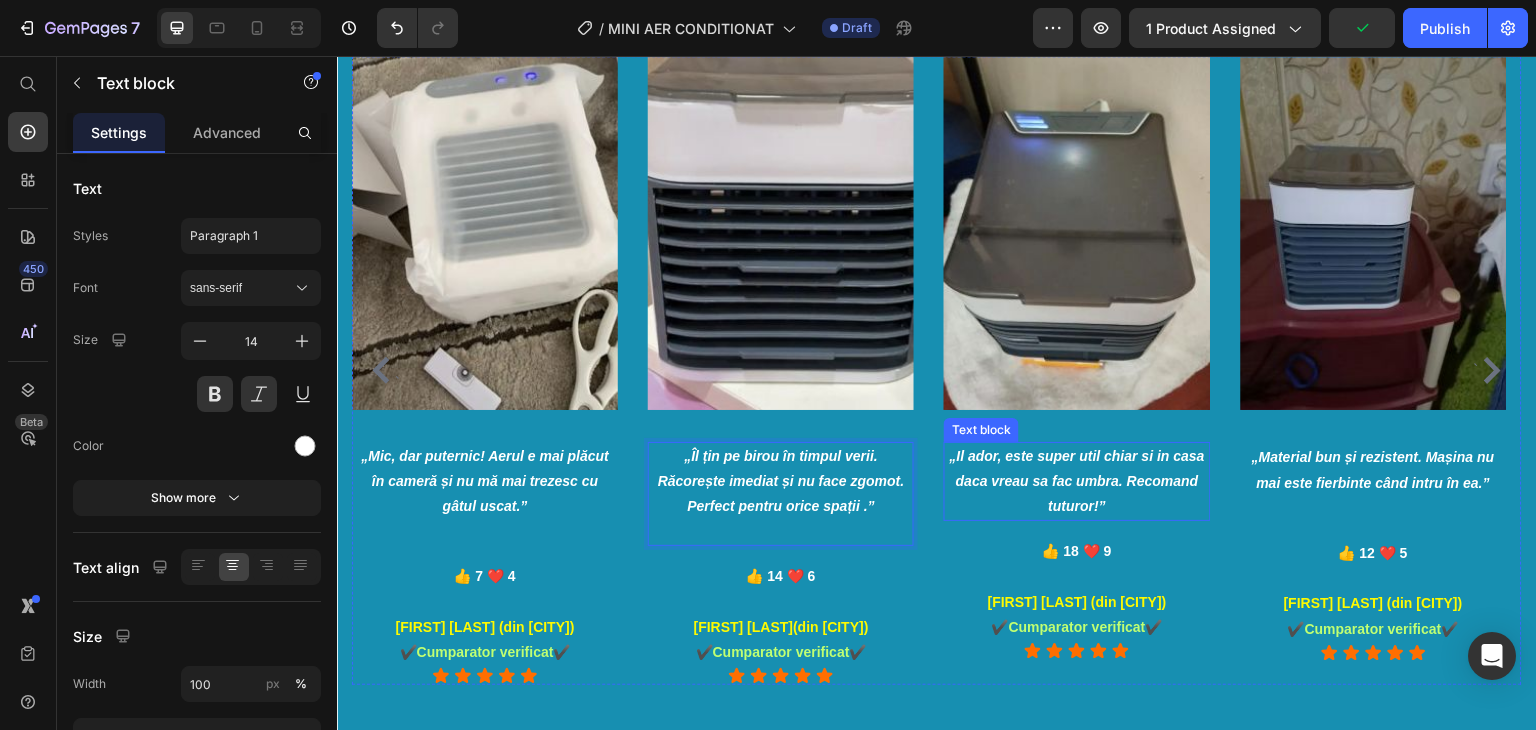click on "„Il ador, este super util chiar si in casa daca vreau sa fac umbra. Recomand tuturor!”" at bounding box center [1077, 482] 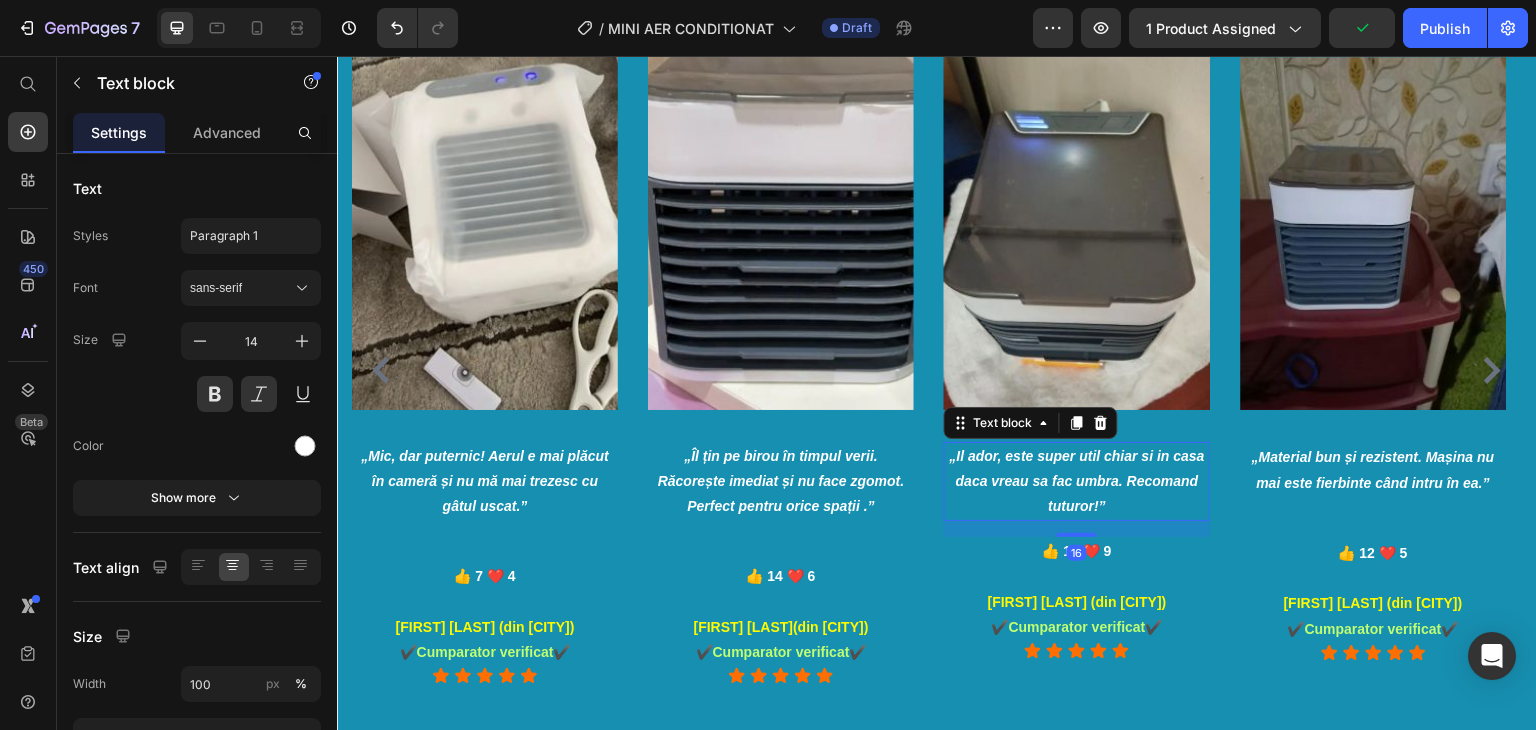 click on "„Il ador, este super util chiar si in casa daca vreau sa fac umbra. Recomand tuturor!”" at bounding box center [1077, 482] 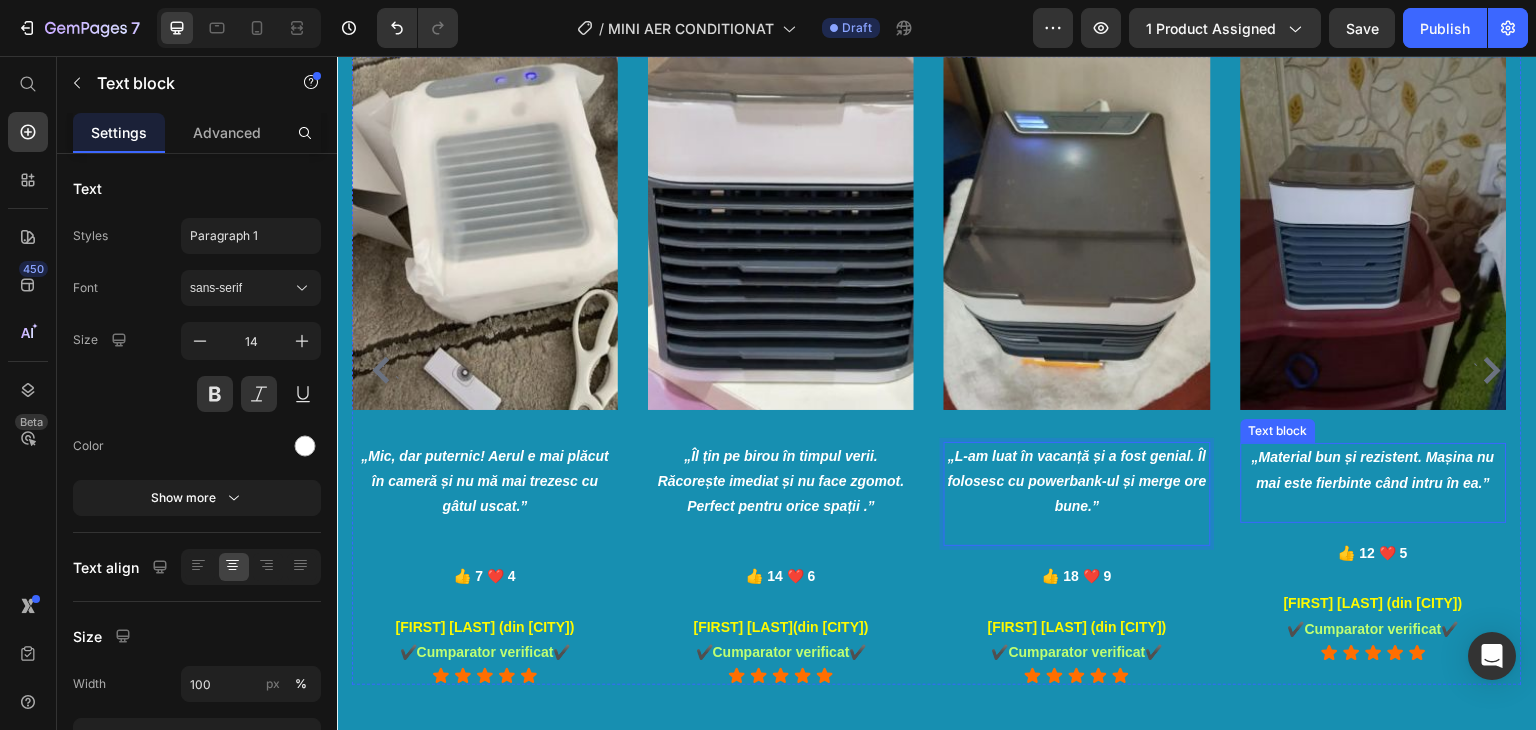 click on "„Material bun și rezistent. Mașina nu mai este fierbinte când intru în ea.”" at bounding box center (1374, 470) 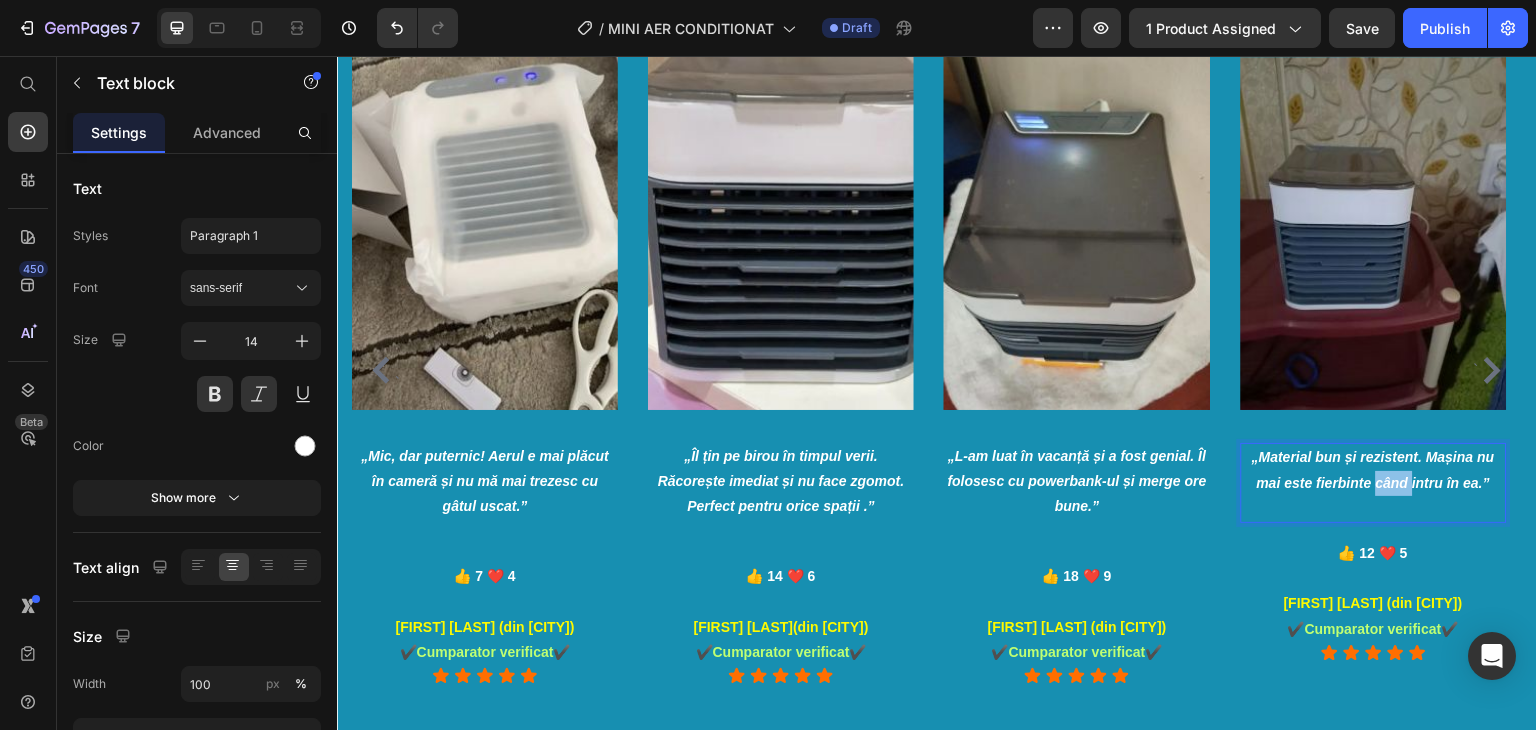 click on "„Material bun și rezistent. Mașina nu mai este fierbinte când intru în ea.”" at bounding box center (1374, 470) 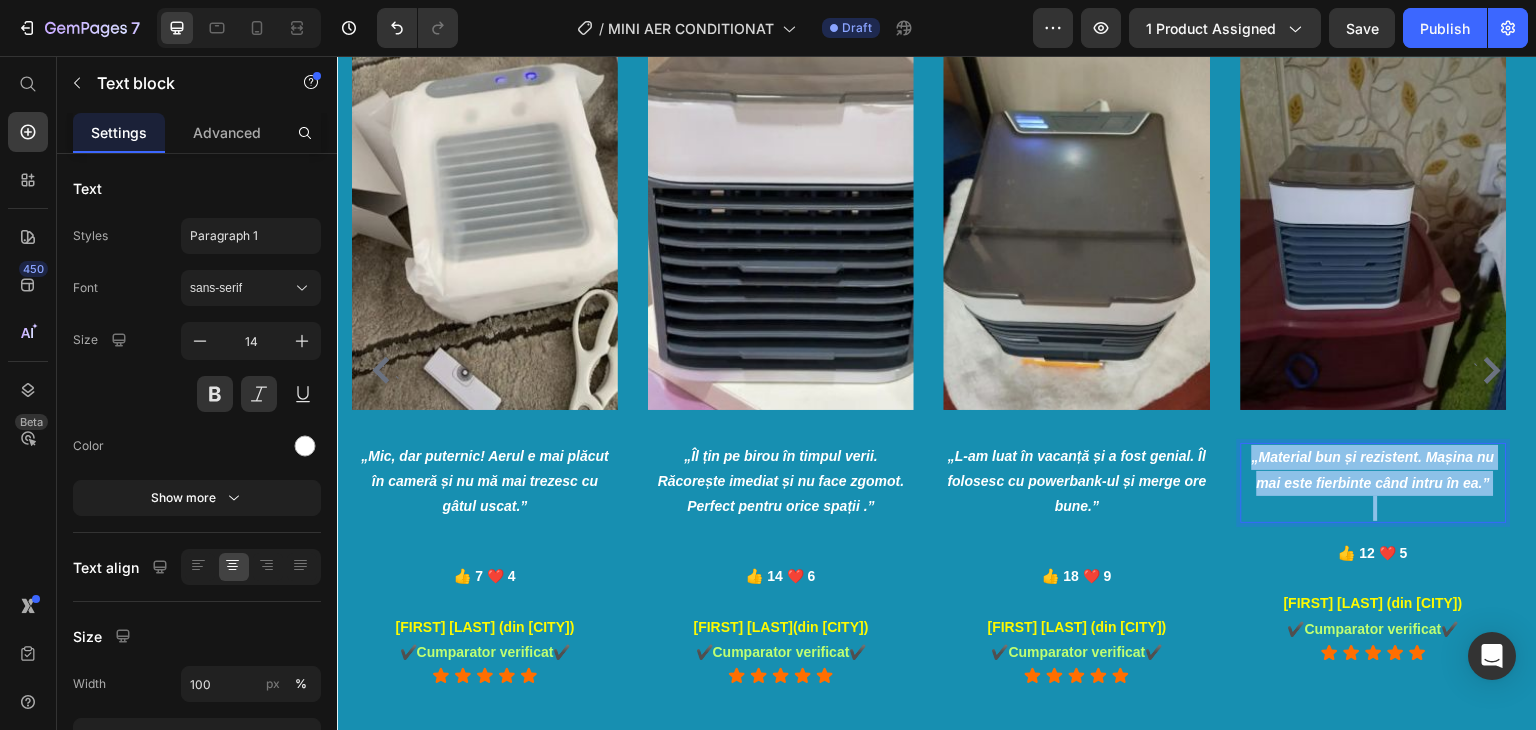 click on "„Material bun și rezistent. Mașina nu mai este fierbinte când intru în ea.”" at bounding box center [1374, 470] 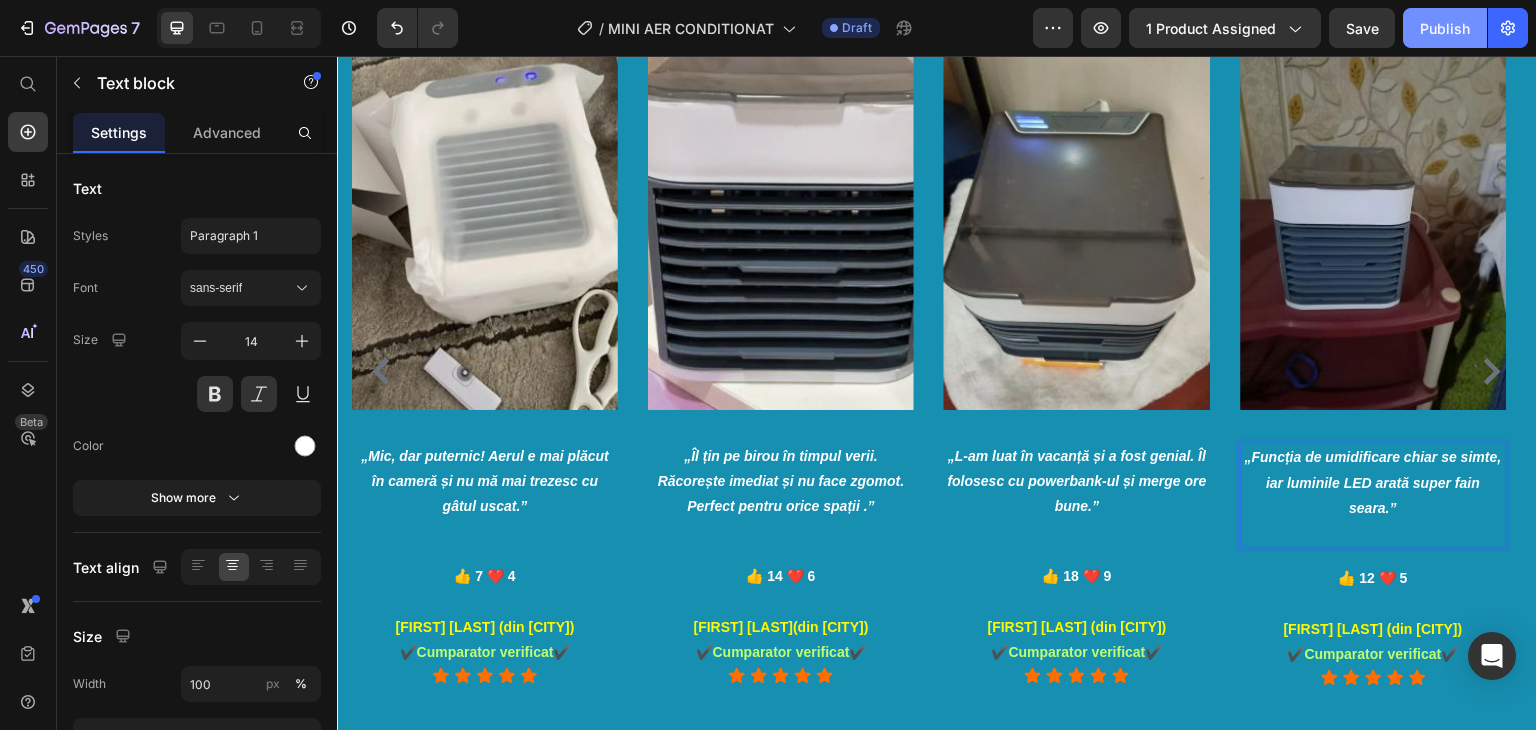 click on "Publish" at bounding box center [1445, 28] 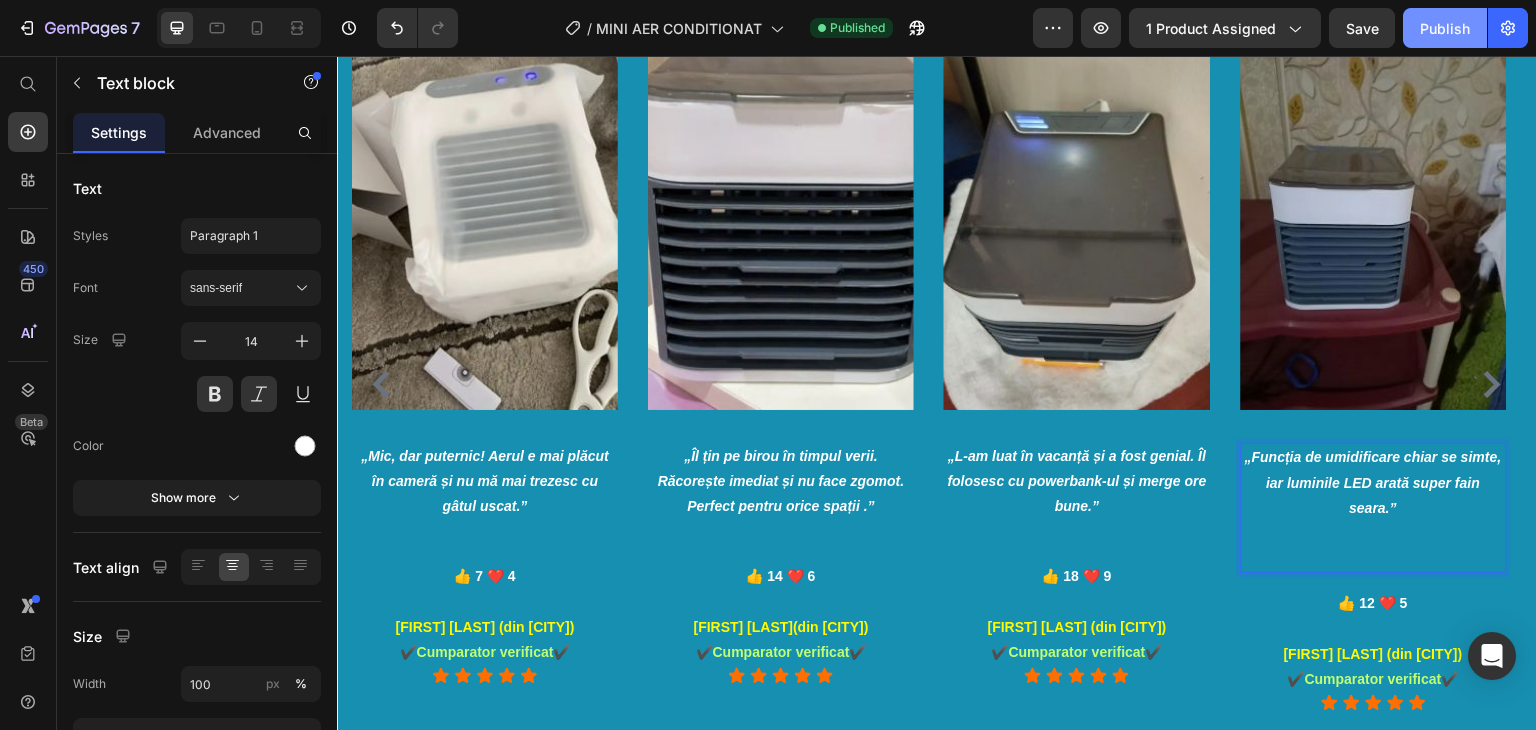 click on "Publish" at bounding box center (1445, 28) 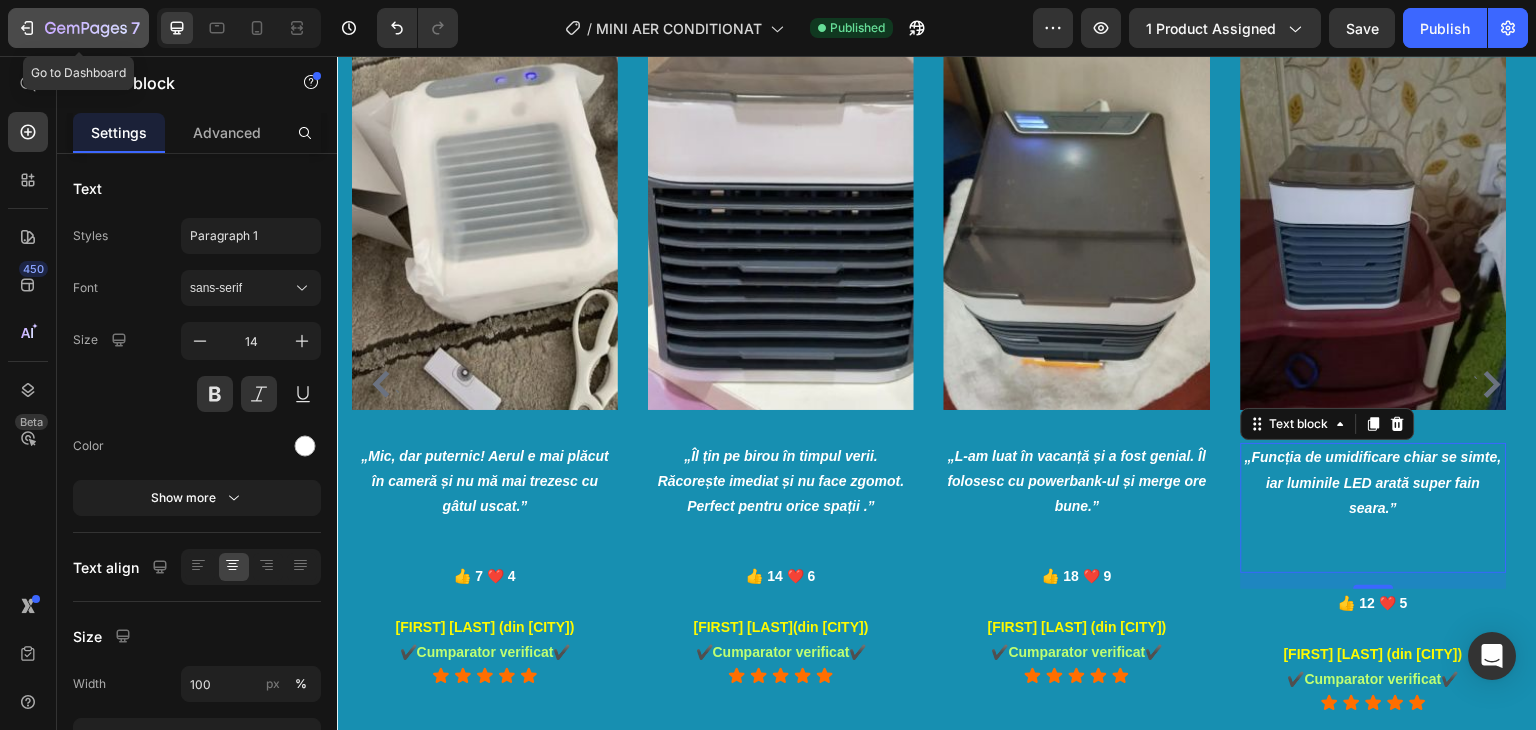 click 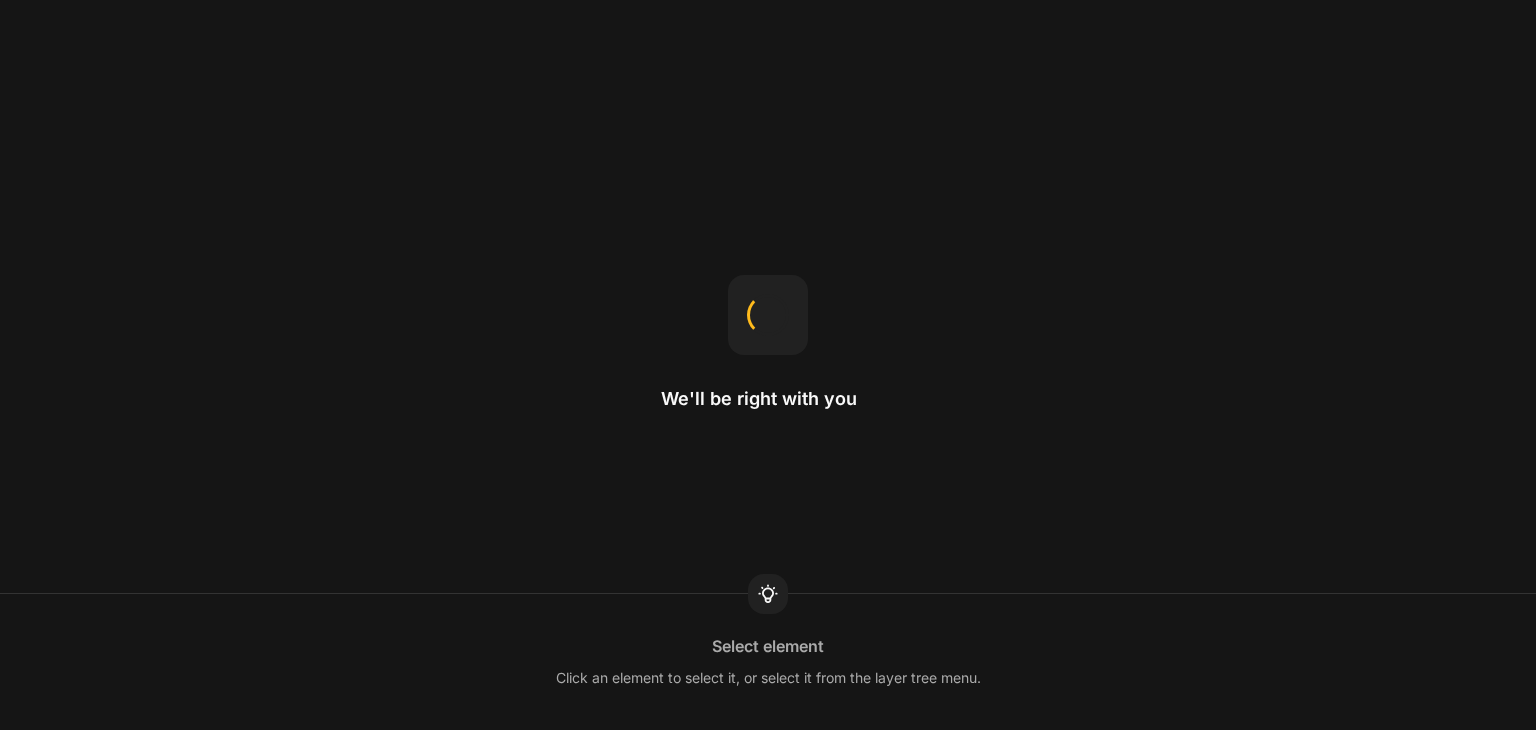 scroll, scrollTop: 0, scrollLeft: 0, axis: both 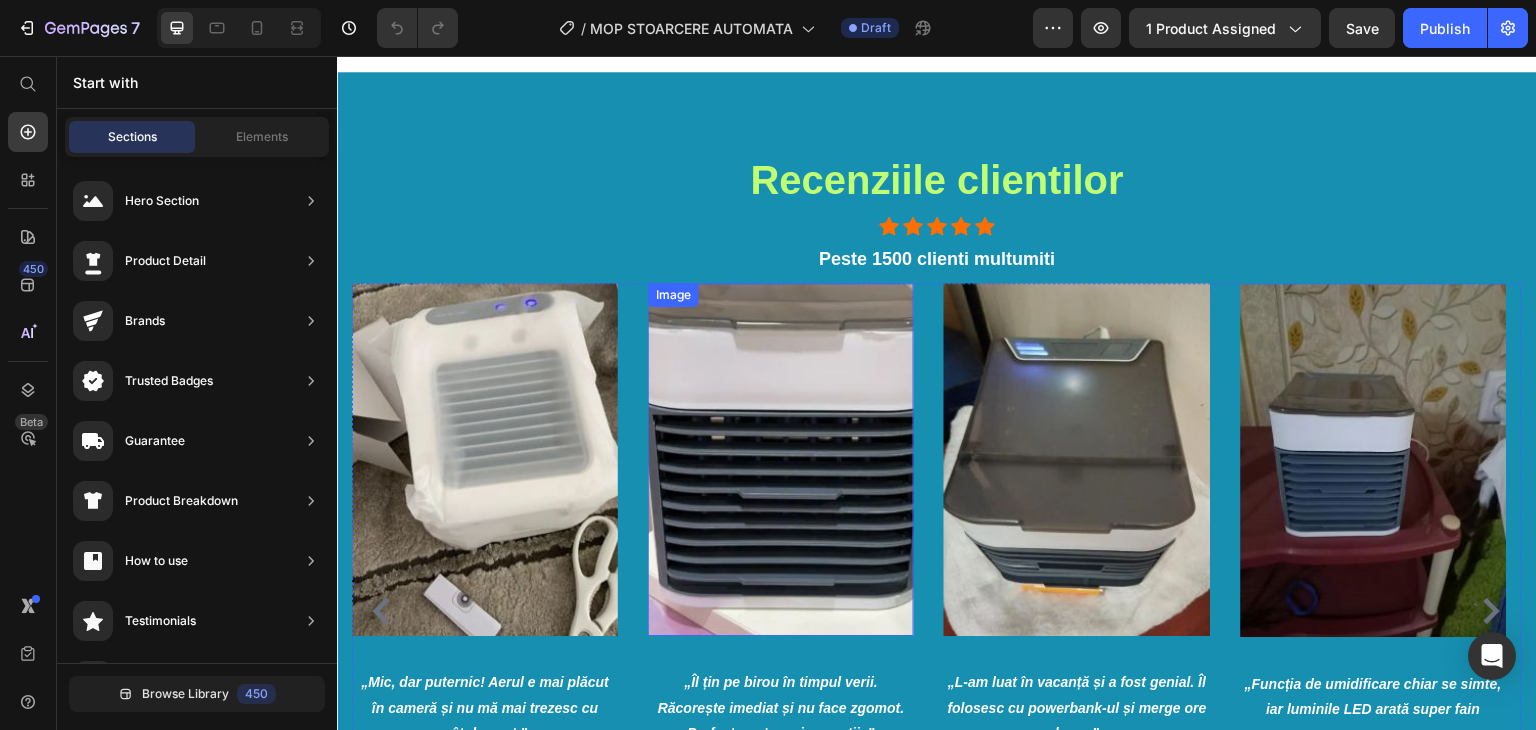 click at bounding box center [485, 459] 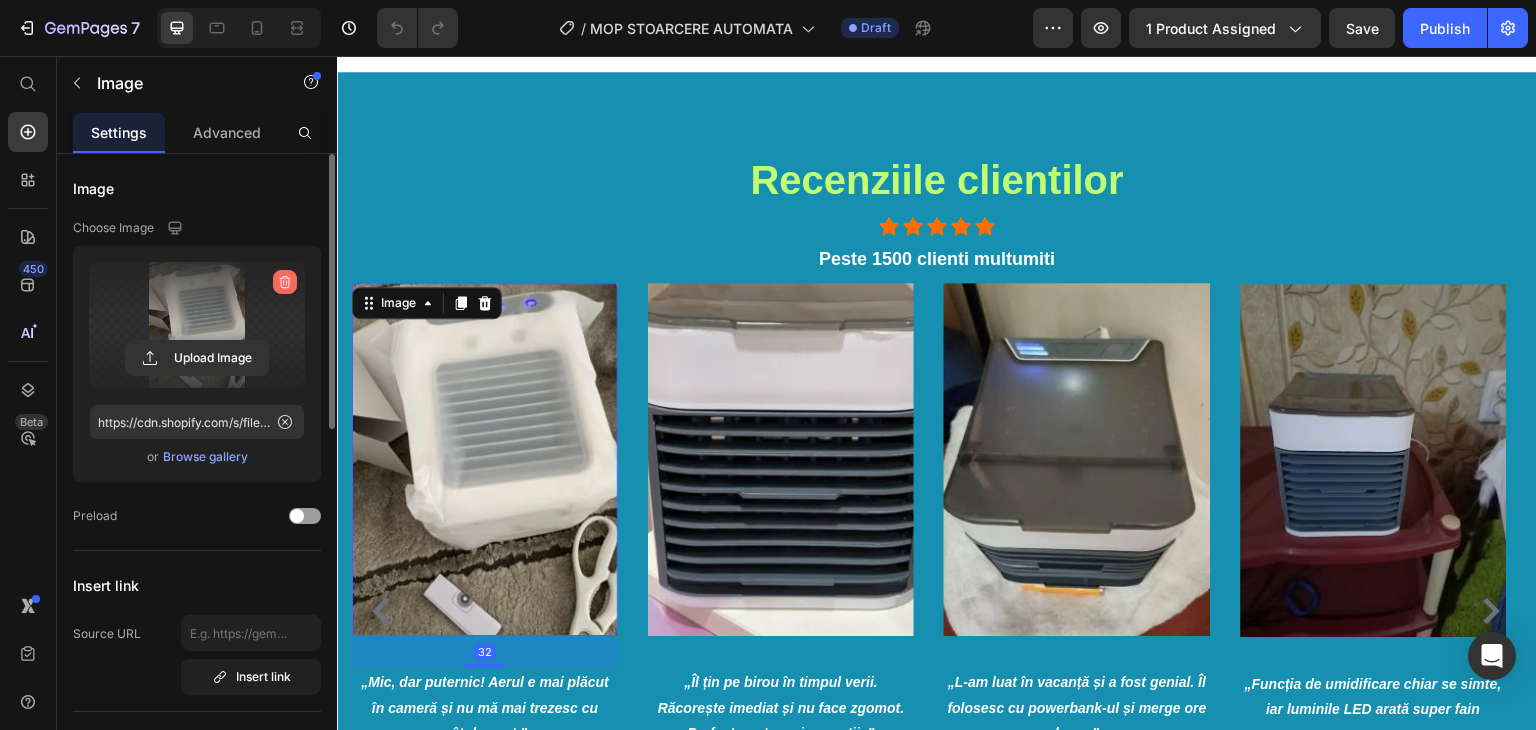 click 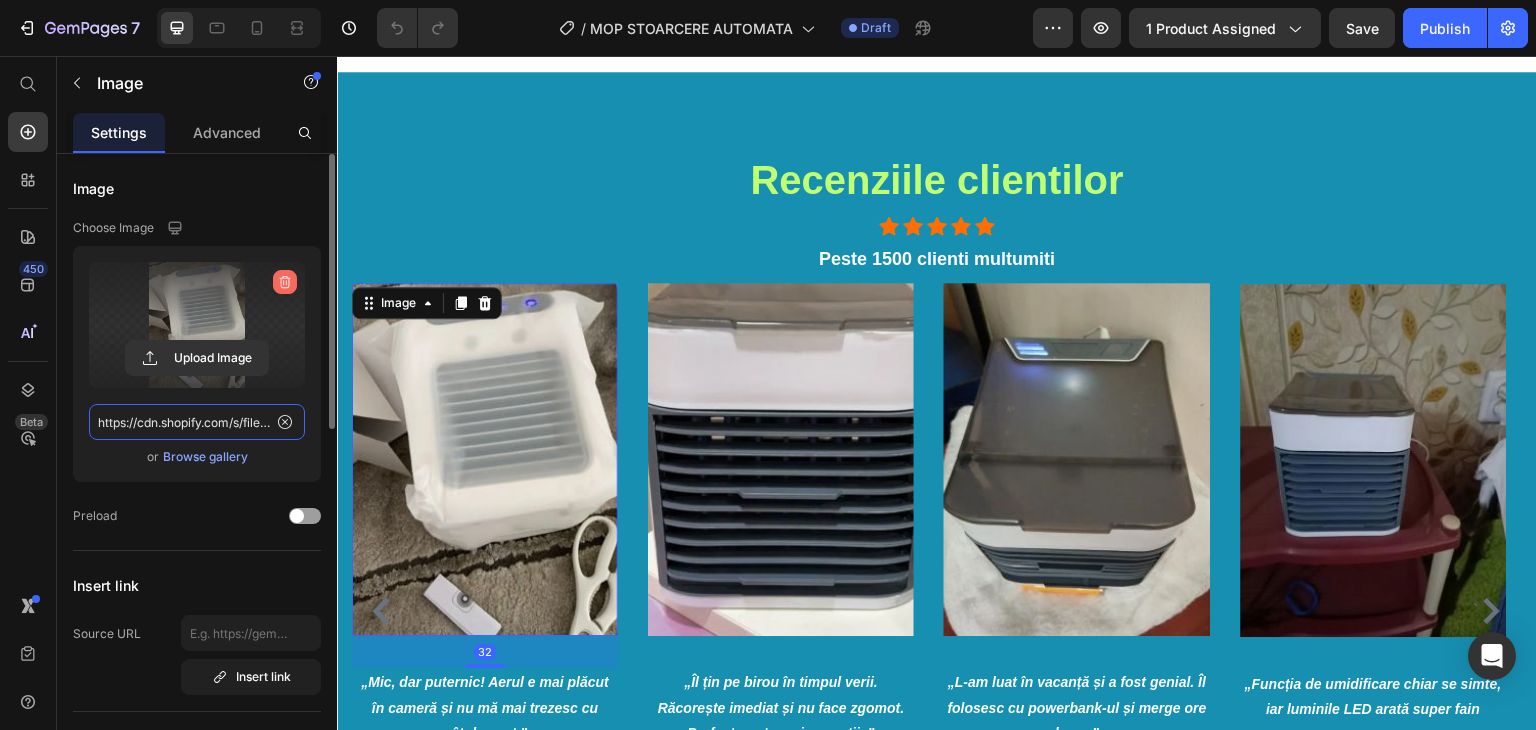 type 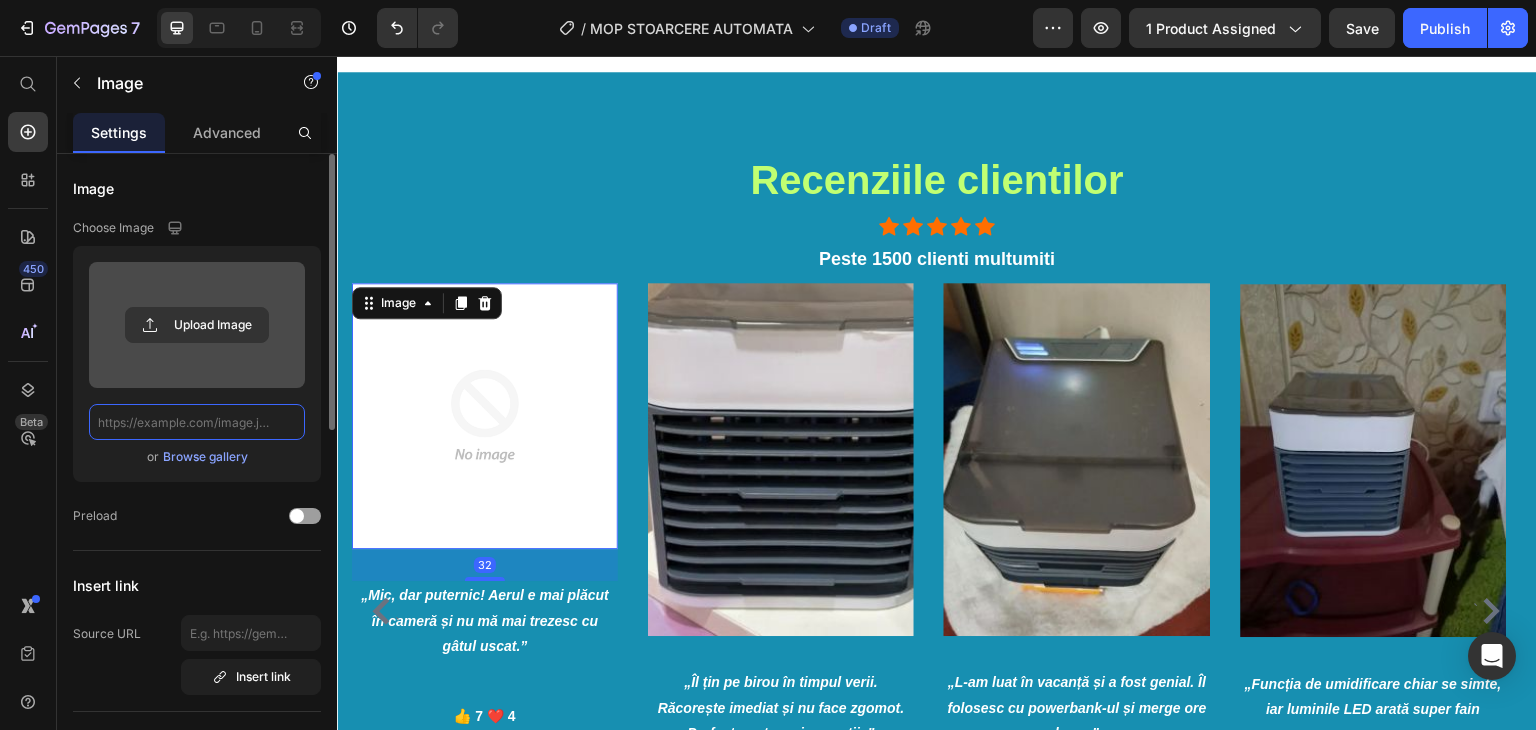 scroll, scrollTop: 0, scrollLeft: 0, axis: both 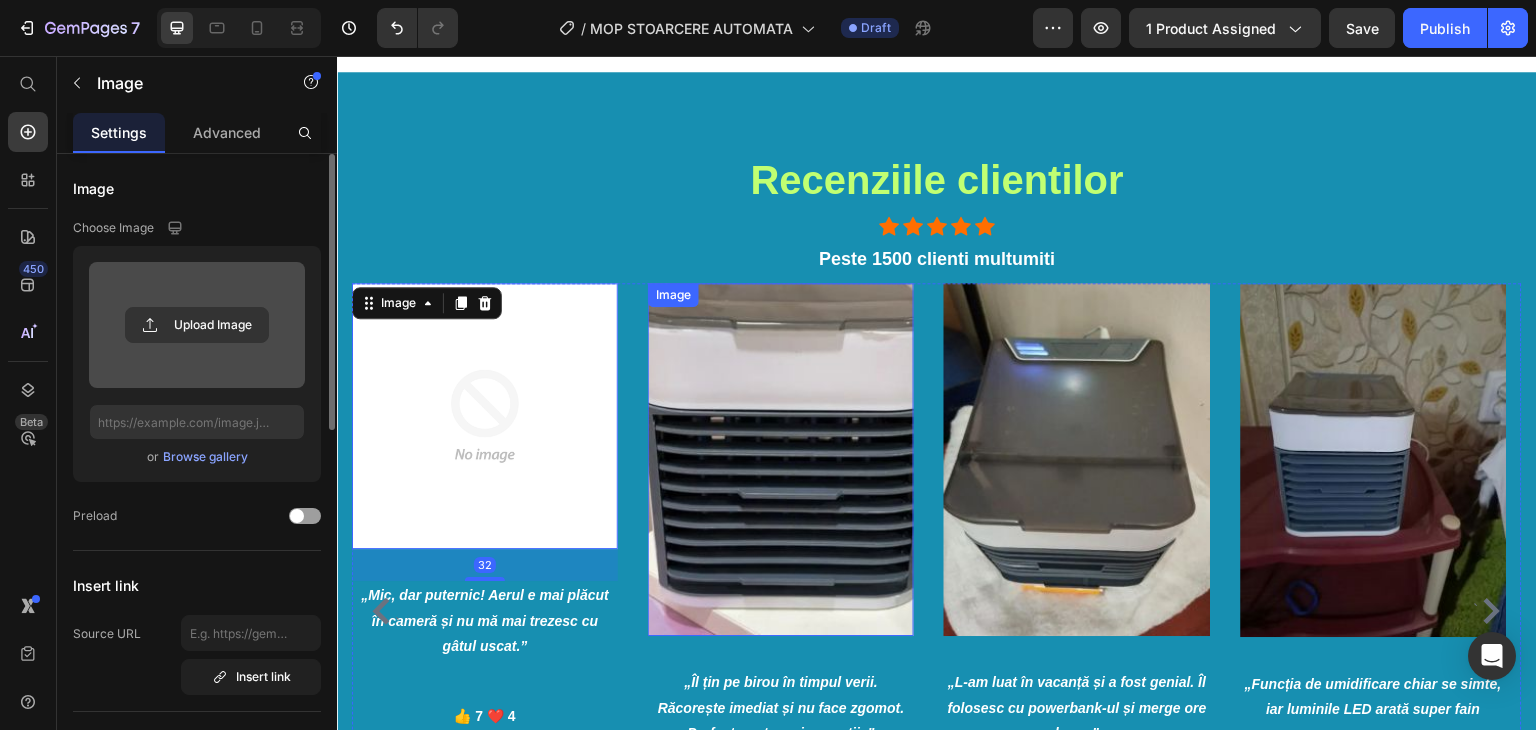 click at bounding box center [781, 459] 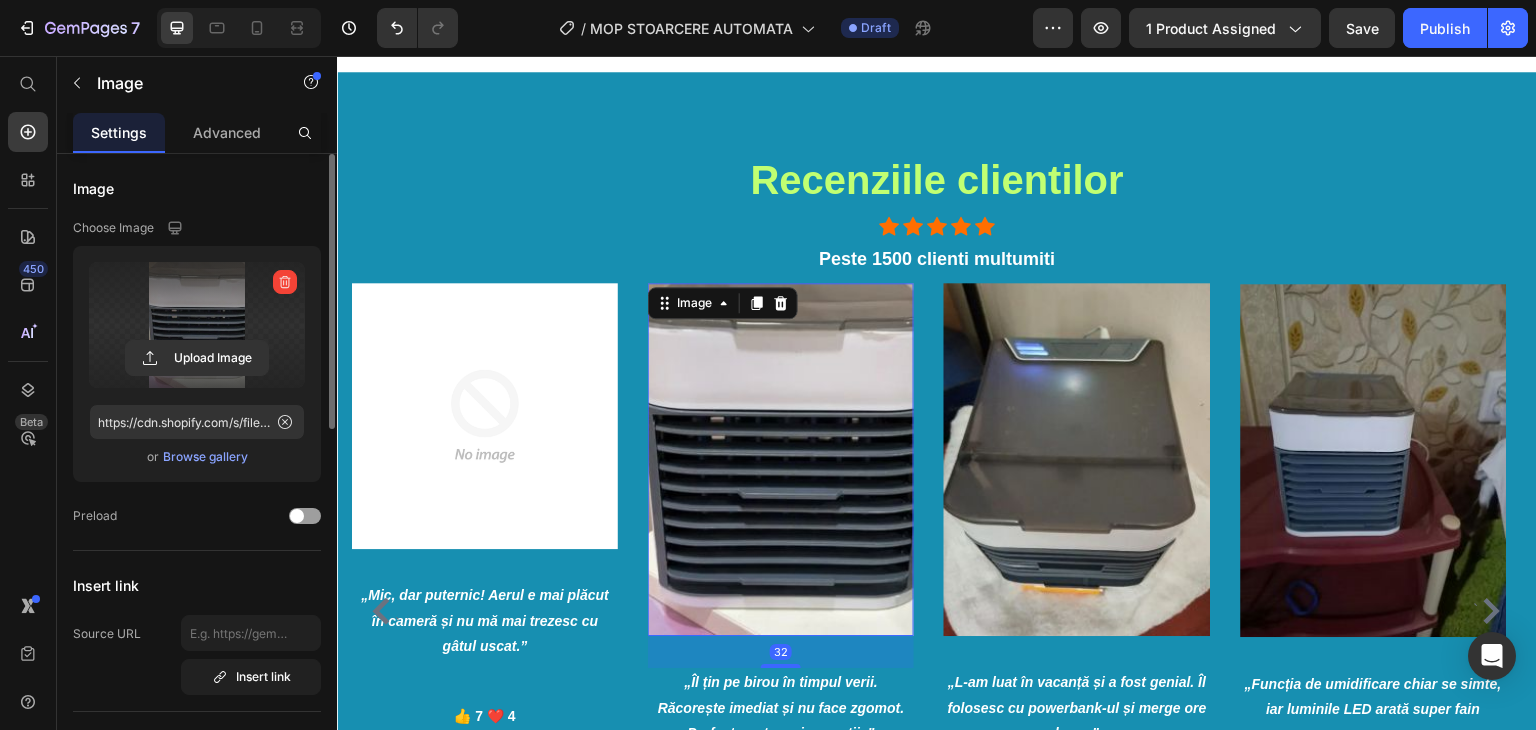 click at bounding box center (285, 282) 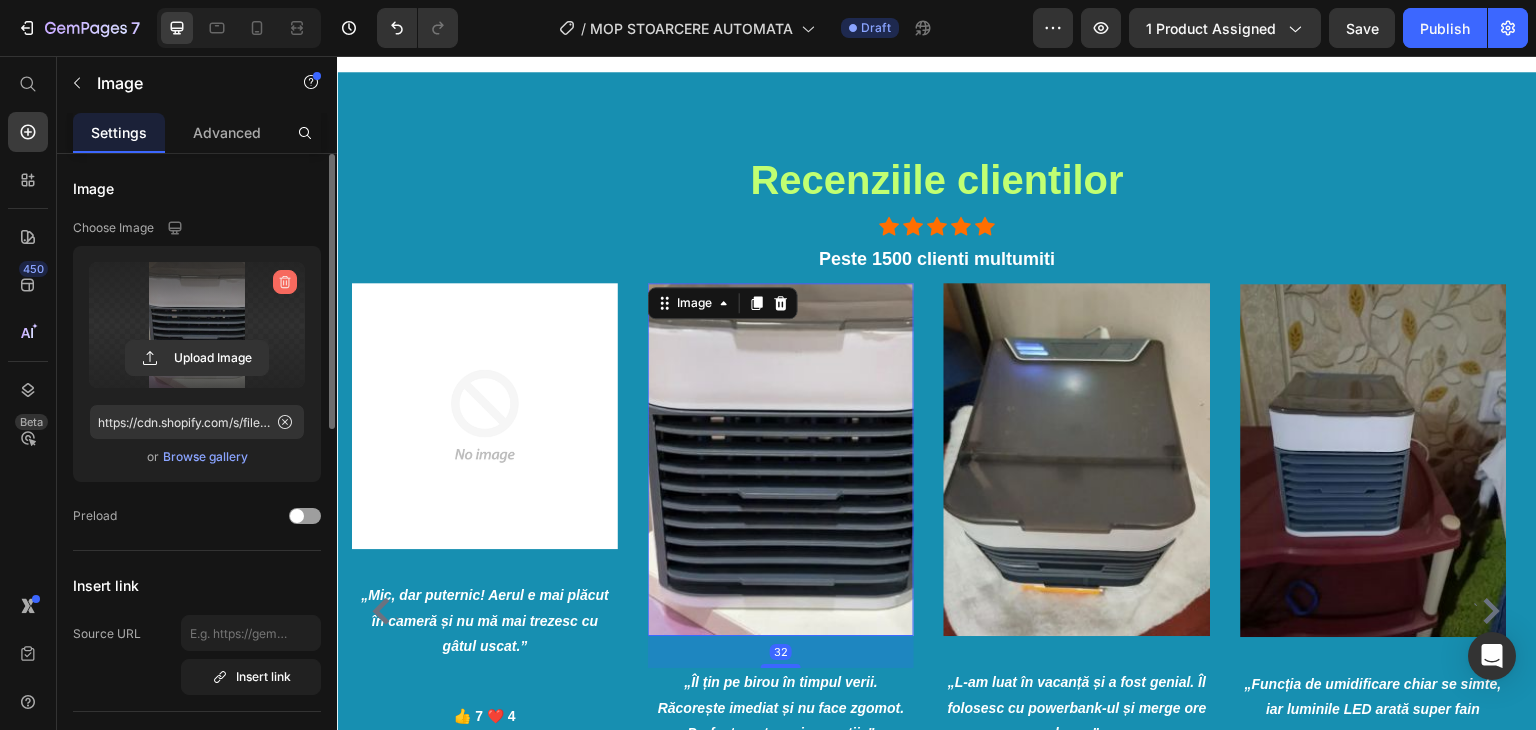 click 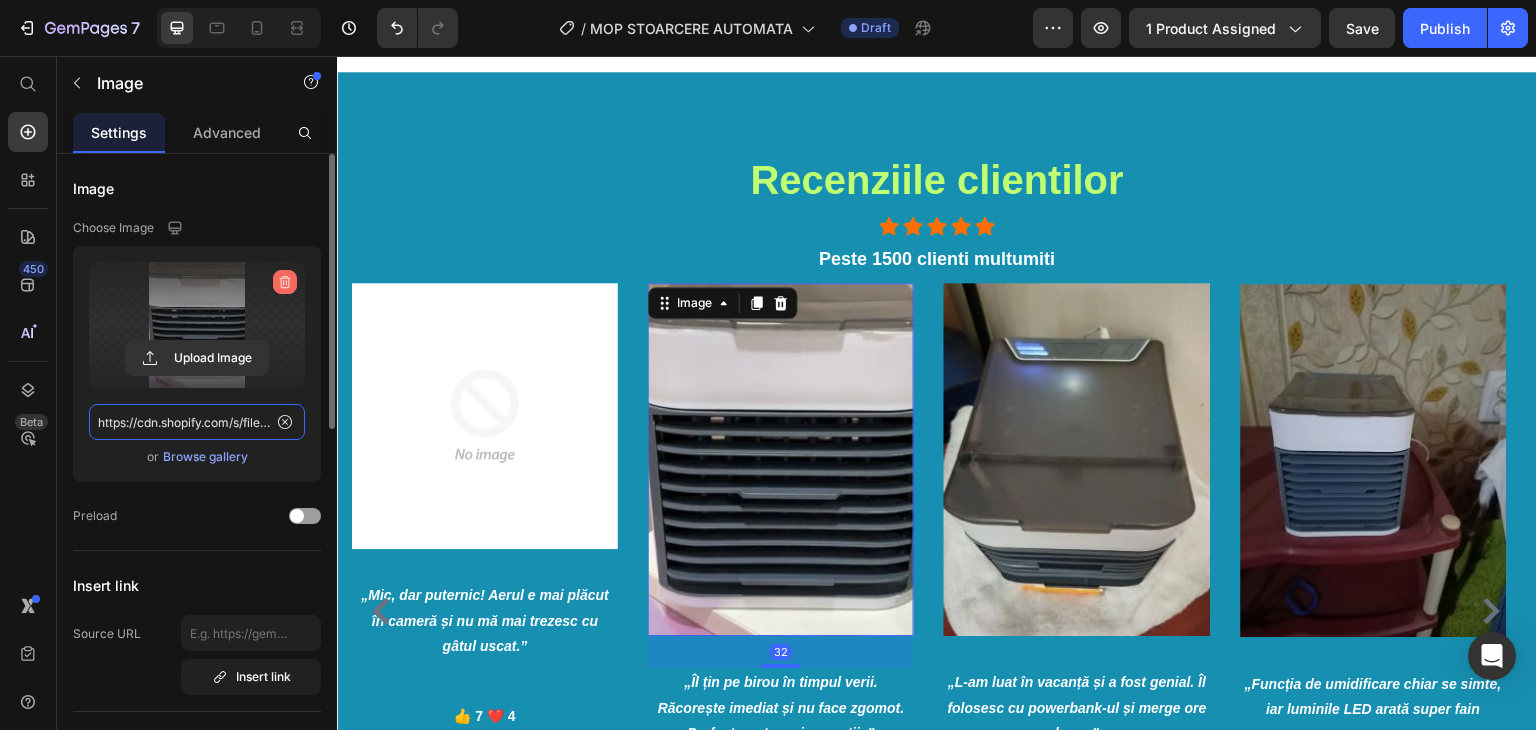type 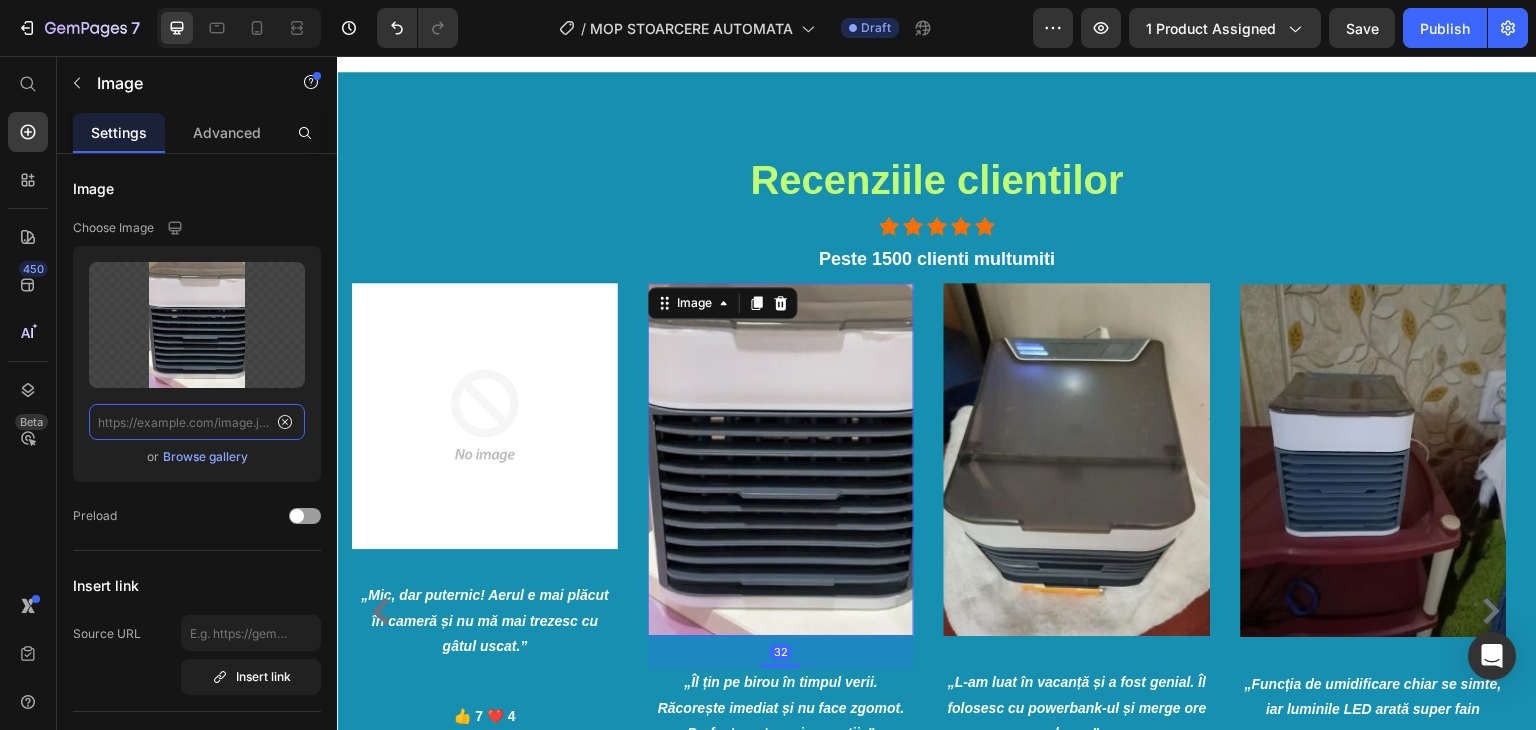 scroll, scrollTop: 0, scrollLeft: 0, axis: both 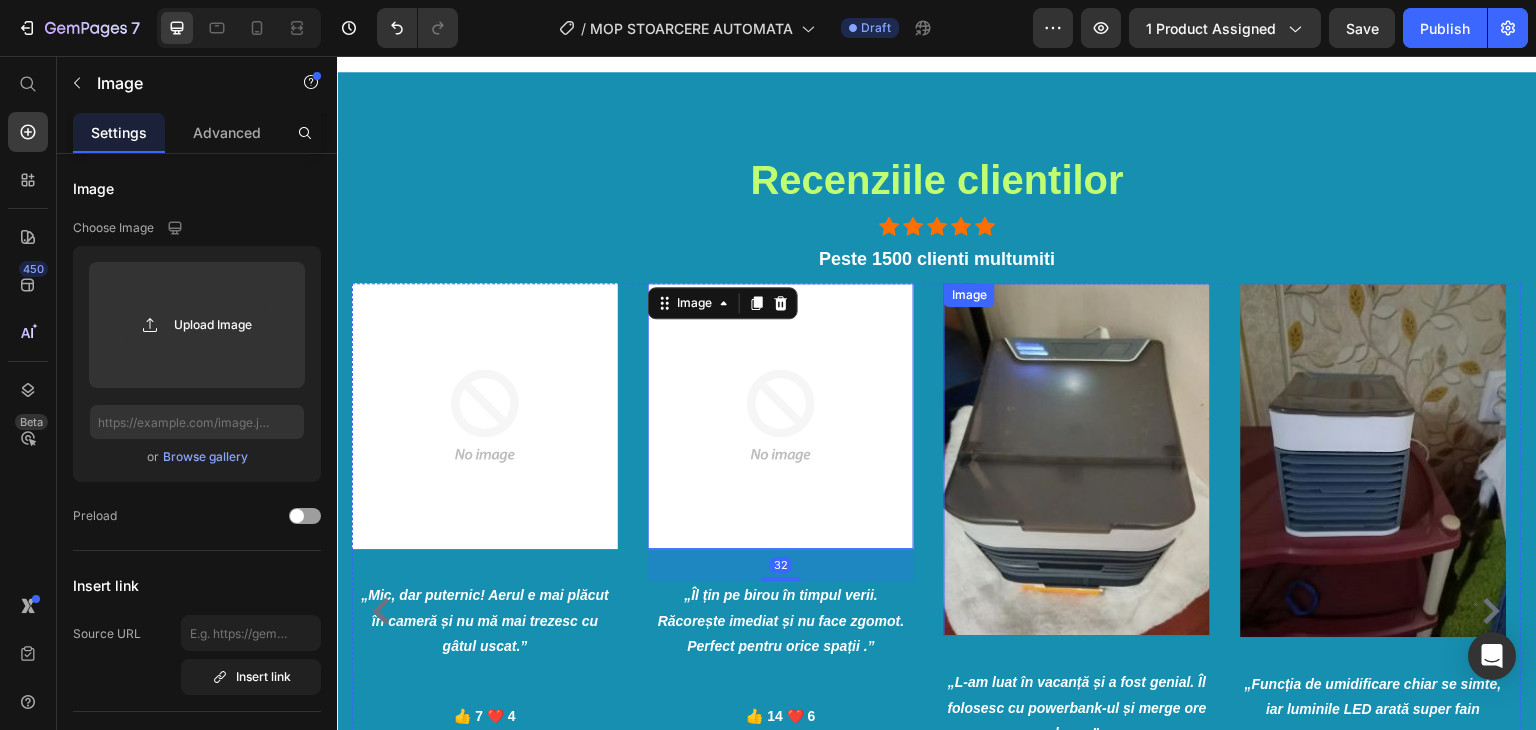 click at bounding box center [1077, 459] 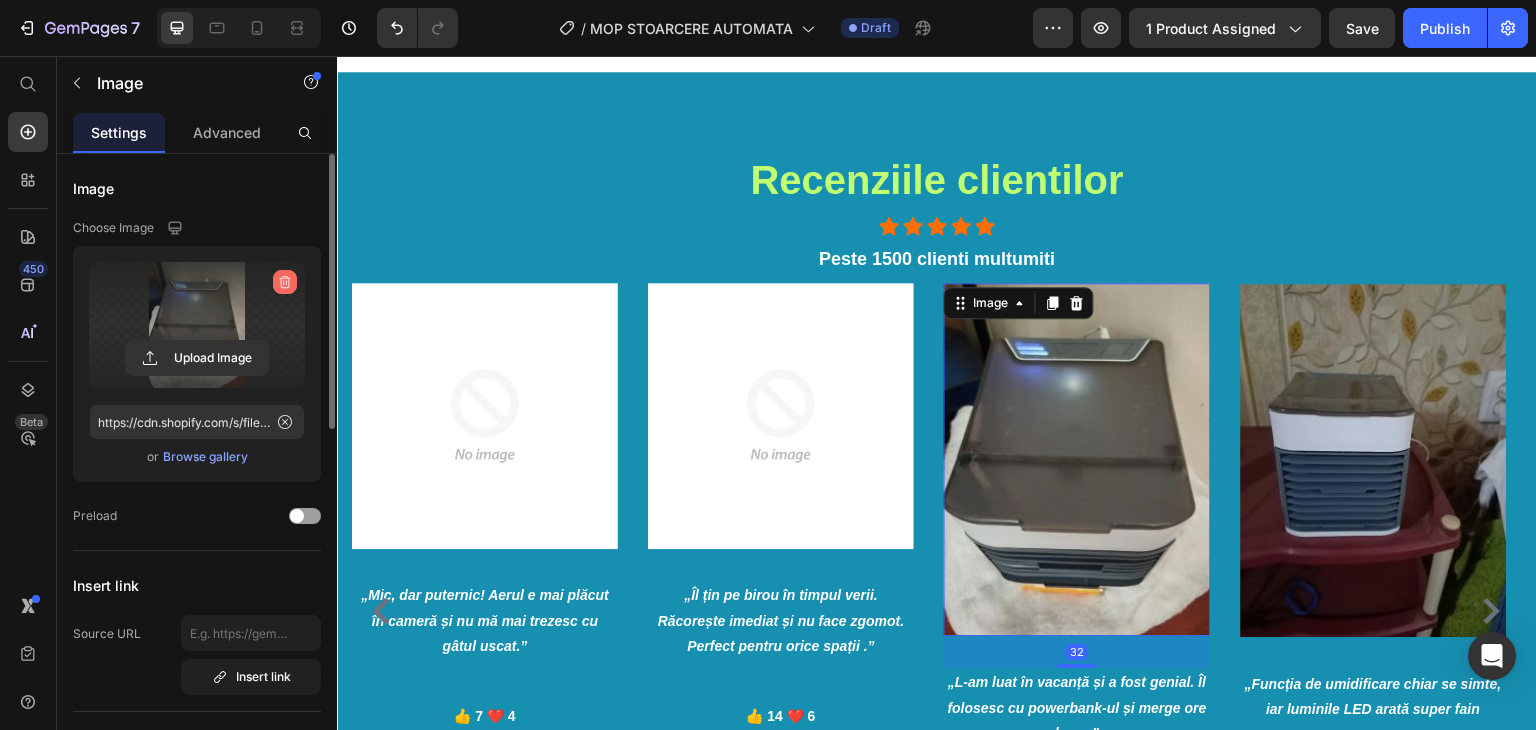 click 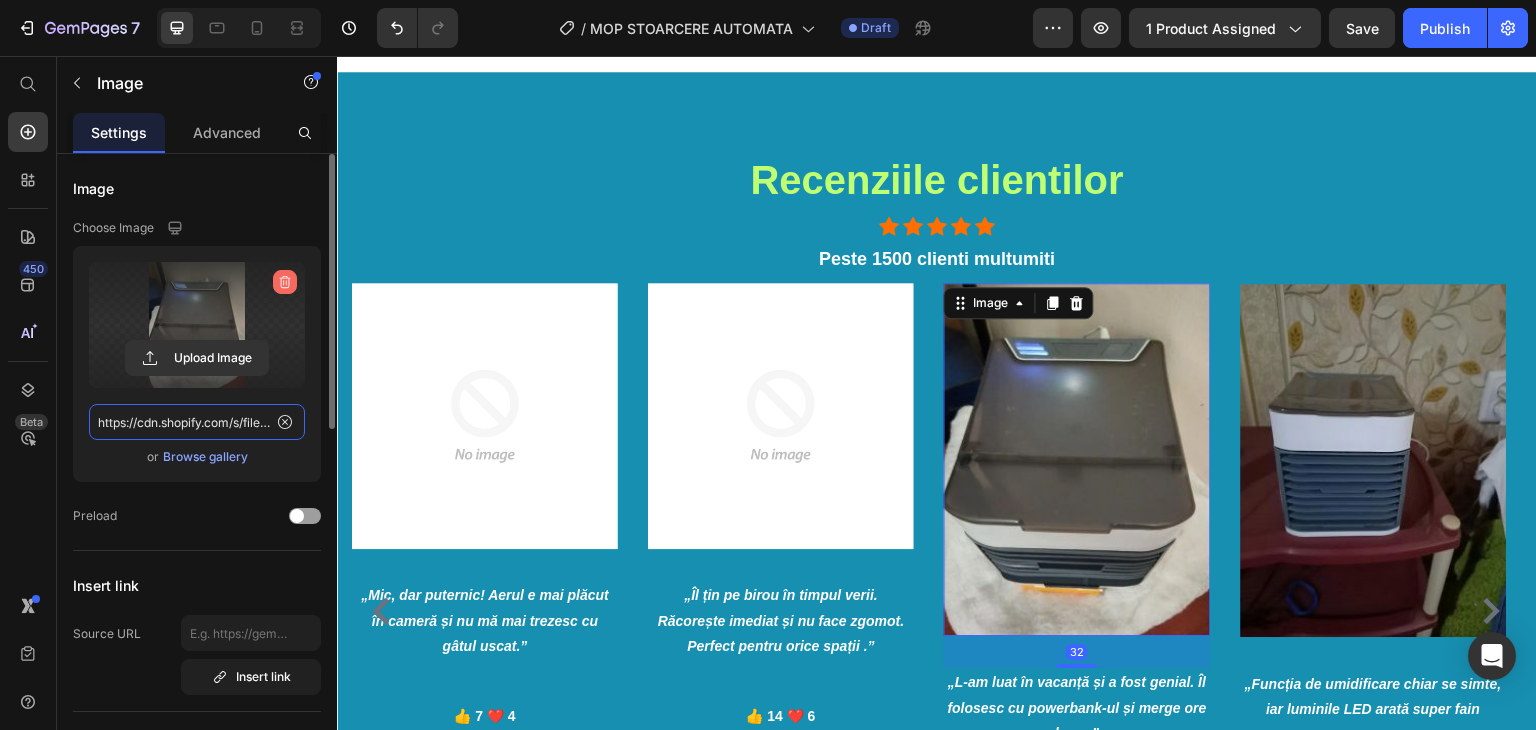 type 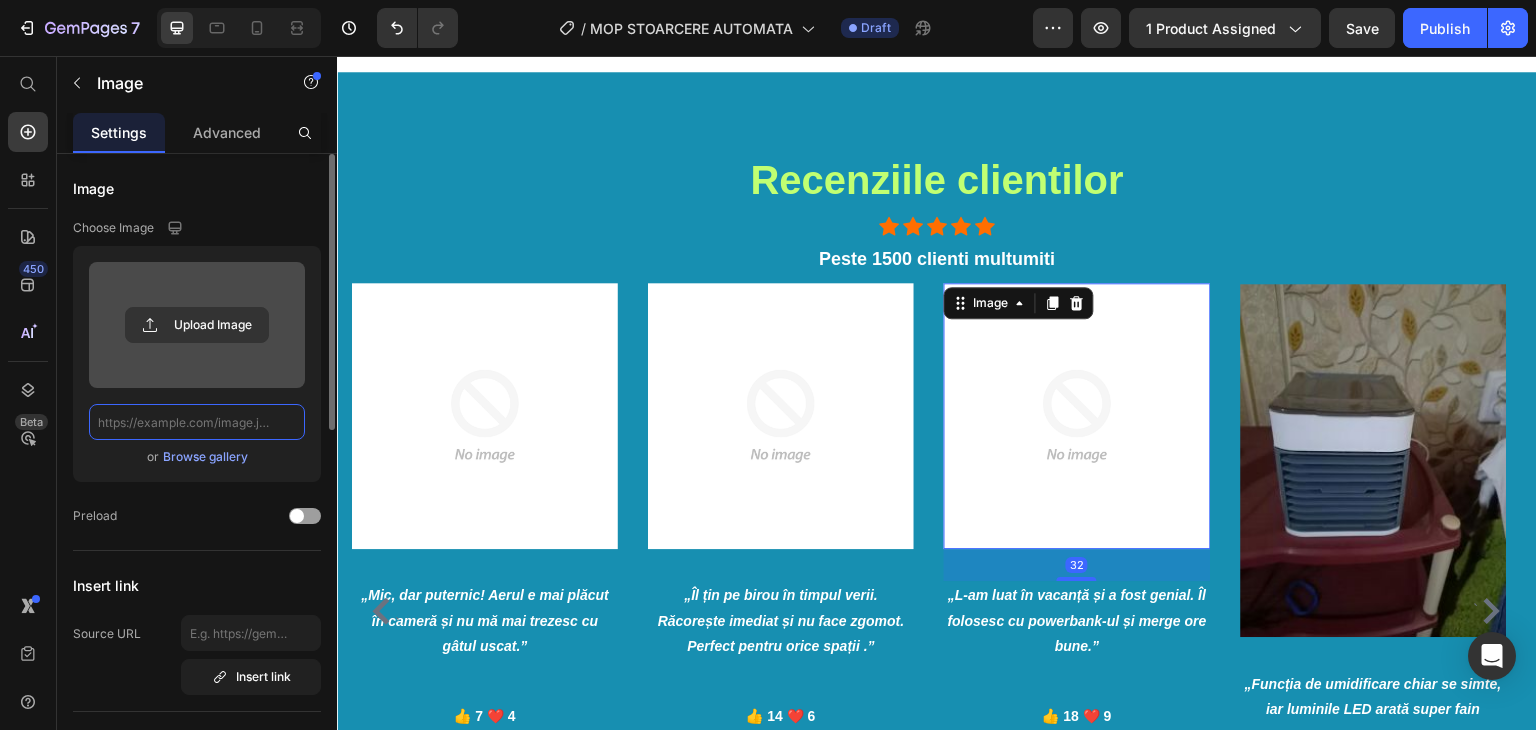scroll, scrollTop: 0, scrollLeft: 0, axis: both 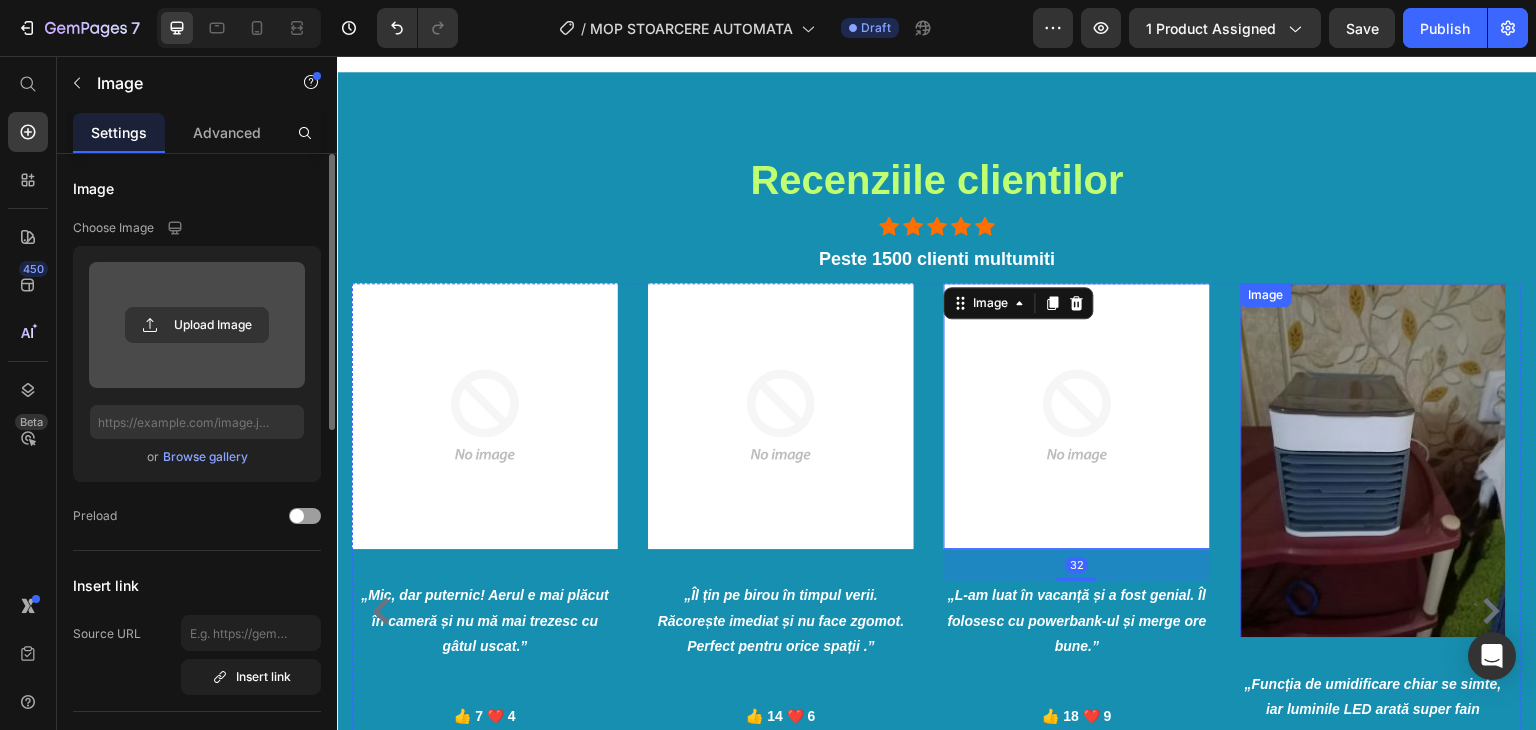 click at bounding box center [1374, 460] 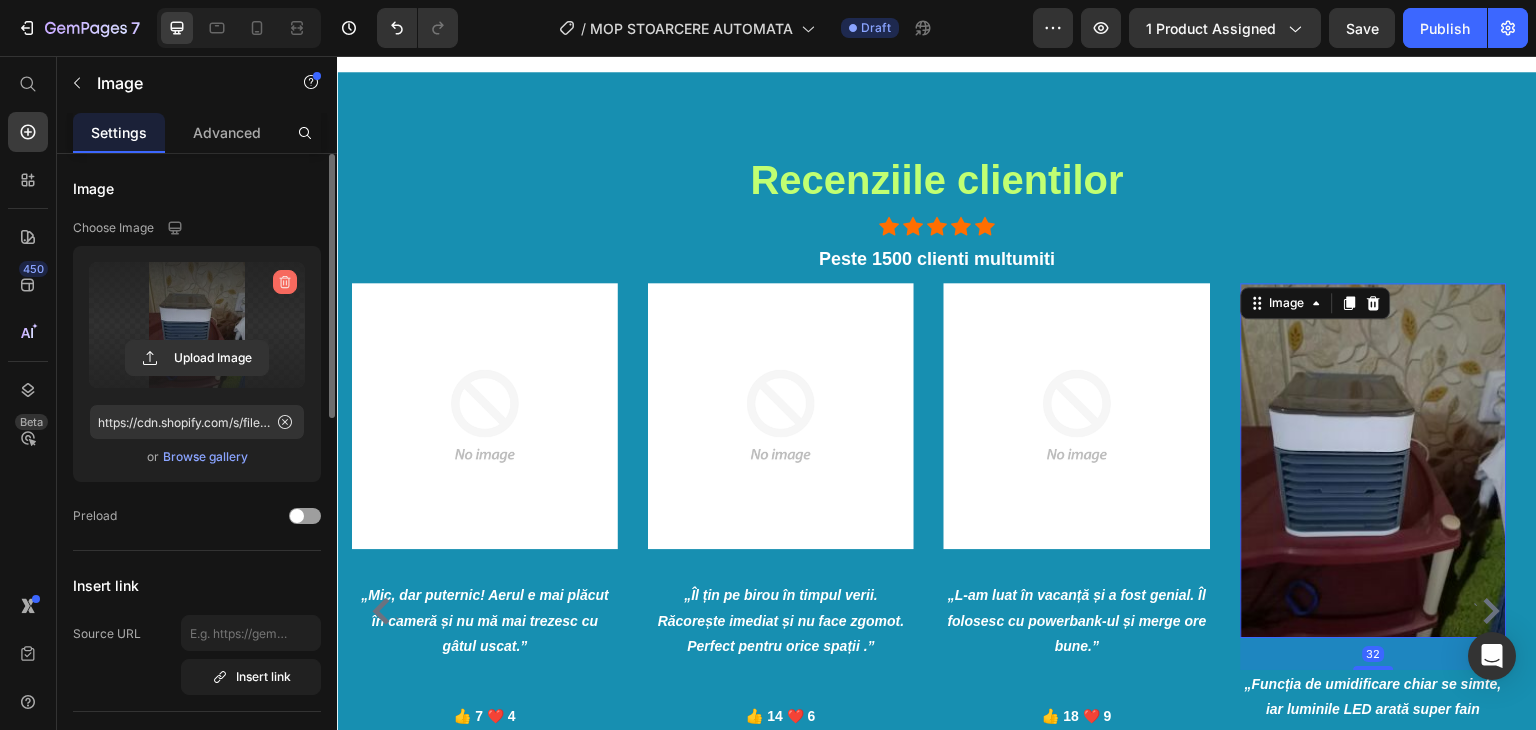 click at bounding box center (285, 282) 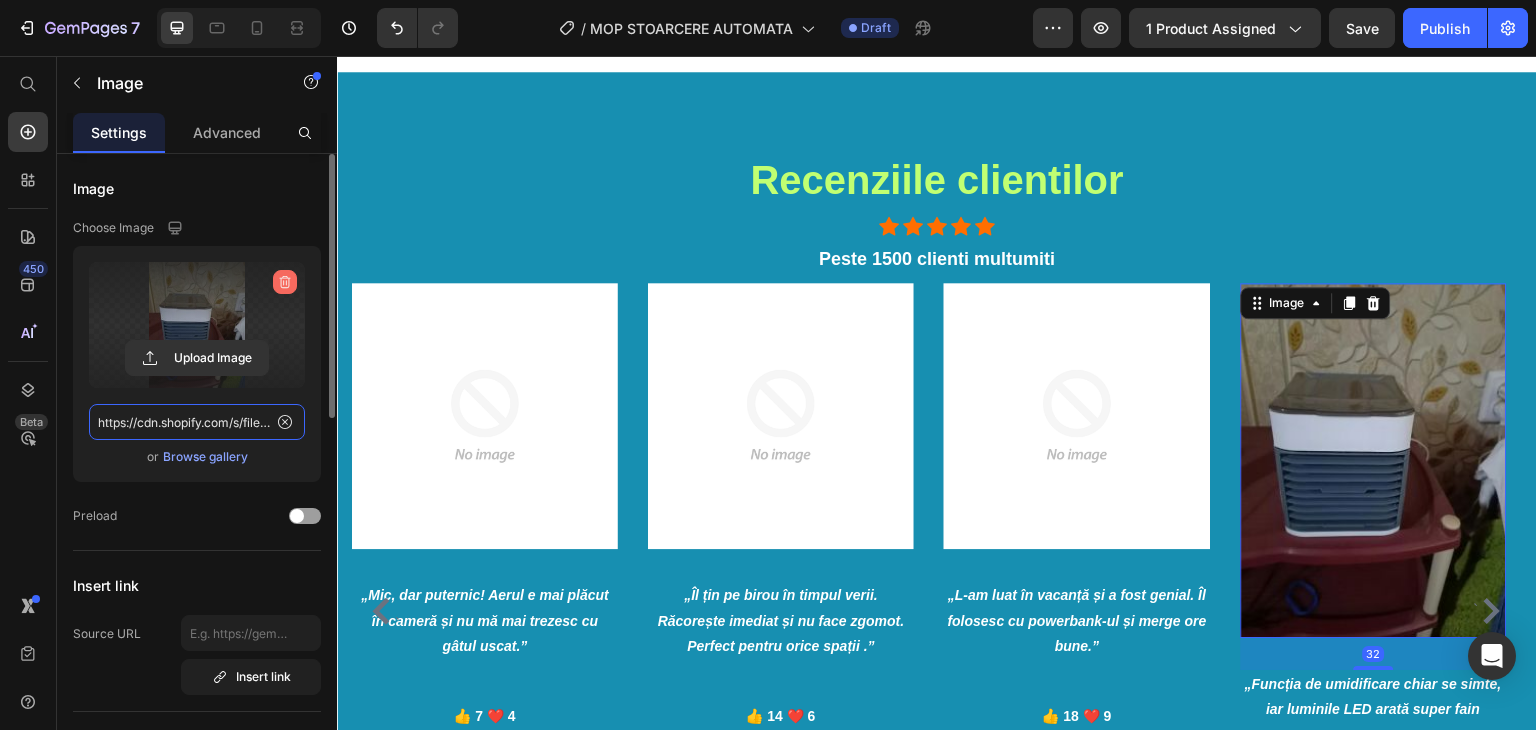 type 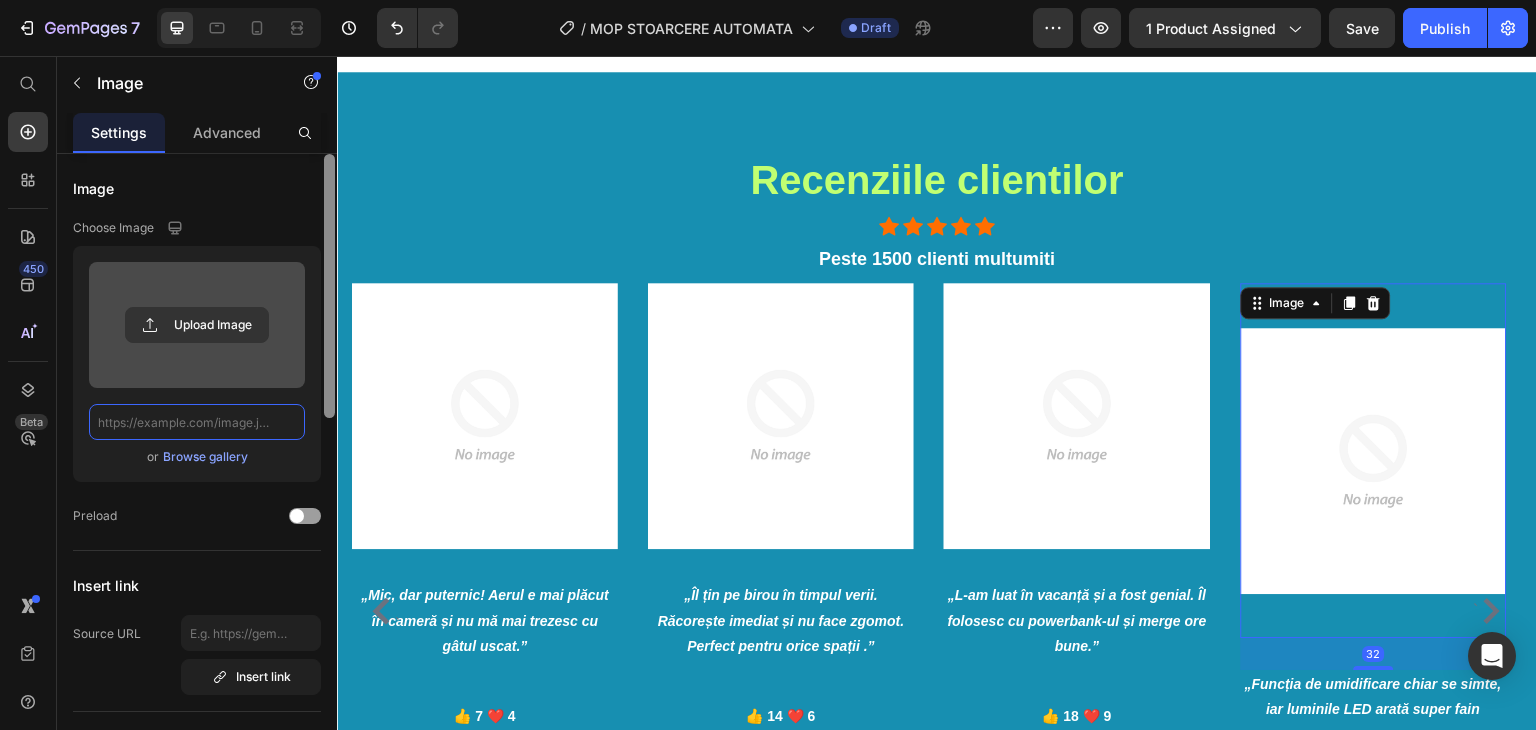 scroll, scrollTop: 0, scrollLeft: 0, axis: both 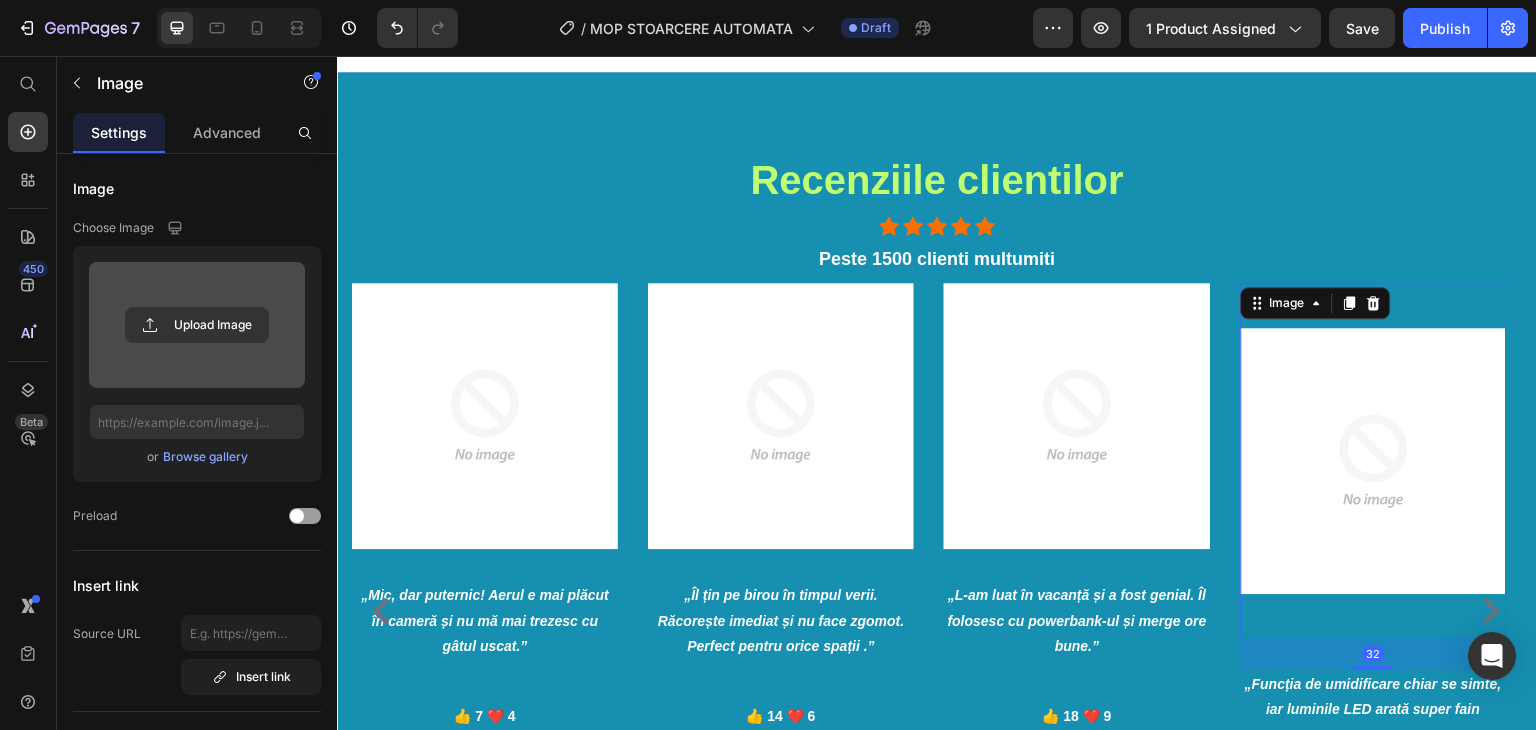 click at bounding box center (485, 416) 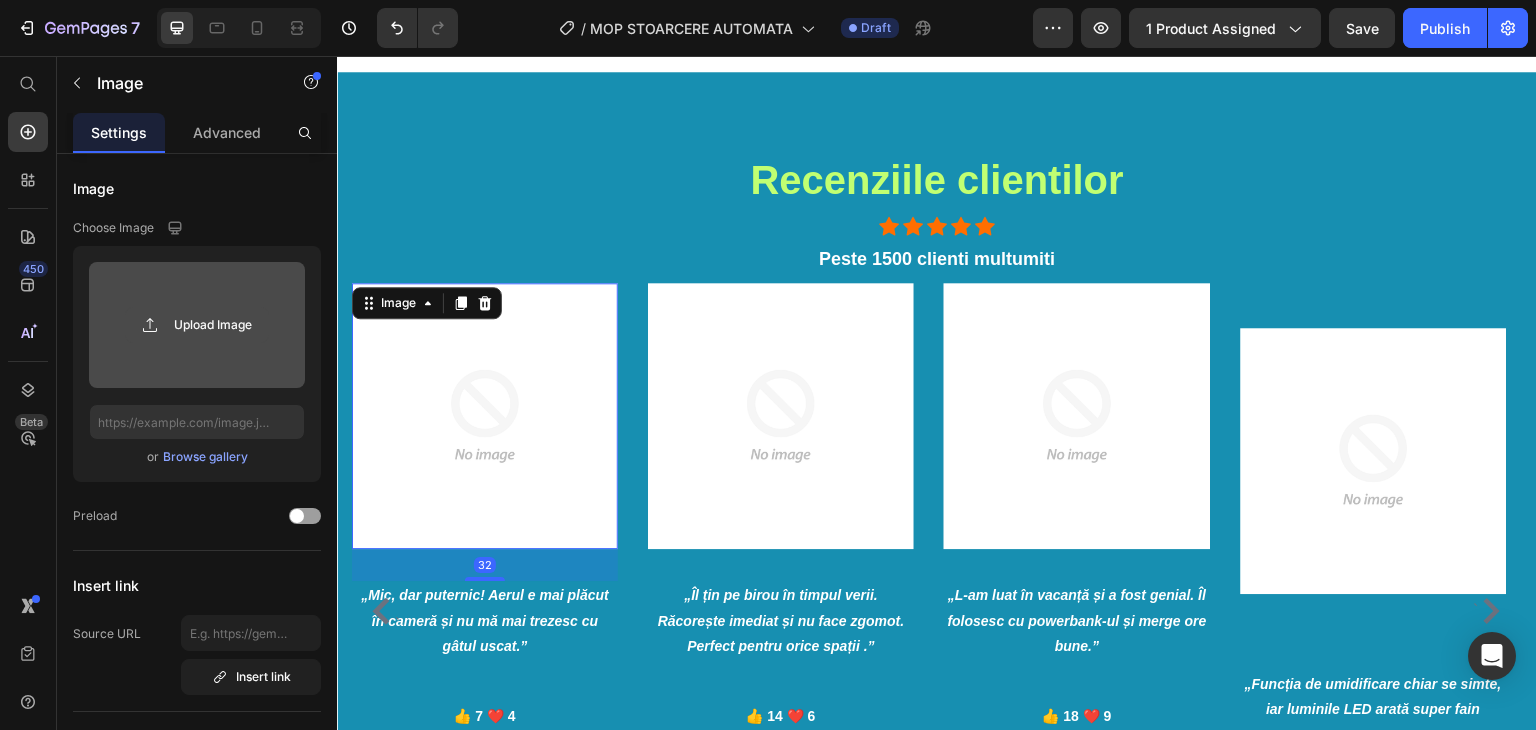 click 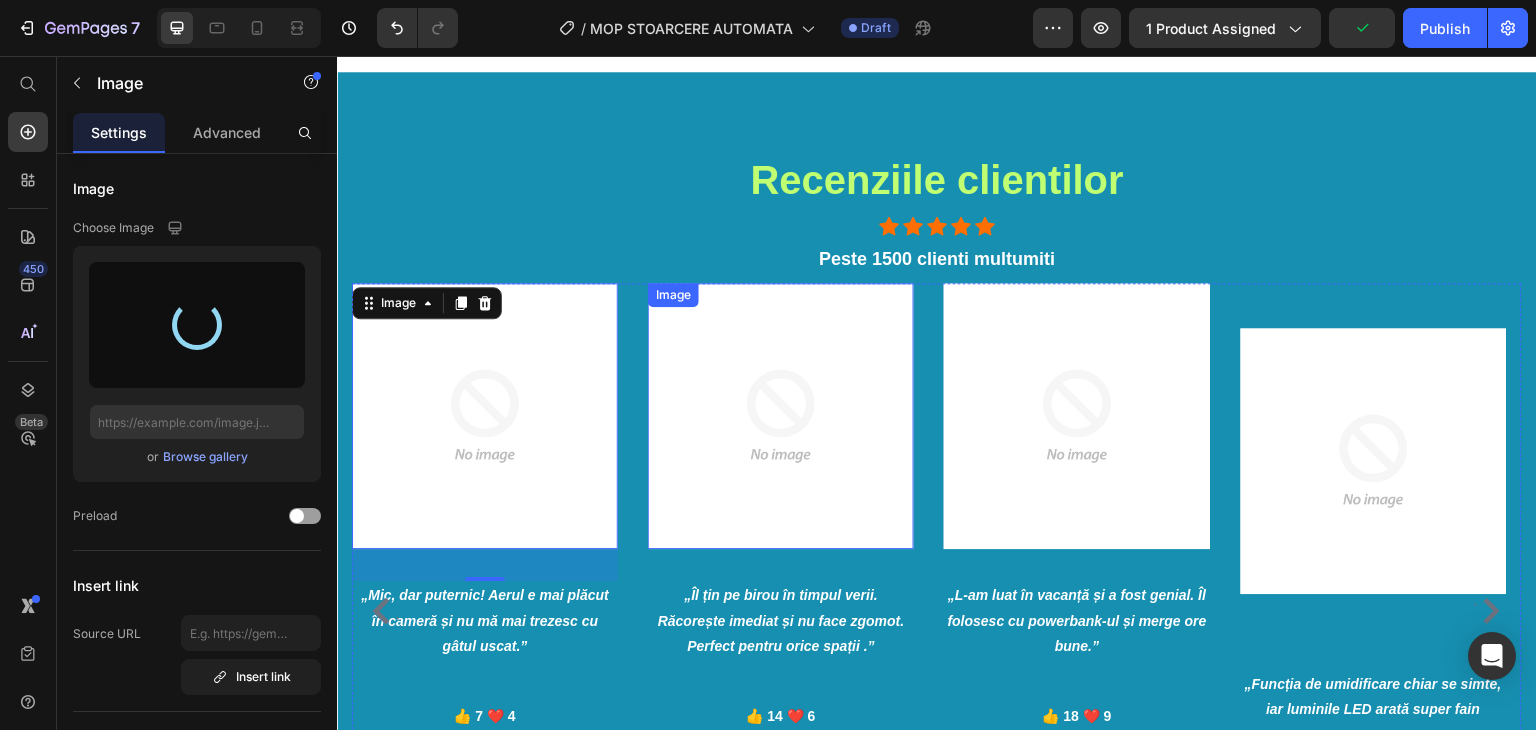 type on "https://cdn.shopify.com/s/files/1/0879/3020/8522/files/gempages_548054469246452616-a2235ec7-9ba5-4d0a-9e9b-5e03c3be593e.jpg" 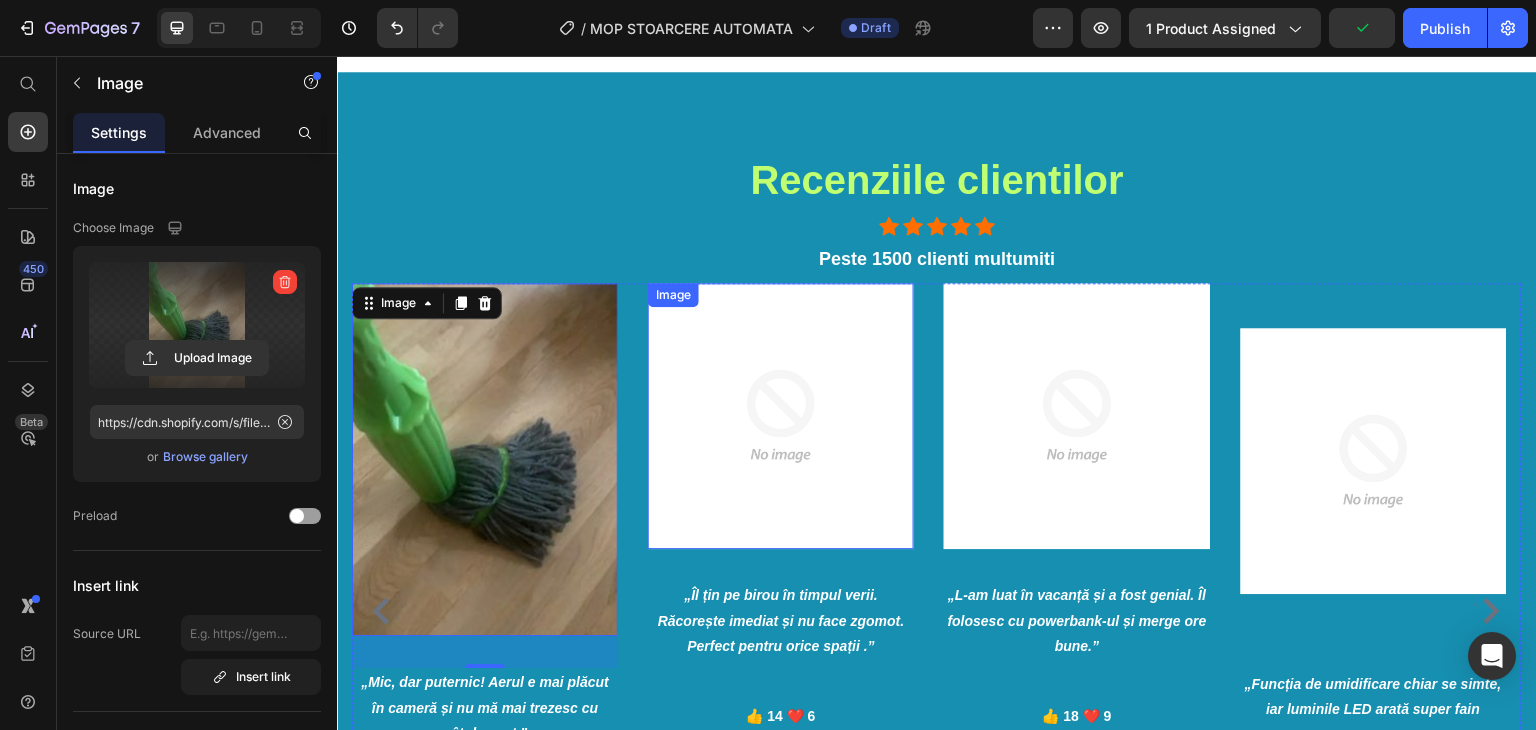 click at bounding box center (781, 416) 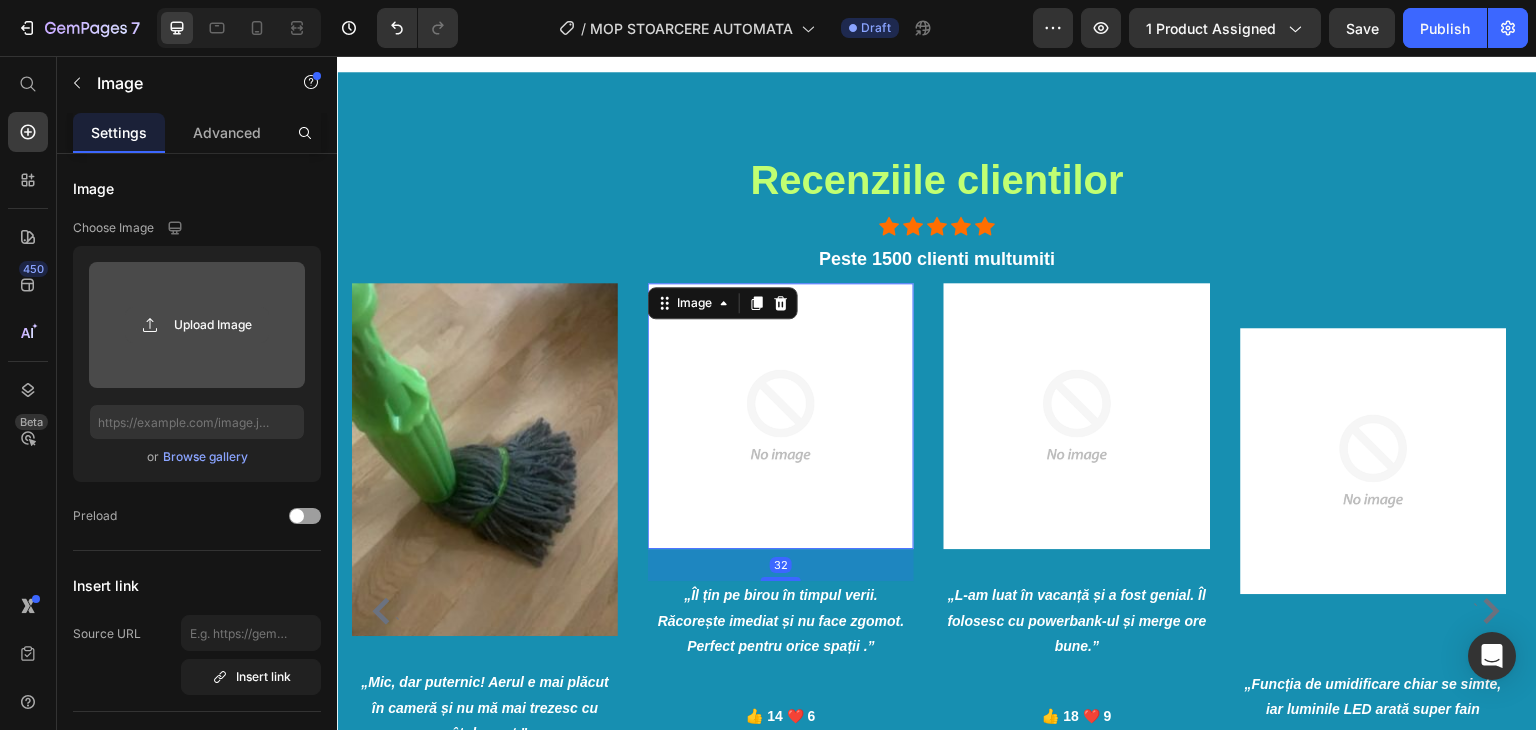 click 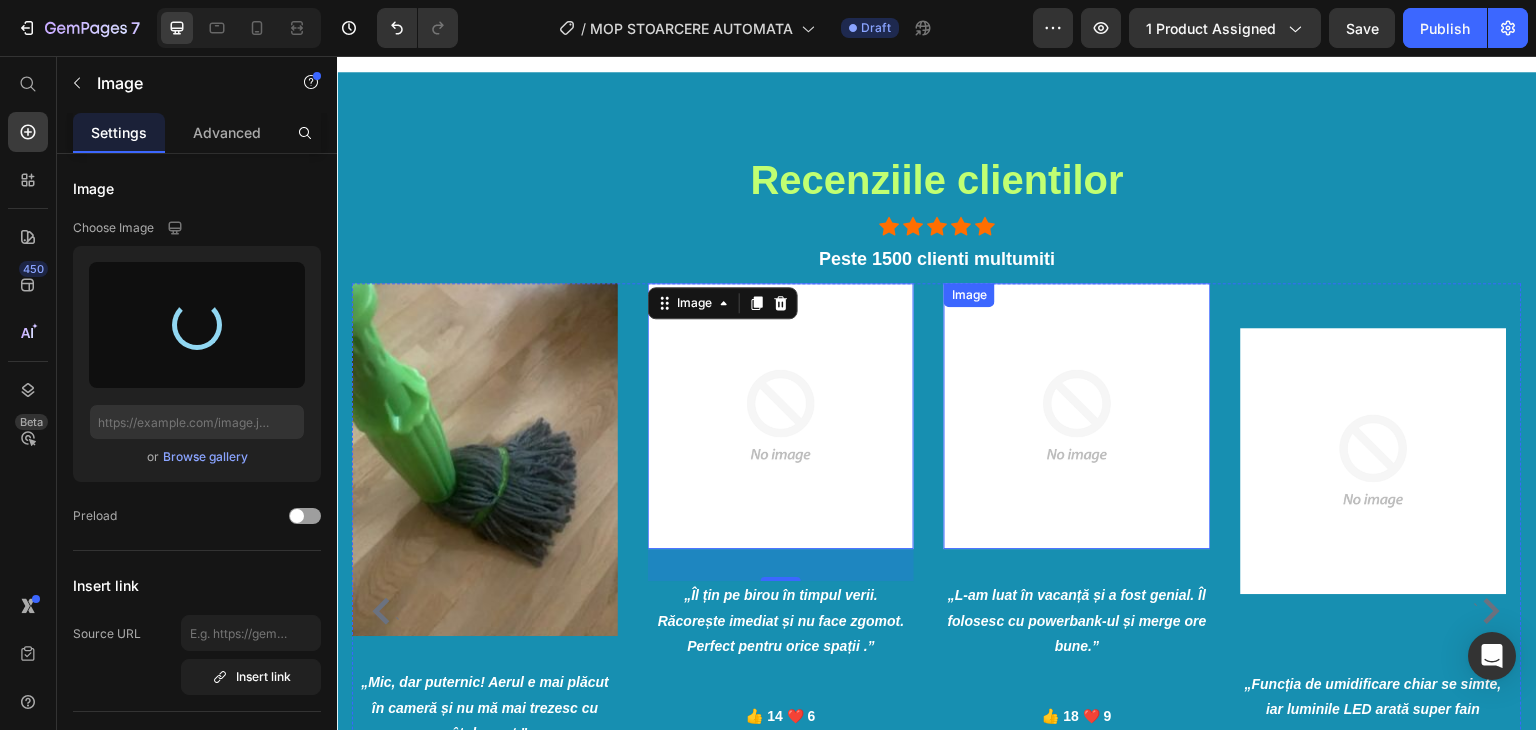 type on "https://cdn.shopify.com/s/files/1/0879/3020/8522/files/gempages_548054469246452616-86858ebd-ff89-4ef4-b853-a9383b72a642.jpg" 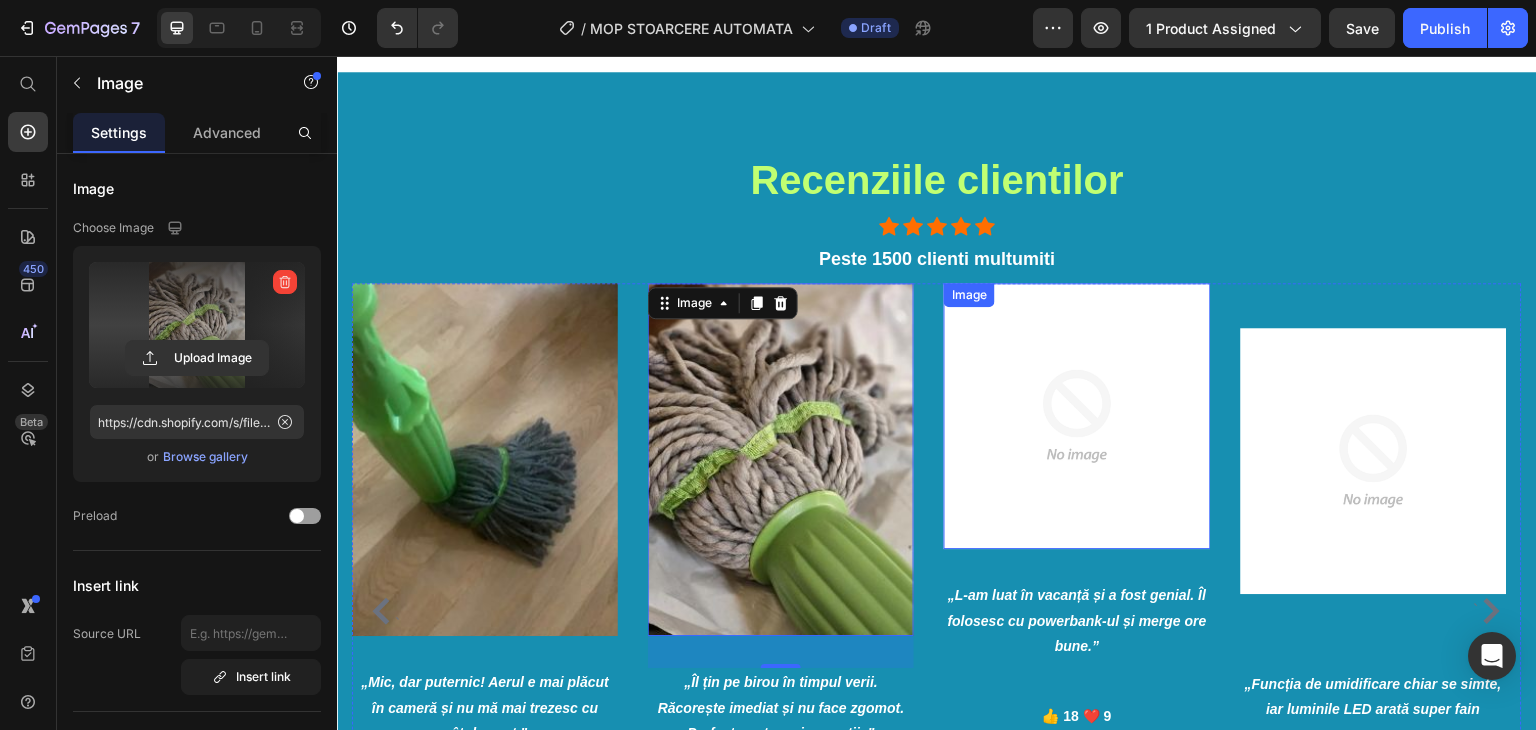 click at bounding box center (1077, 416) 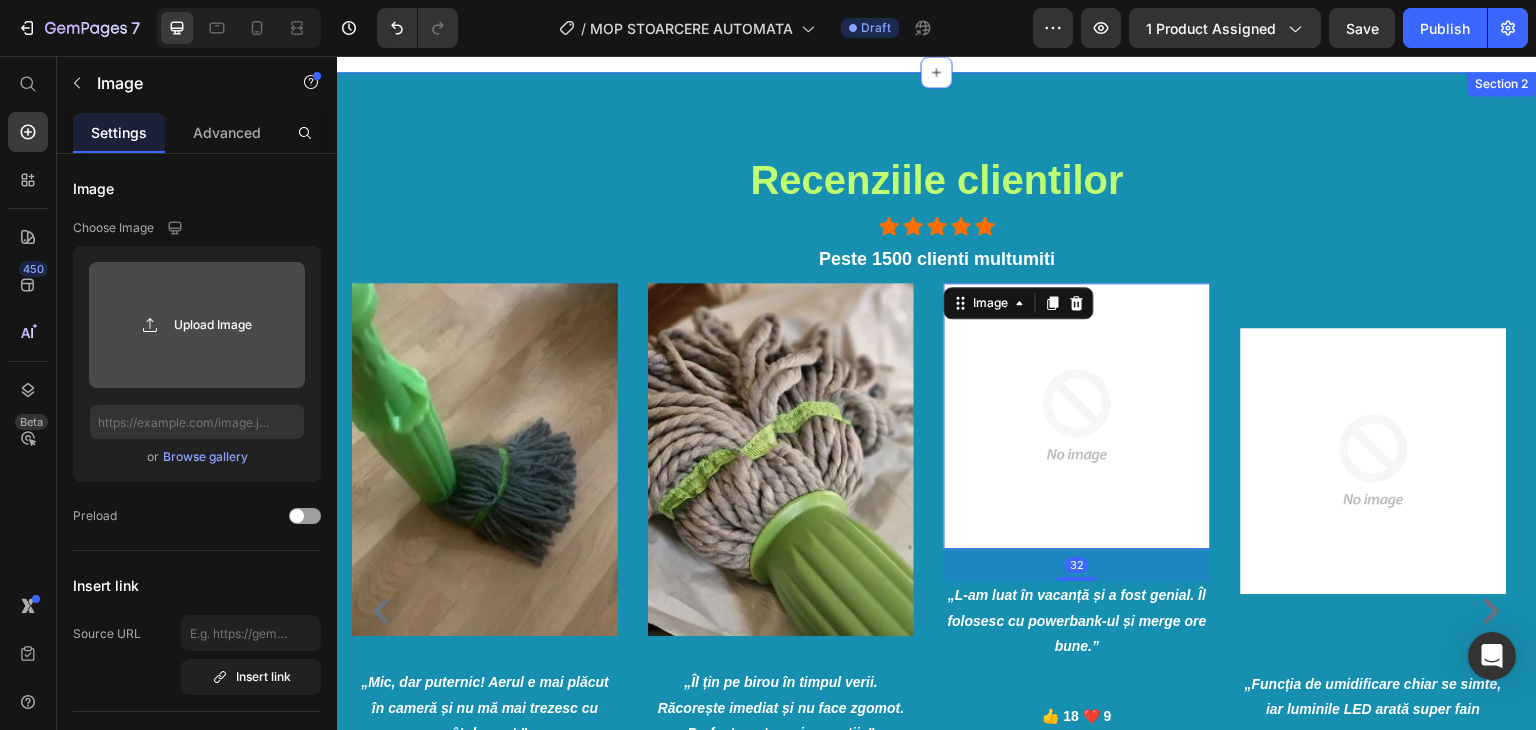 click 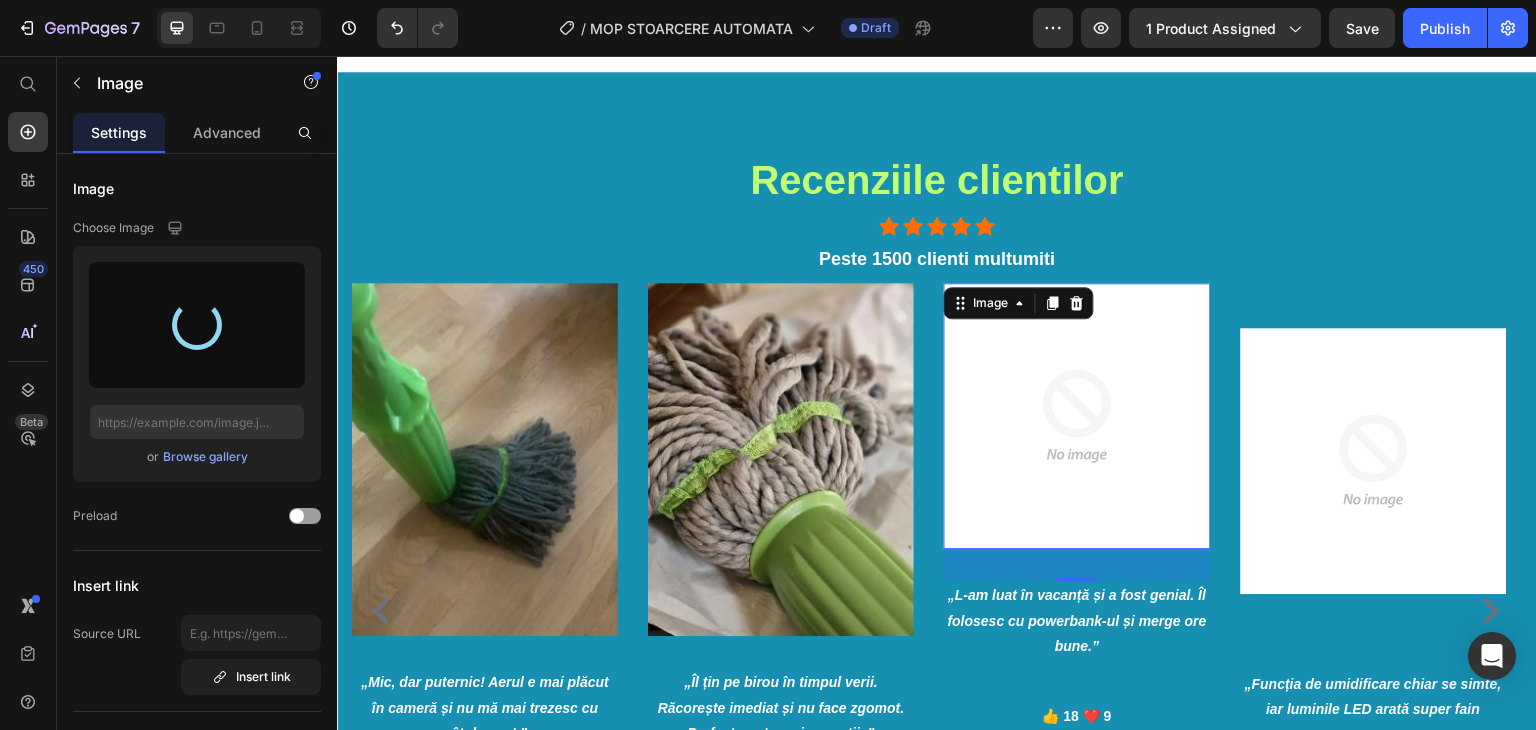 type on "https://cdn.shopify.com/s/files/1/0879/3020/8522/files/gempages_548054469246452616-c214f28f-8071-40de-8537-9ced936e14fc.jpg" 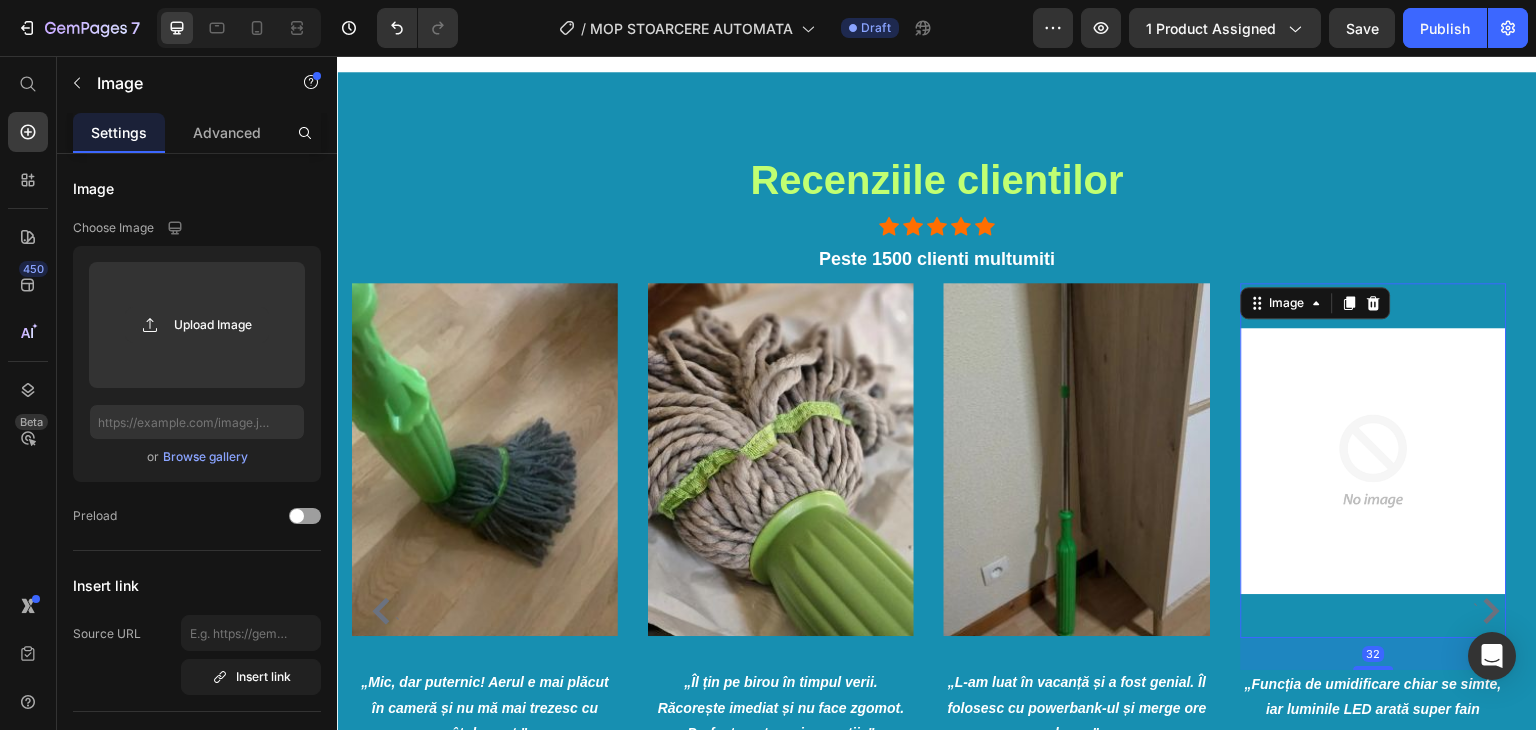 click at bounding box center (1374, 460) 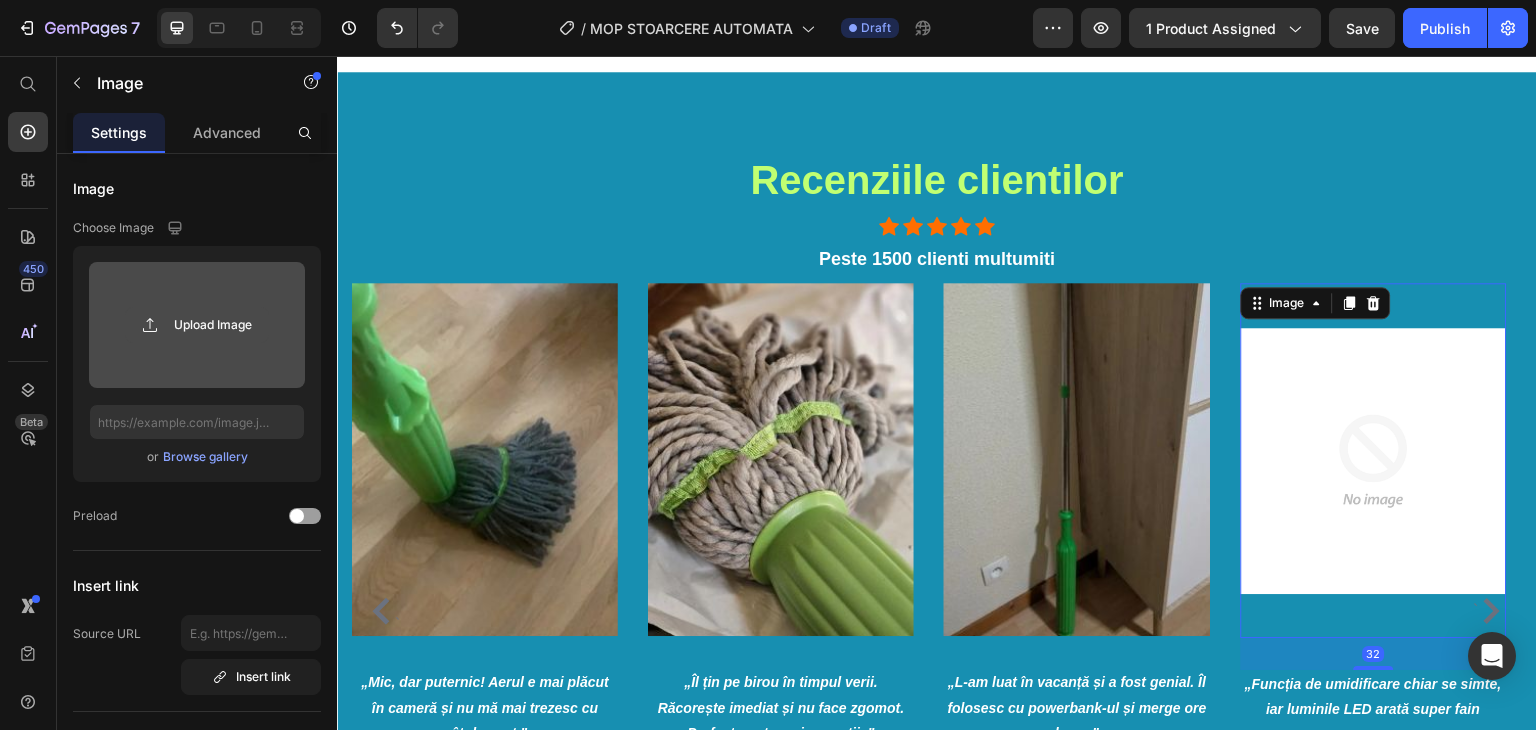 click 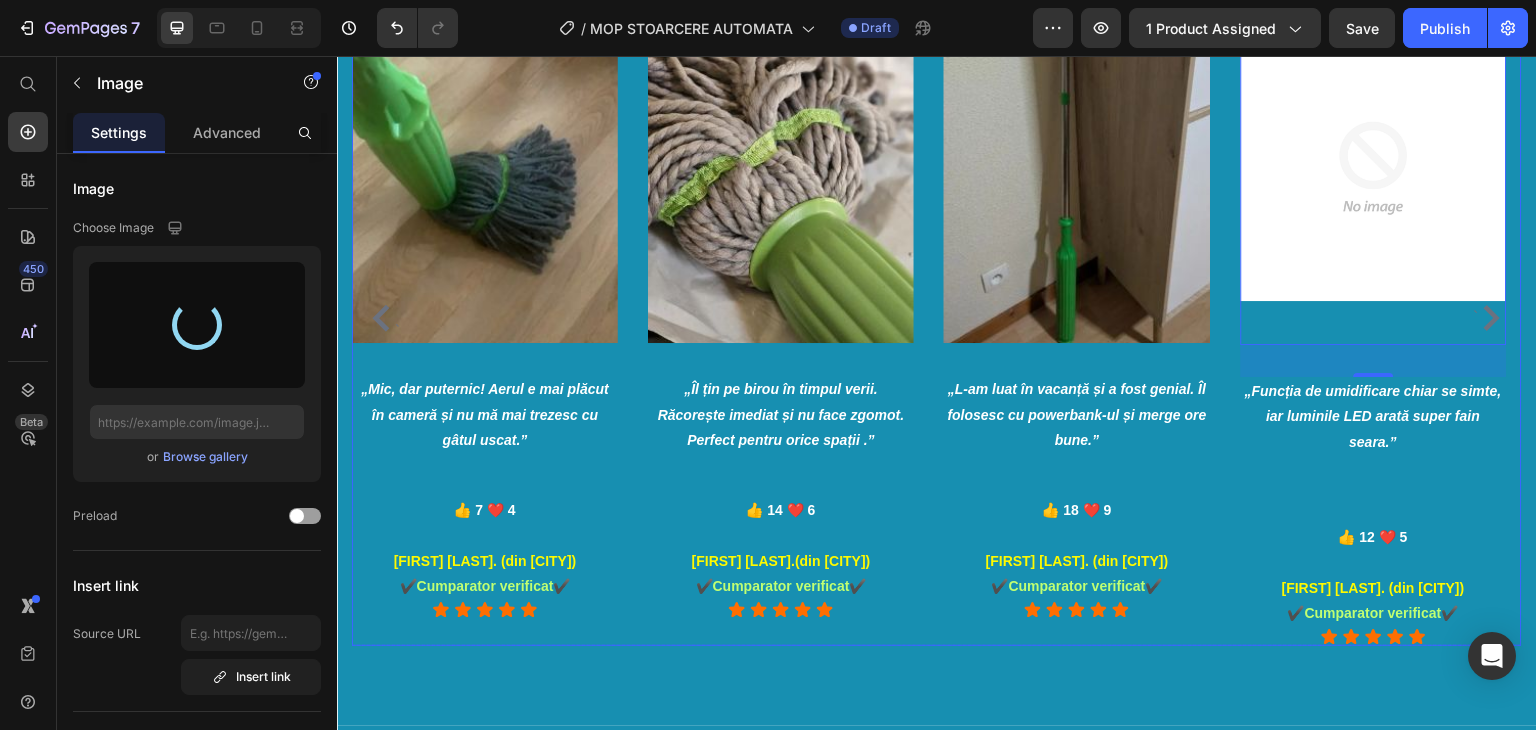 scroll, scrollTop: 3300, scrollLeft: 0, axis: vertical 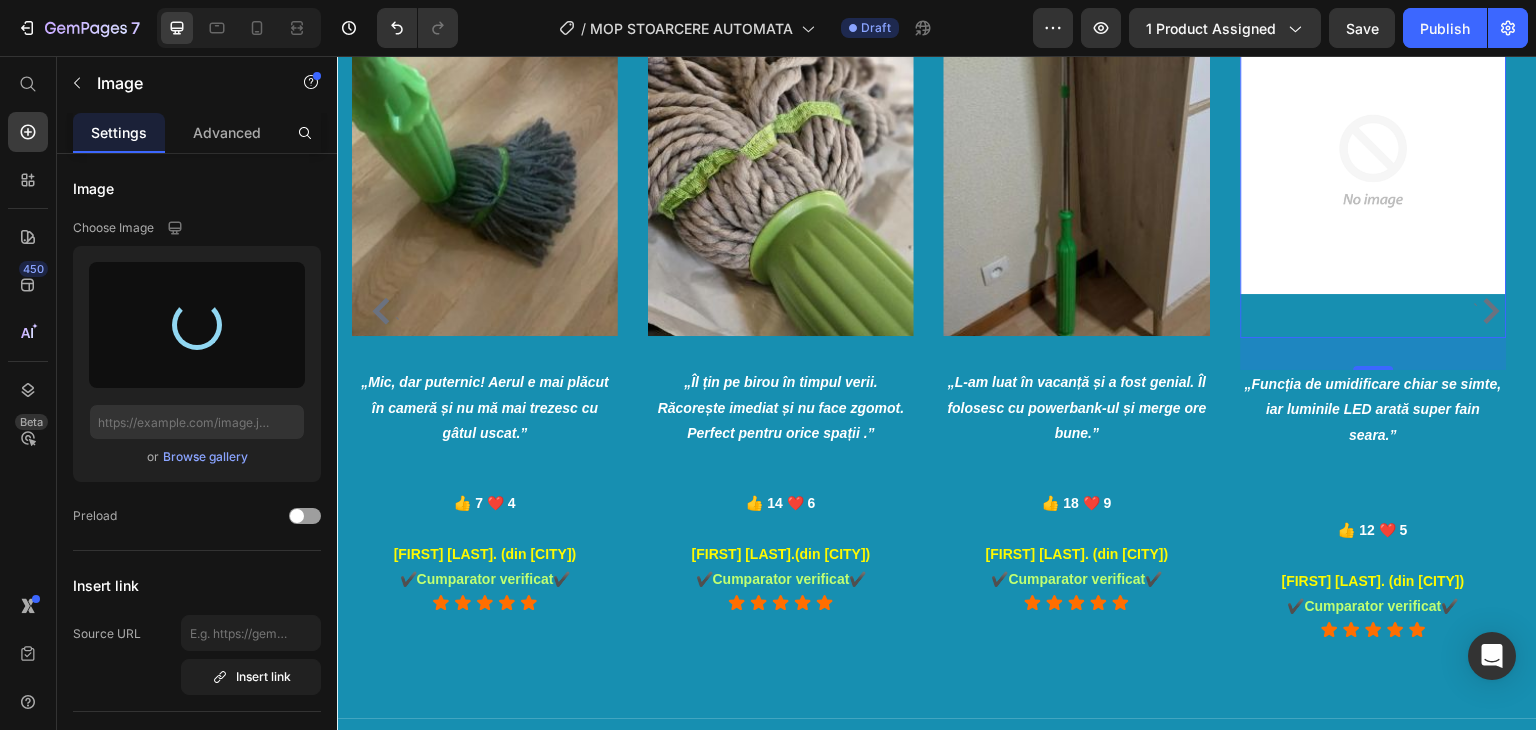 type on "https://cdn.shopify.com/s/files/1/0879/3020/8522/files/gempages_548054469246452616-ae99fa63-3030-47de-9643-cdc2a21eb28d.jpg" 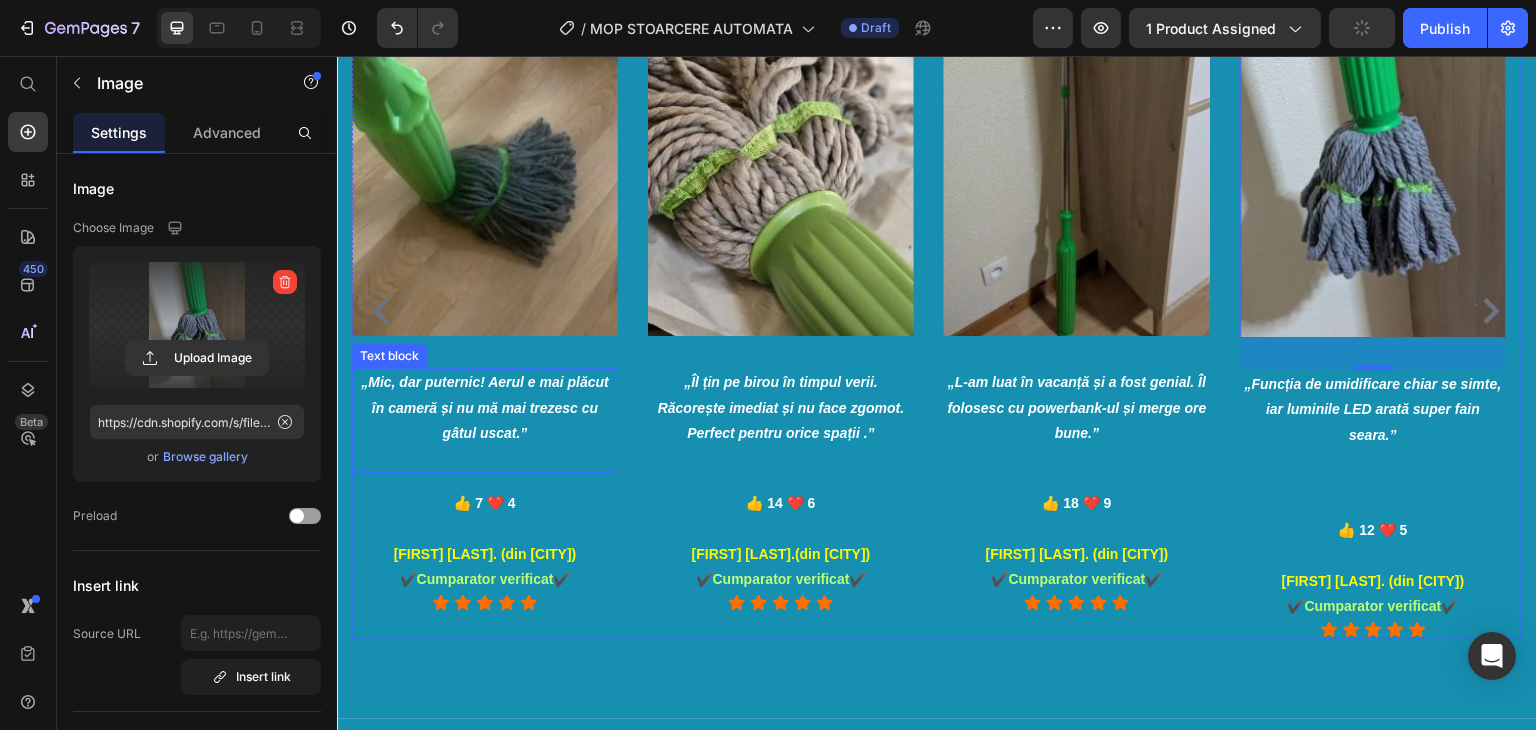 click on "„Mic, dar puternic! Aerul e mai plăcut în cameră și nu mă mai trezesc cu gâtul uscat.”" at bounding box center (485, 408) 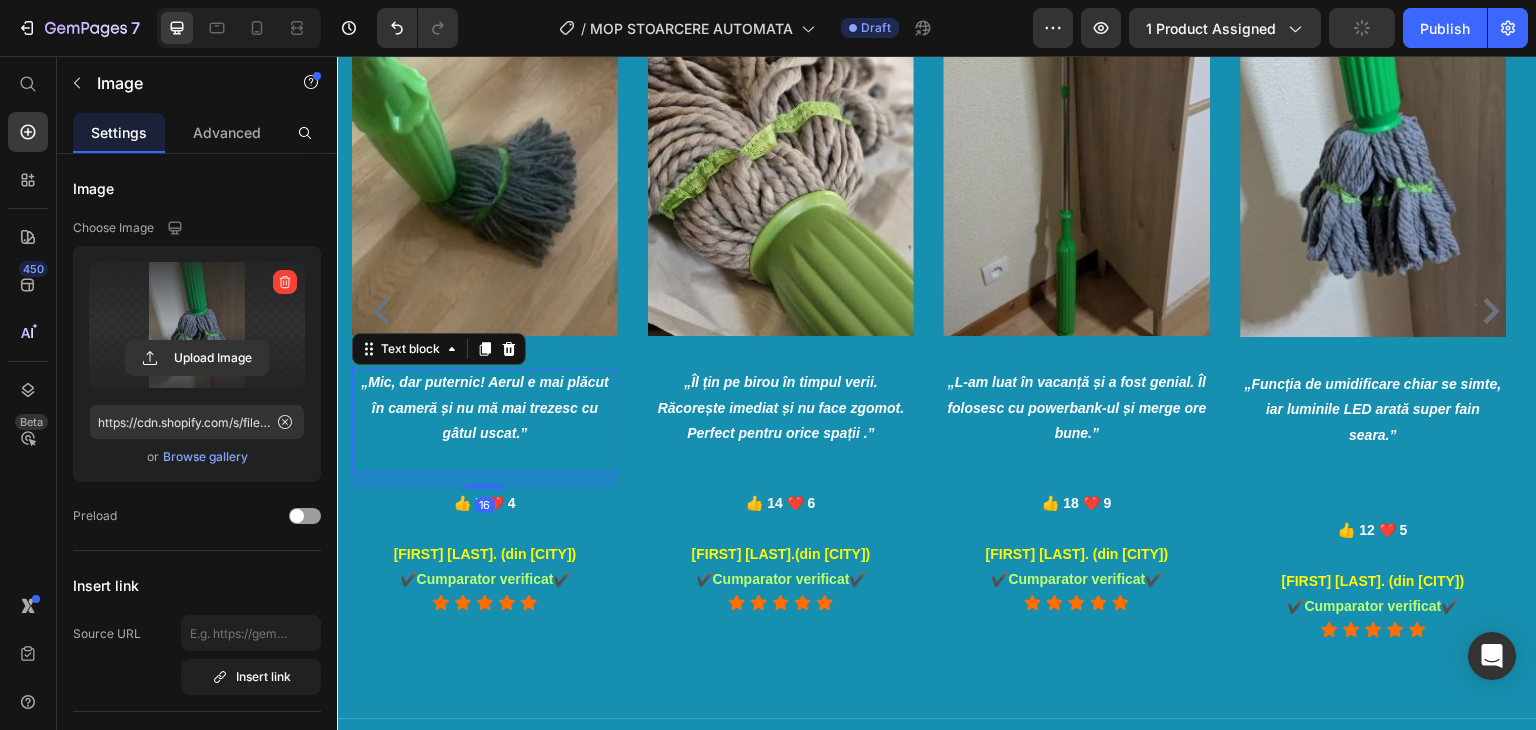 click on "„Mic, dar puternic! Aerul e mai plăcut în cameră și nu mă mai trezesc cu gâtul uscat.”" at bounding box center [485, 408] 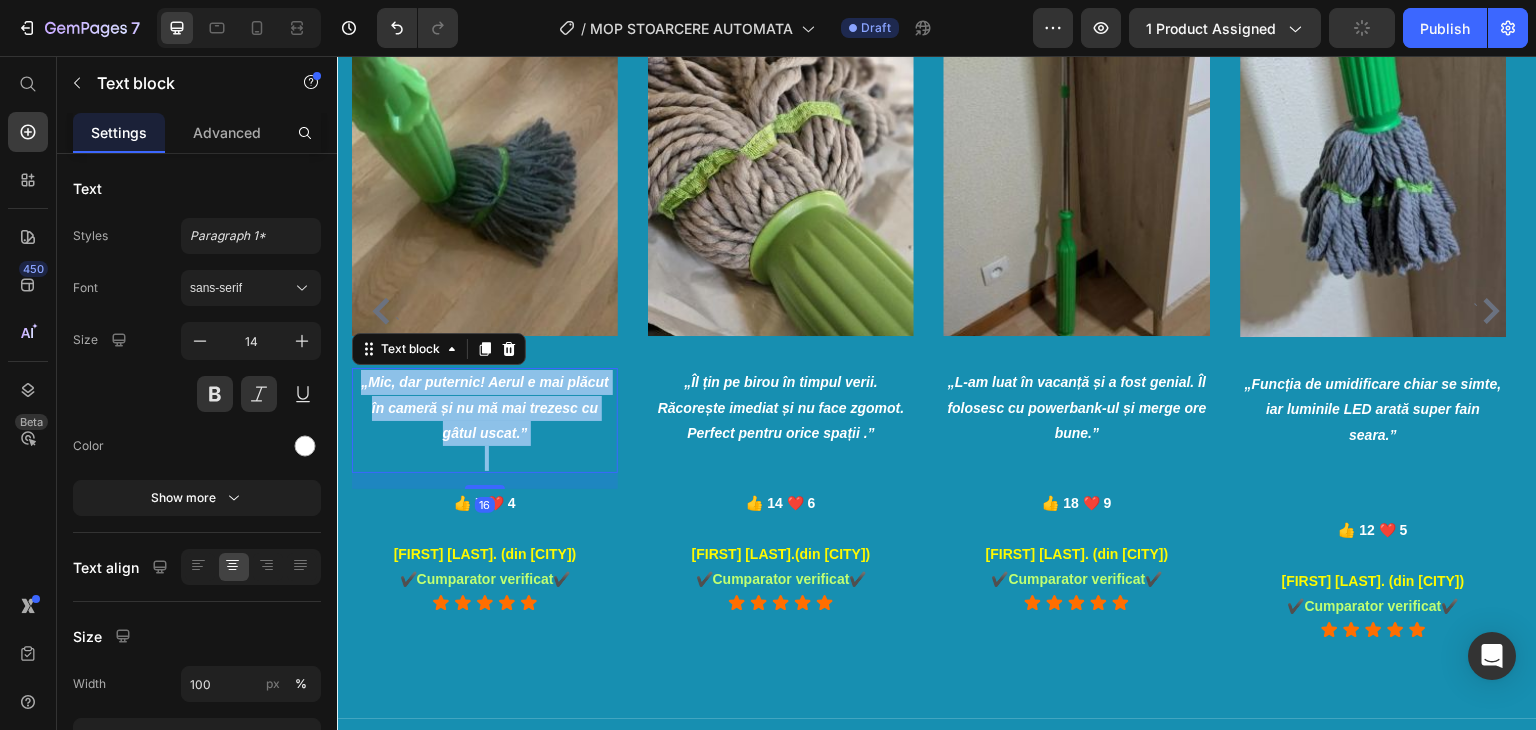 click on "„Mic, dar puternic! Aerul e mai plăcut în cameră și nu mă mai trezesc cu gâtul uscat.”" at bounding box center [485, 408] 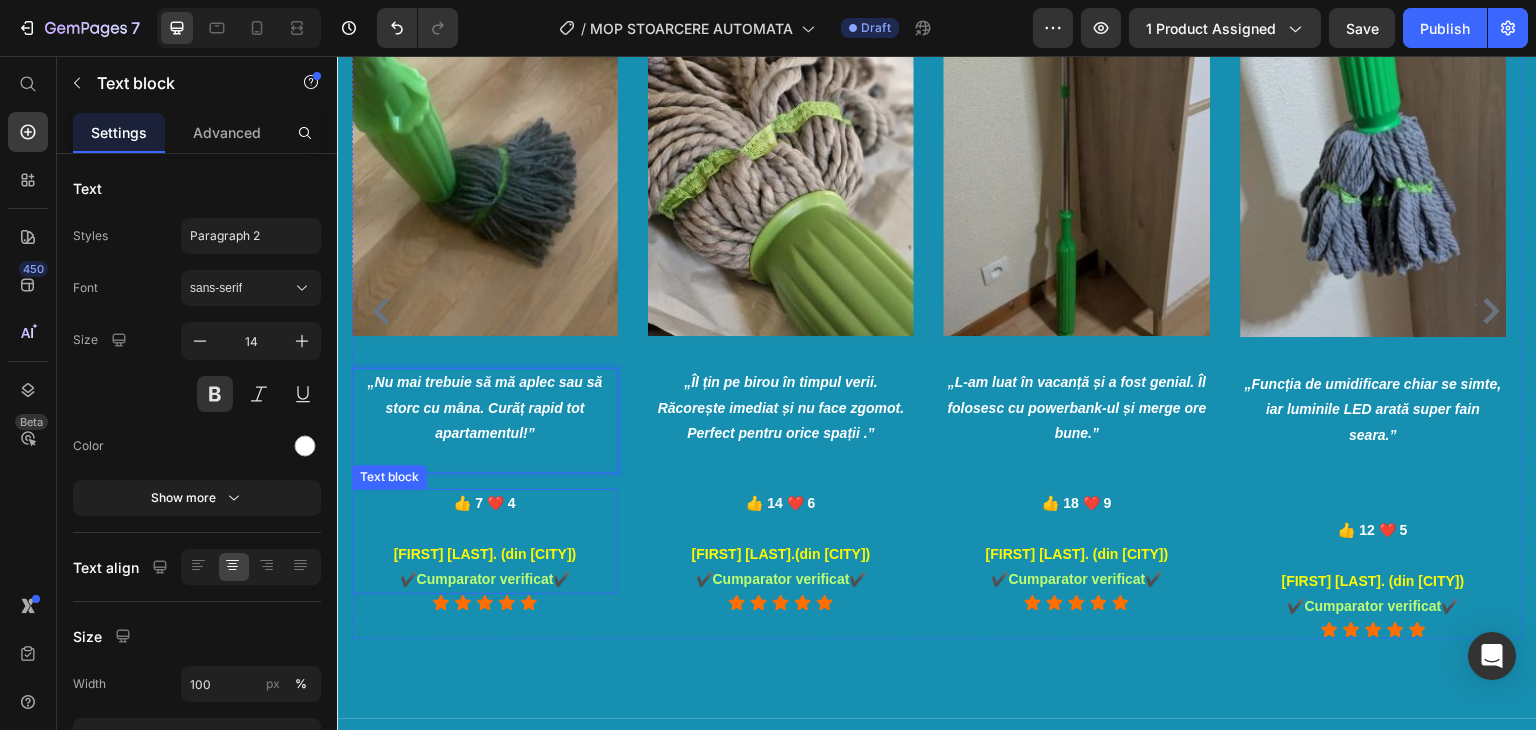 click on "[FIRST] [LAST] (din [CITY])" at bounding box center [485, 554] 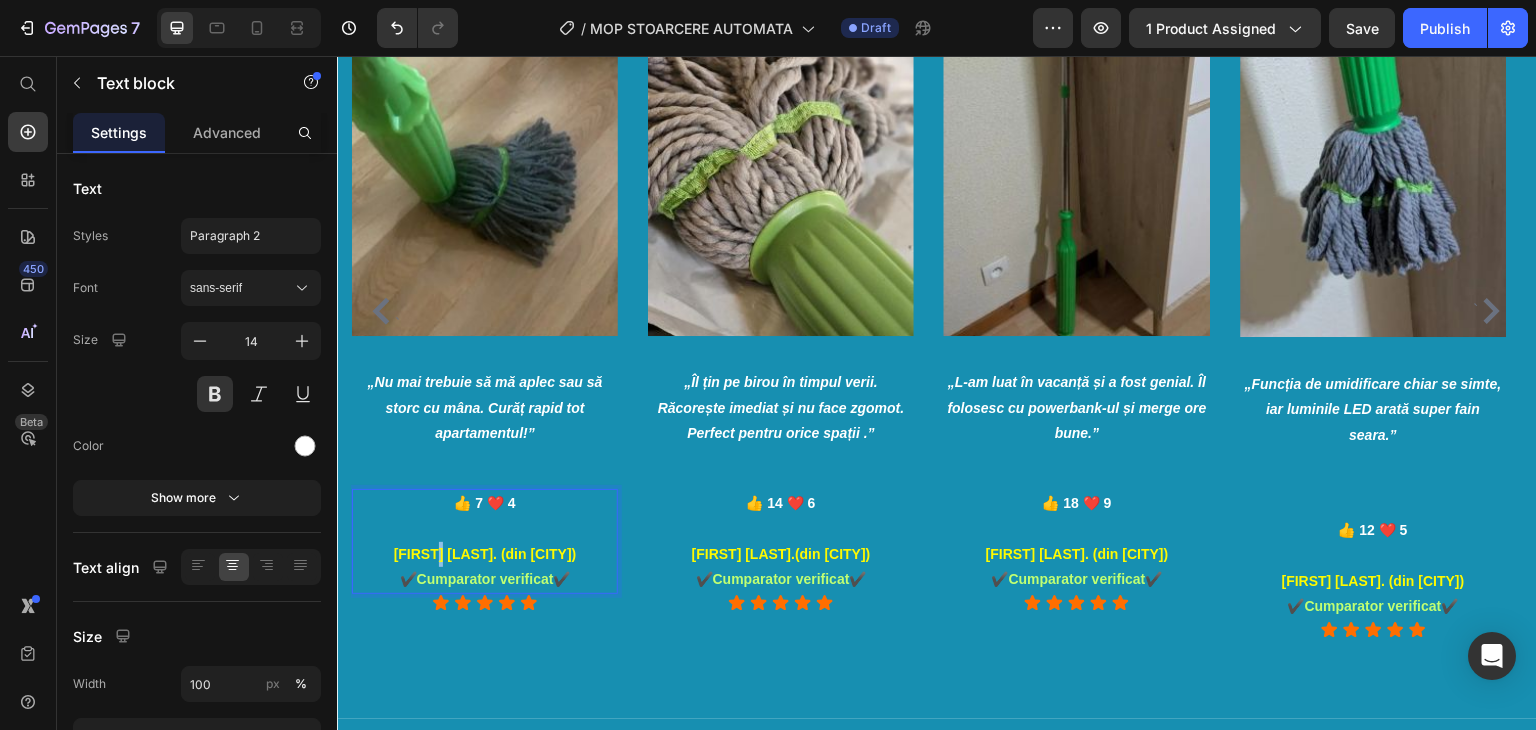 click on "[FIRST] [LAST] (din [CITY])" at bounding box center (485, 554) 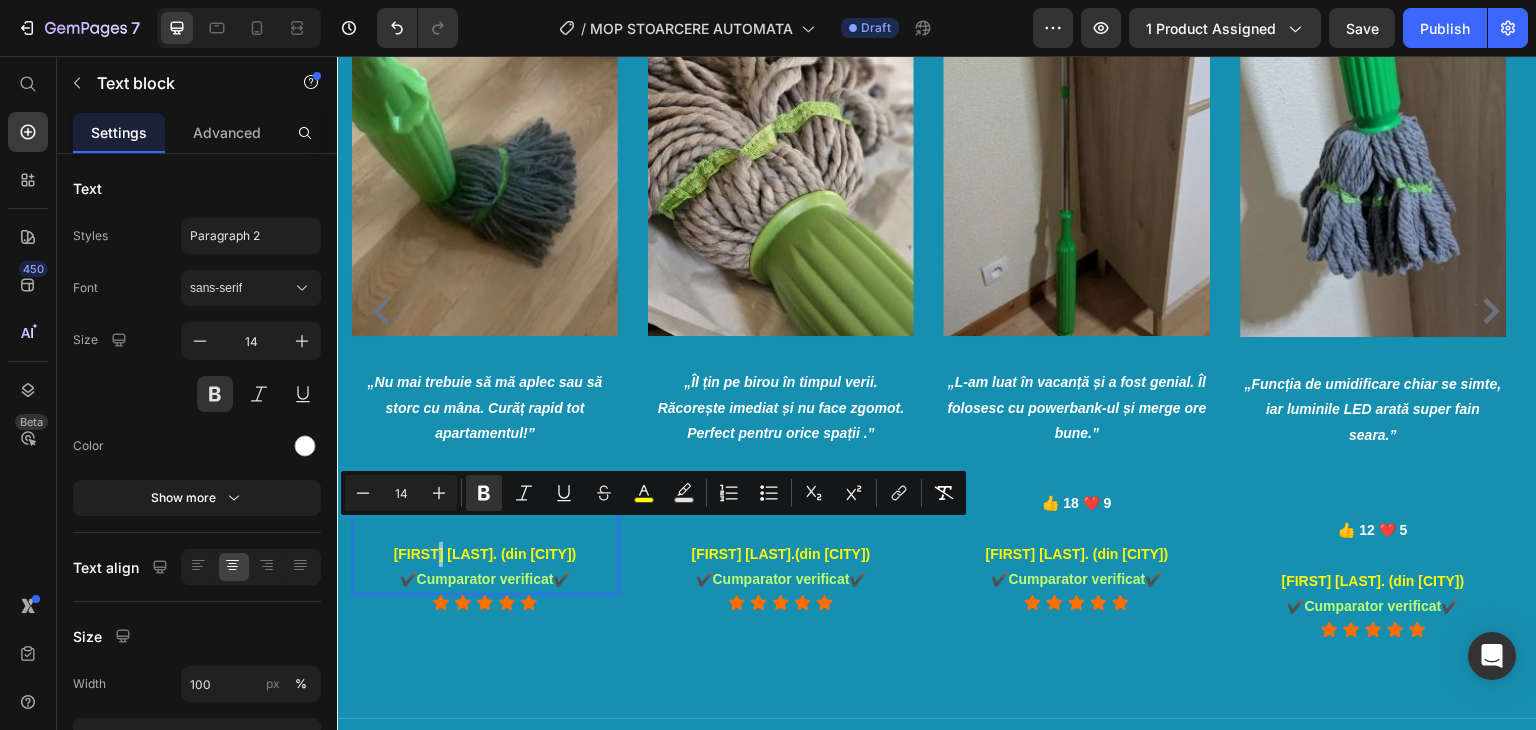 click on "[FIRST] [LAST] (din [CITY])" at bounding box center [485, 554] 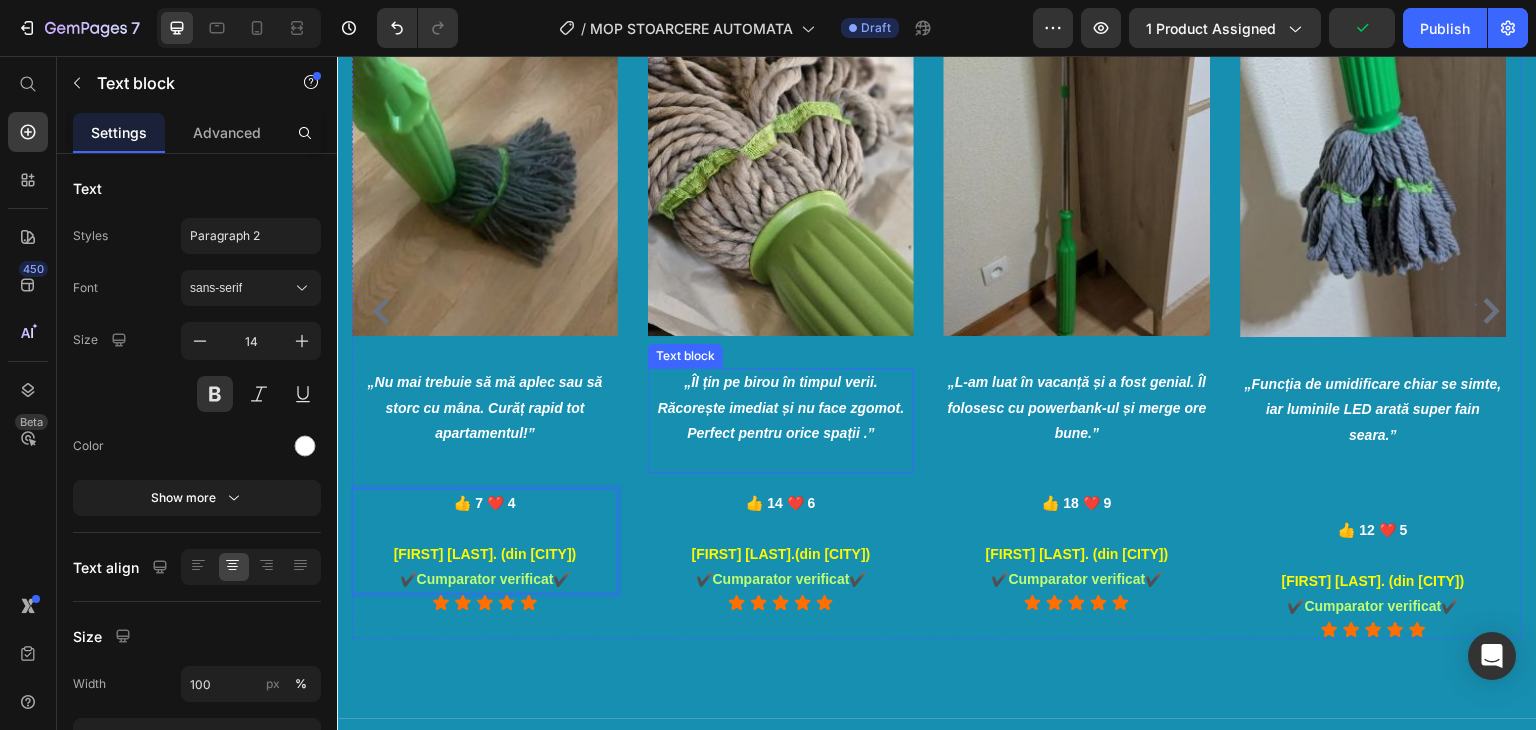 click on "„Îl țin pe birou în timpul verii. Răcorește imediat și nu face zgomot. Perfect pentru orice spații .”" at bounding box center (781, 408) 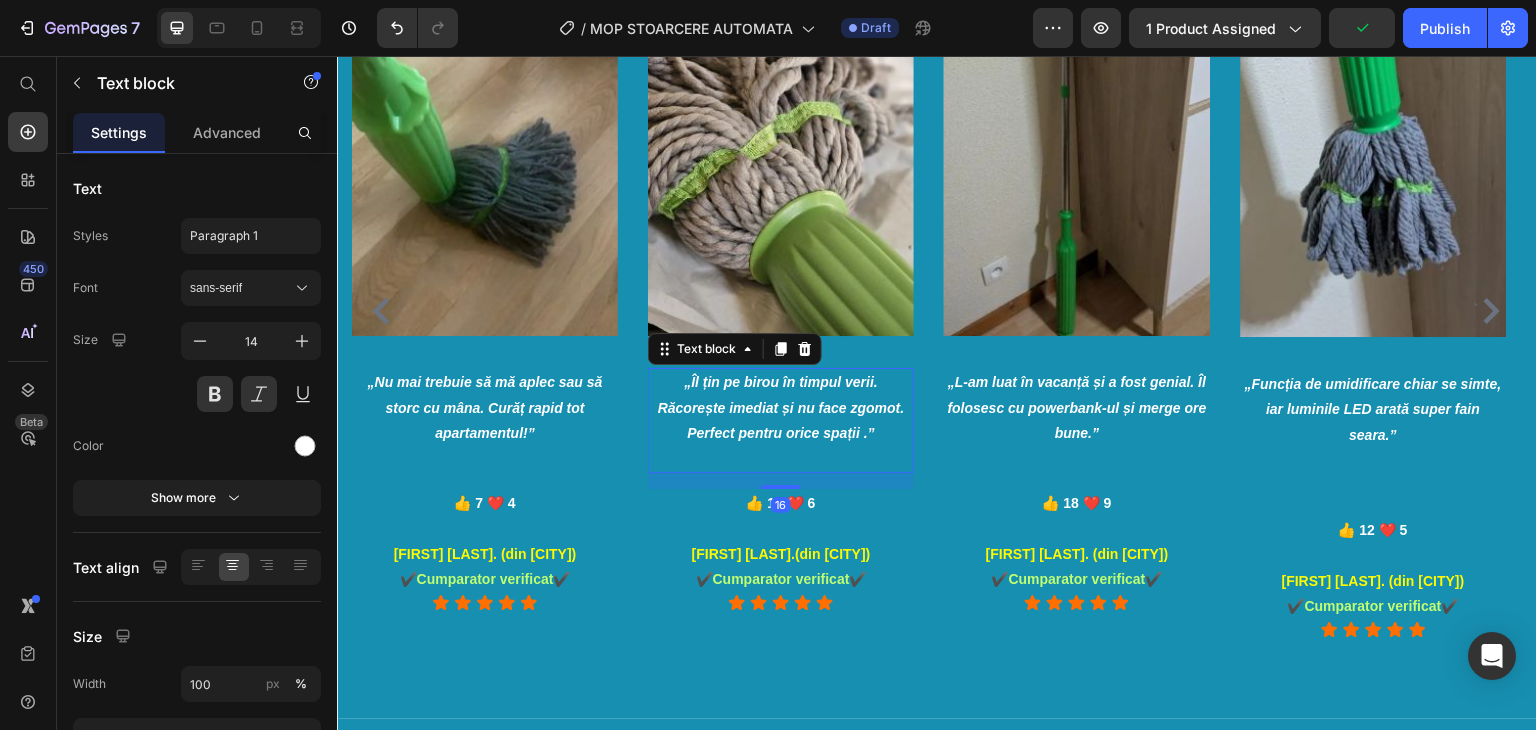 click on "„Îl țin pe birou în timpul verii. Răcorește imediat și nu face zgomot. Perfect pentru orice spații .”" at bounding box center [781, 408] 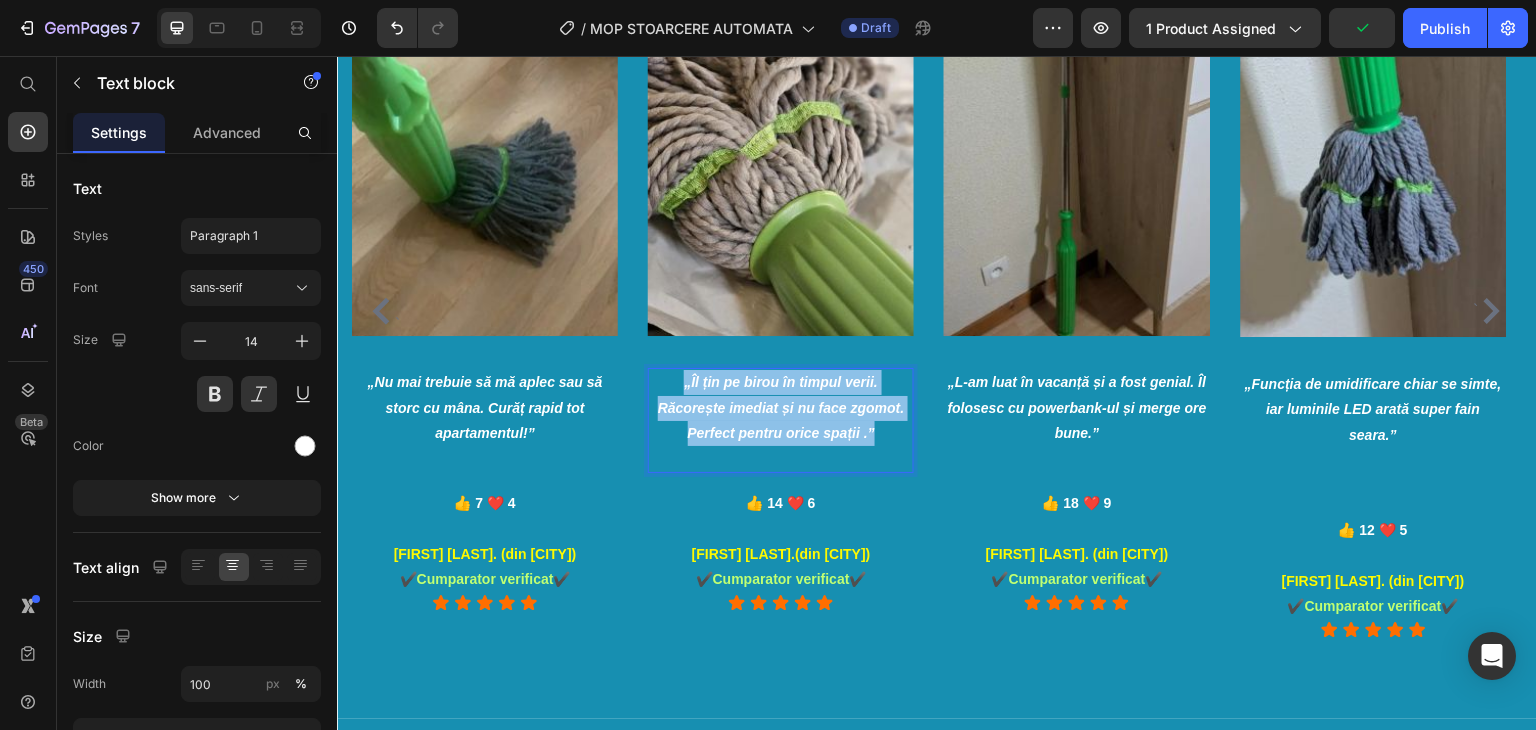 click on "„Îl țin pe birou în timpul verii. Răcorește imediat și nu face zgomot. Perfect pentru orice spații .”" at bounding box center [781, 408] 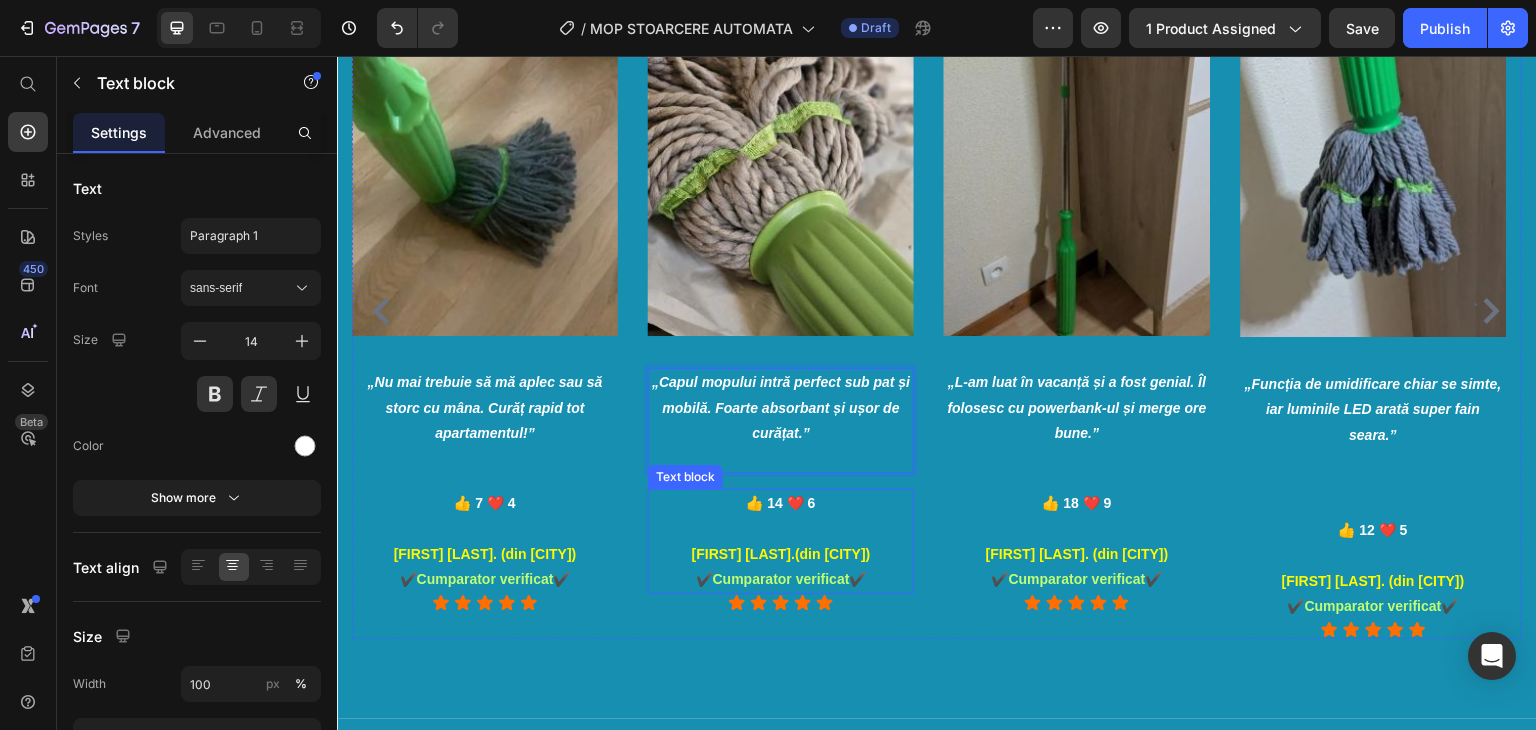 click on "[FIRST] [LAST](din [CITY])" at bounding box center [781, 554] 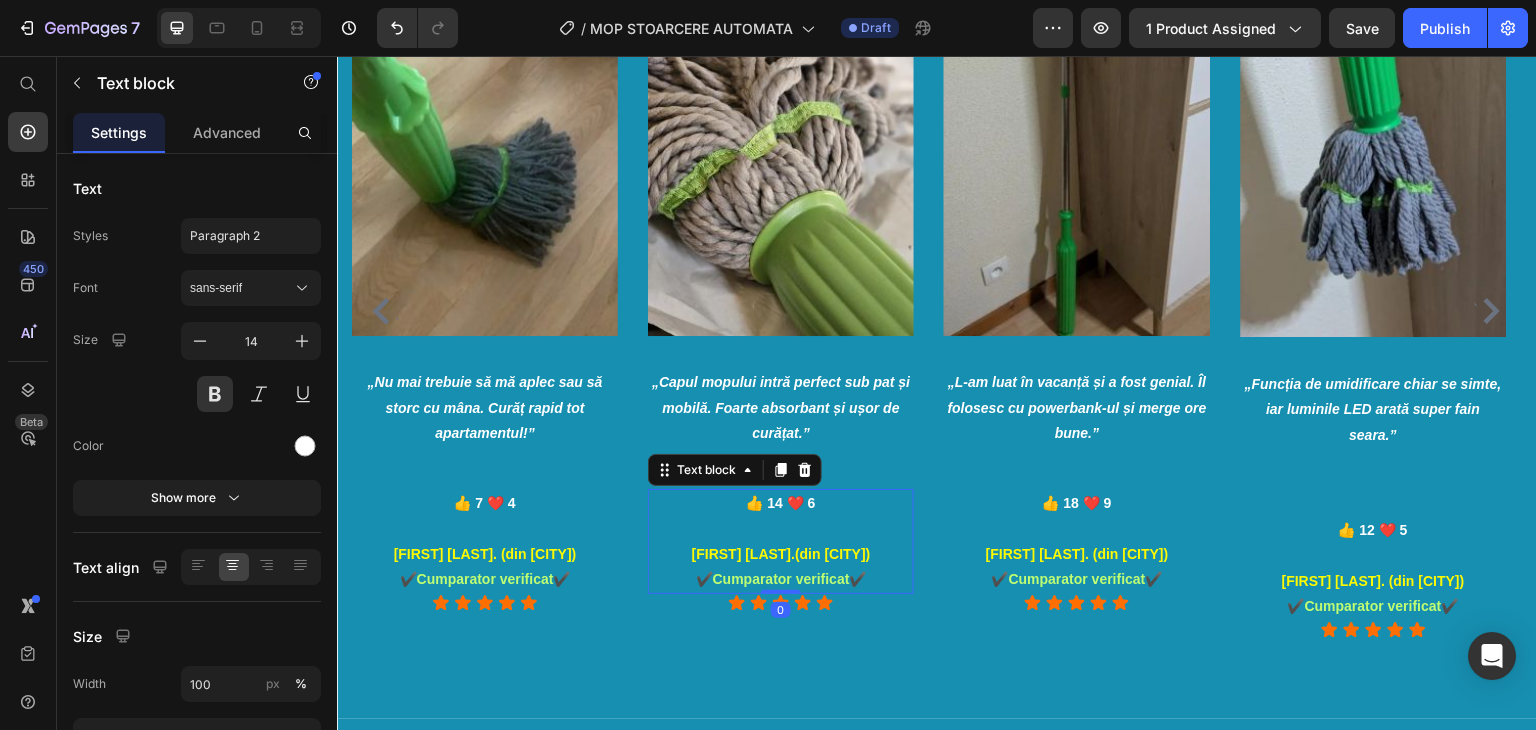 click on "[FIRST] [LAST](din [CITY])" at bounding box center [781, 554] 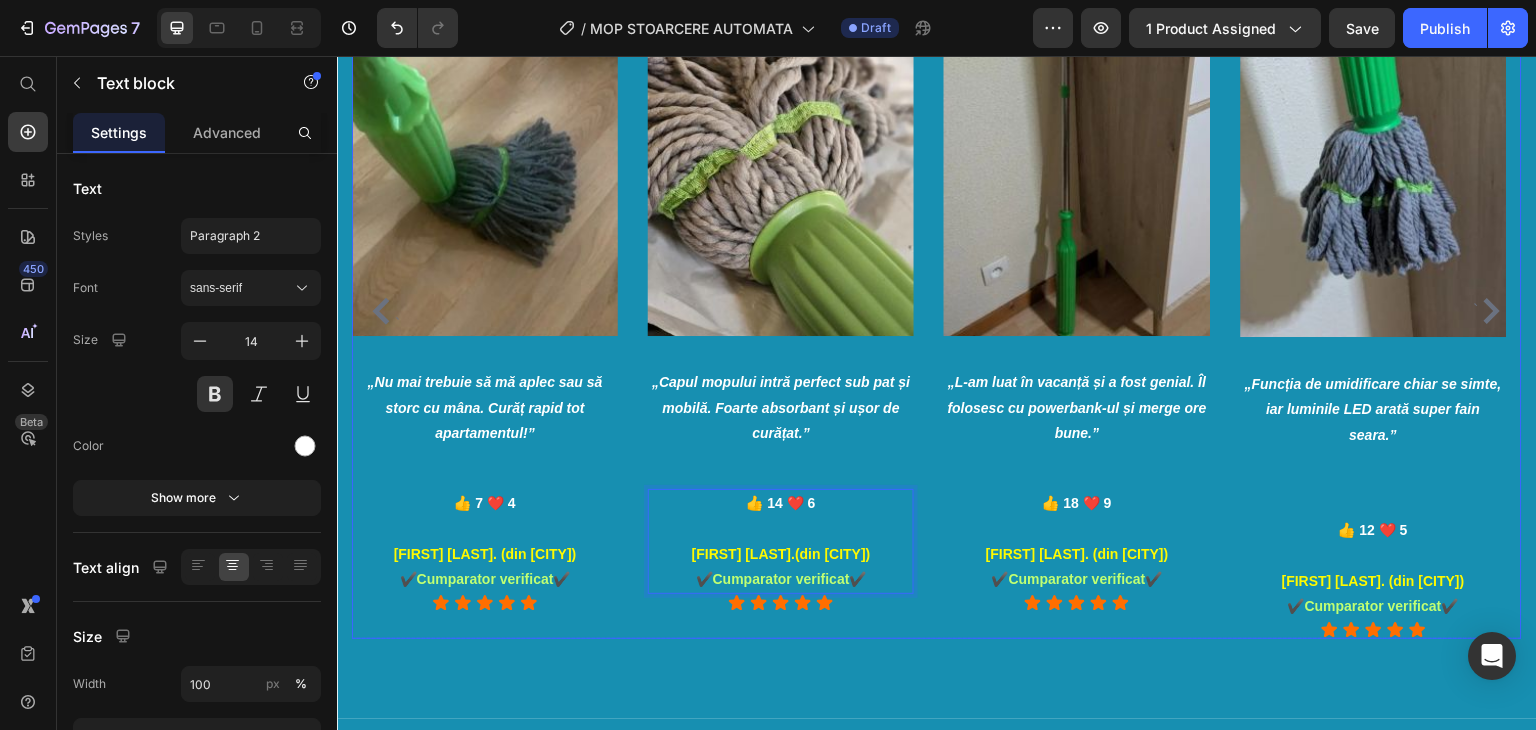 click on "„L-am luat în vacanță și a fost genial. Îl folosesc cu powerbank-ul și merge ore bune.”" at bounding box center [1077, 408] 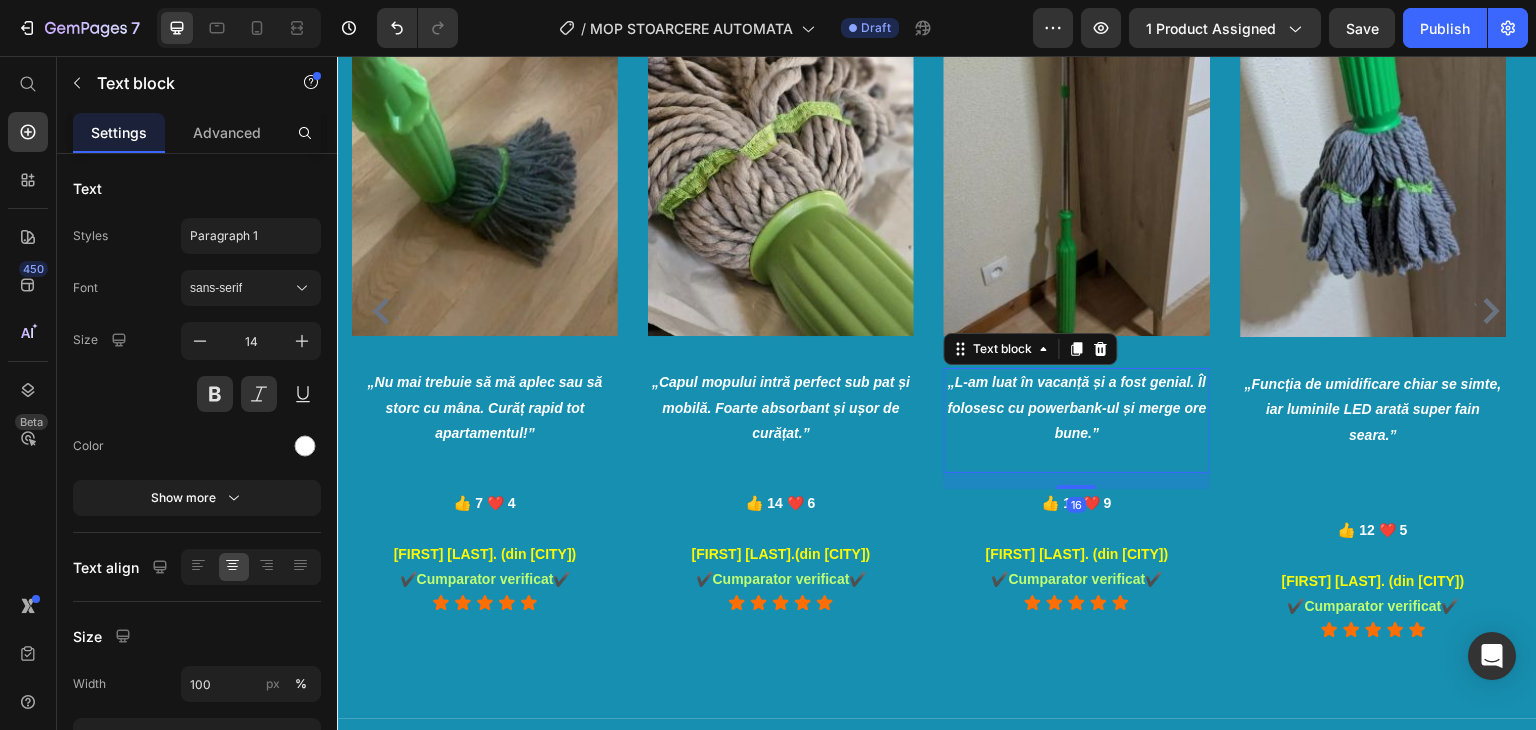 click on "„L-am luat în vacanță și a fost genial. Îl folosesc cu powerbank-ul și merge ore bune.”" at bounding box center (1077, 408) 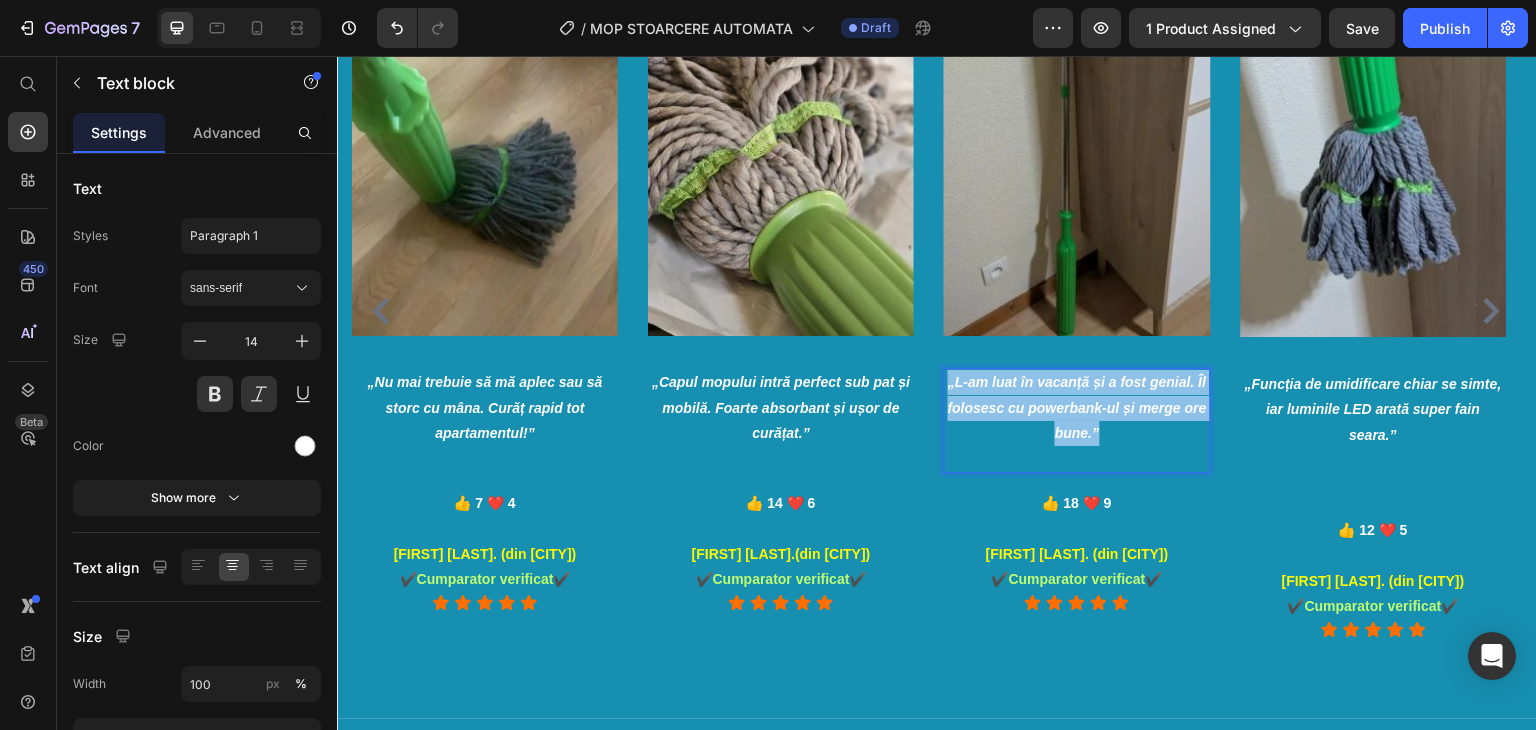 click on "„L-am luat în vacanță și a fost genial. Îl folosesc cu powerbank-ul și merge ore bune.”" at bounding box center (1077, 408) 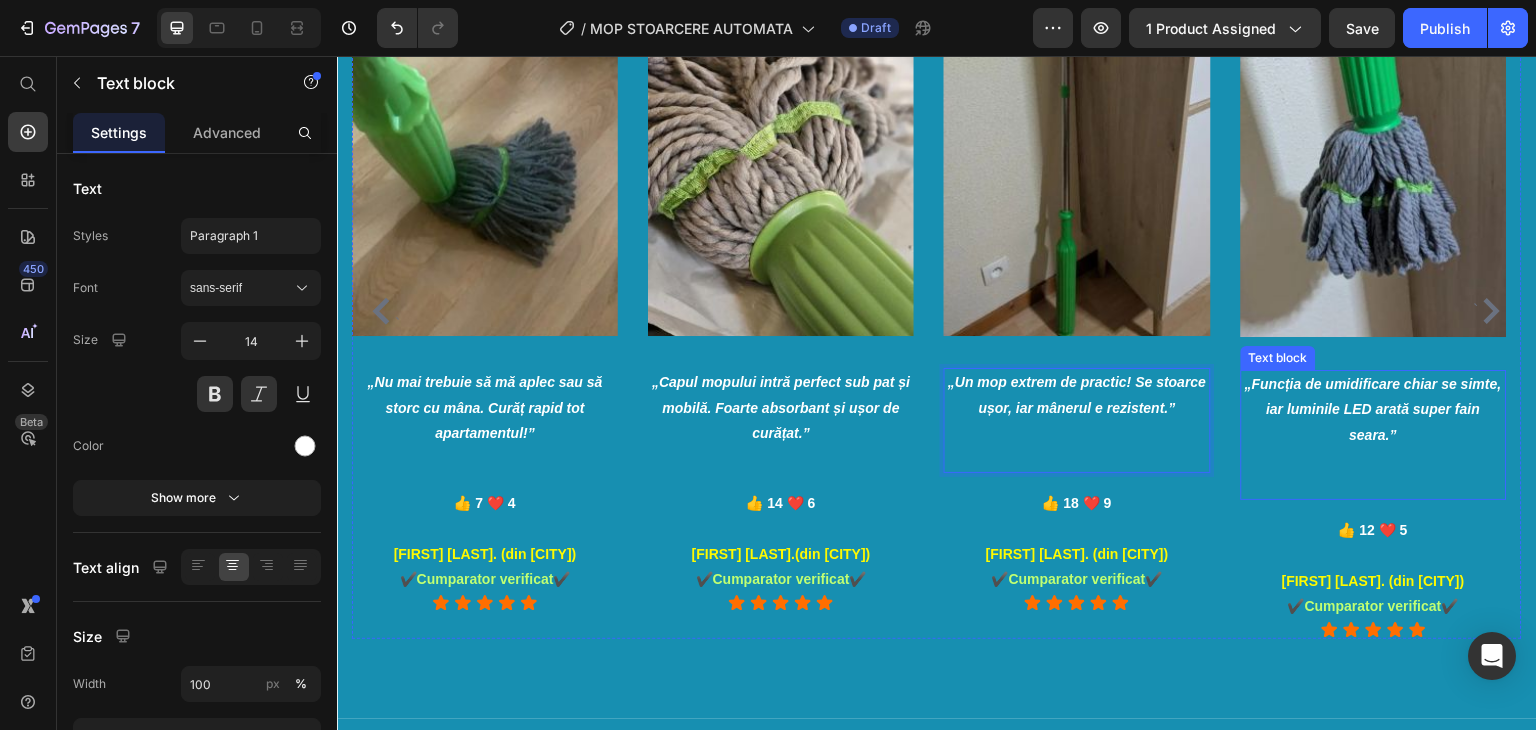 click on "„Funcția de umidificare chiar se simte, iar luminile LED arată super fain seara.”" at bounding box center [1374, 410] 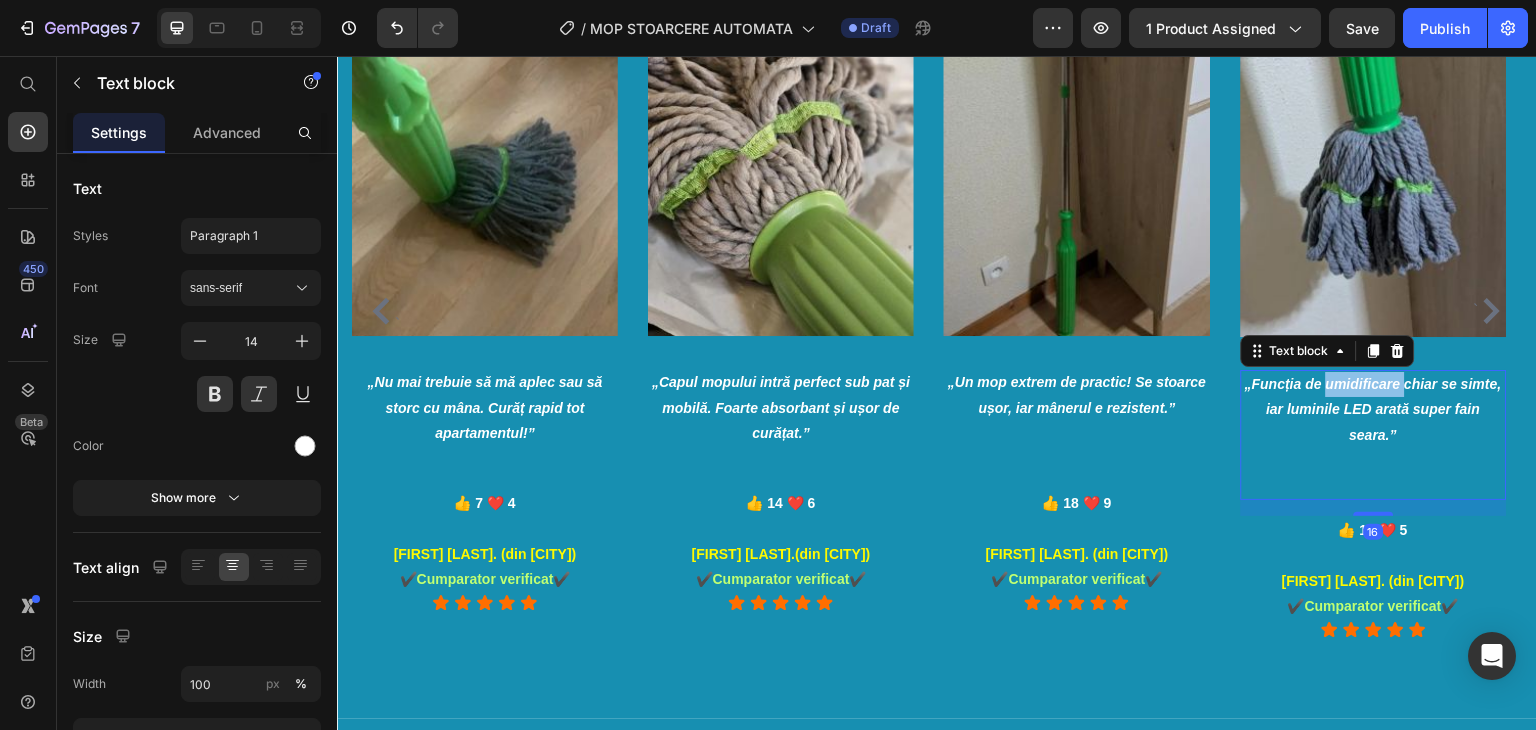 click on "„Funcția de umidificare chiar se simte, iar luminile LED arată super fain seara.”" at bounding box center [1374, 410] 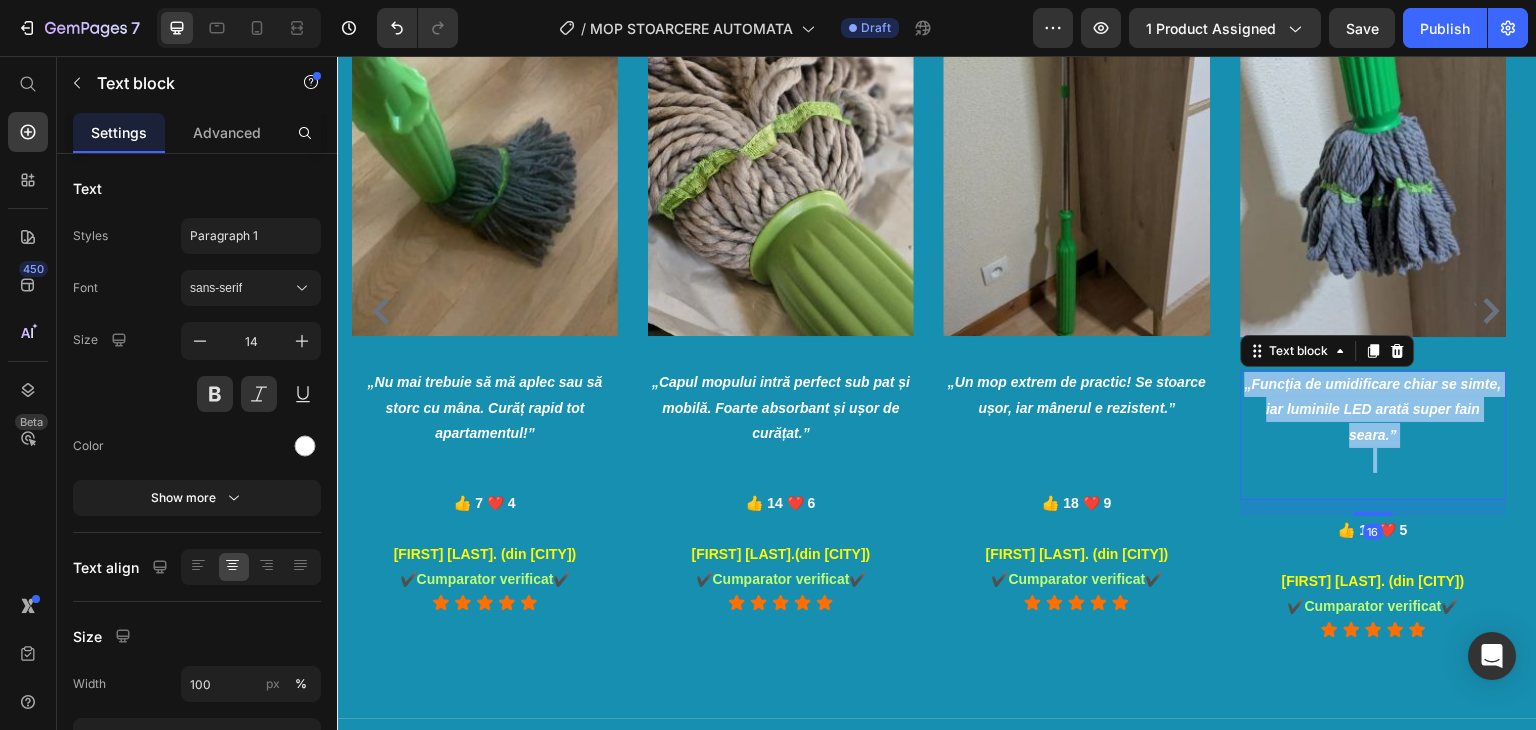 click on "„Funcția de umidificare chiar se simte, iar luminile LED arată super fain seara.”" at bounding box center (1374, 410) 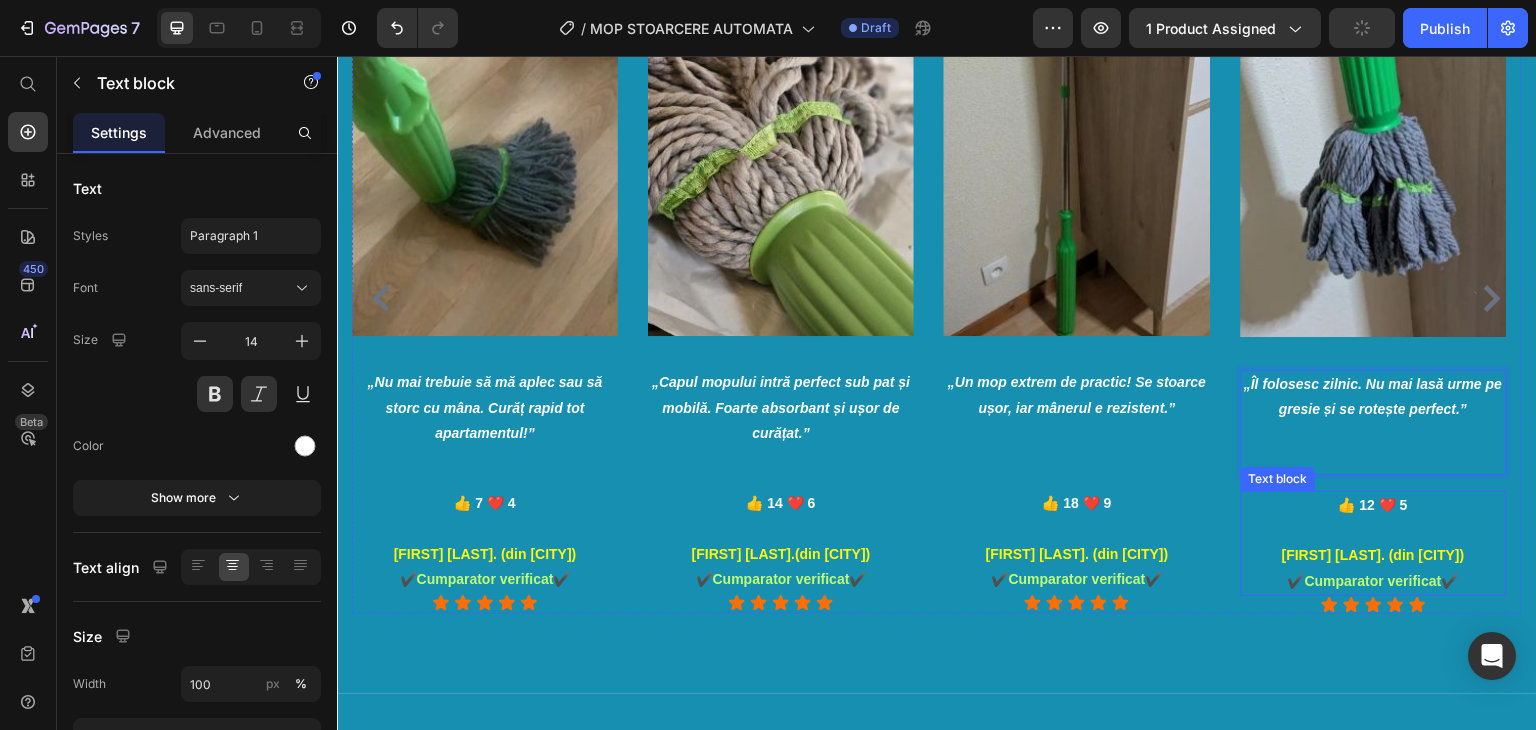 click on "[FIRST] [LAST] (din [CITY])" at bounding box center [1373, 555] 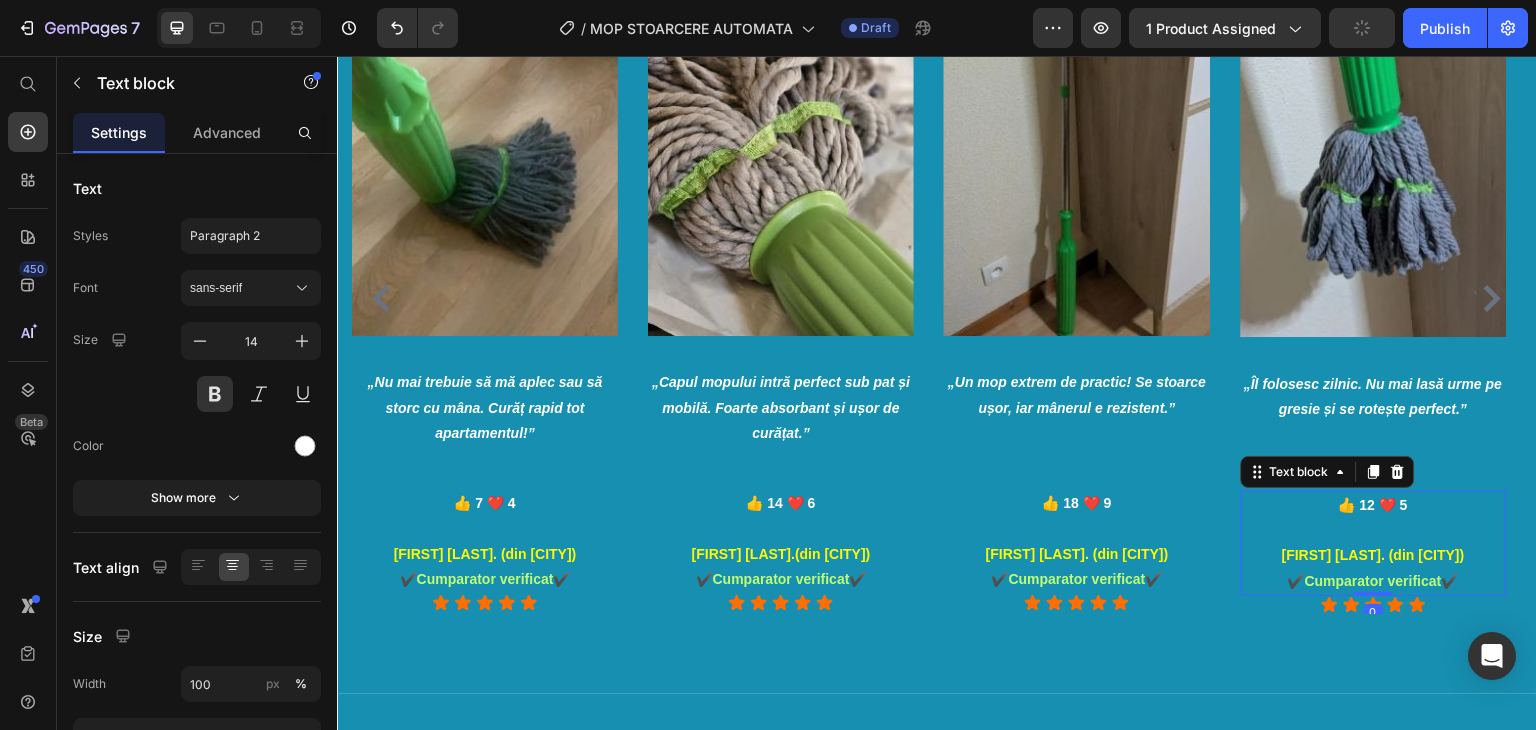 click on "[FIRST] [LAST] (din [CITY])" at bounding box center [1373, 555] 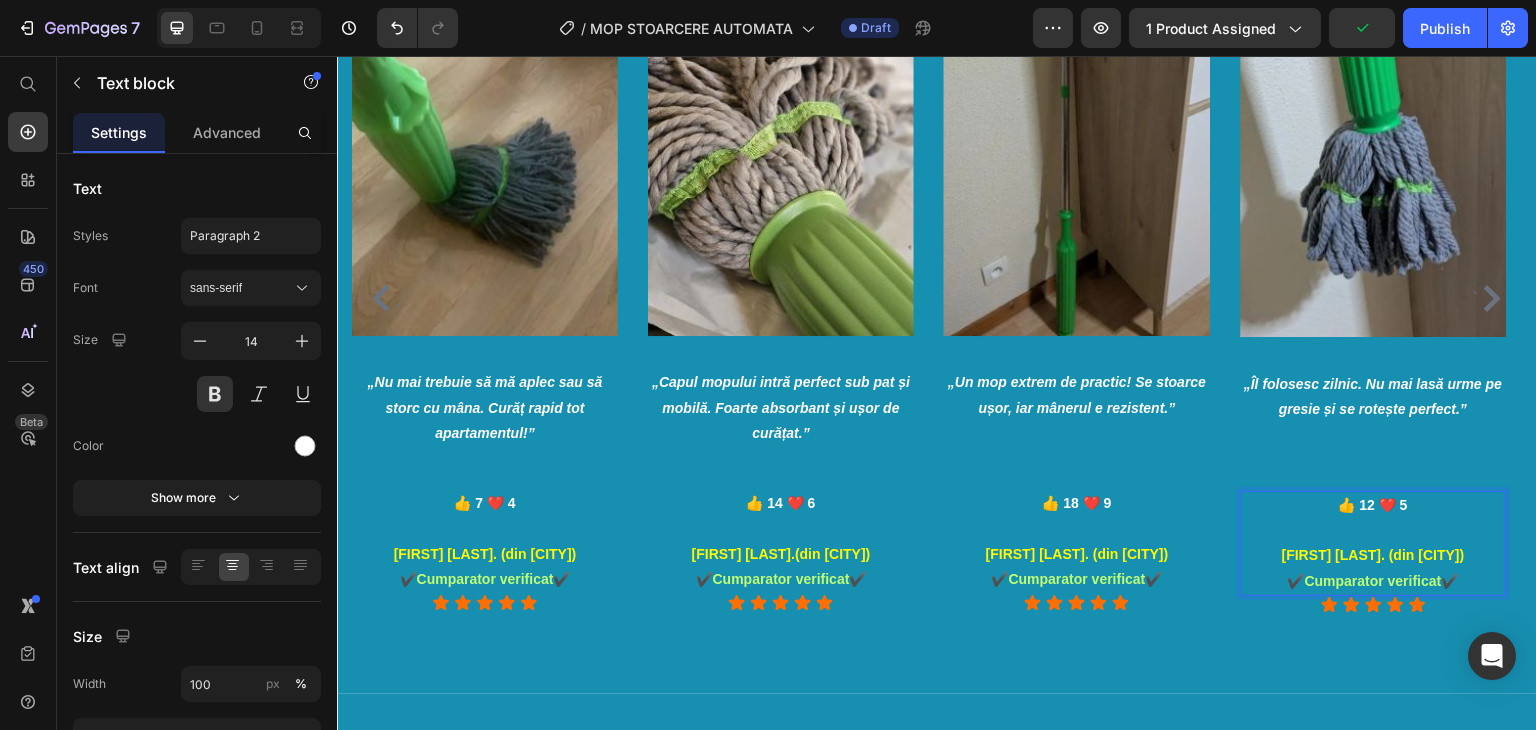 click on "[FIRST] [LAST] (din [CITY])" at bounding box center [1373, 555] 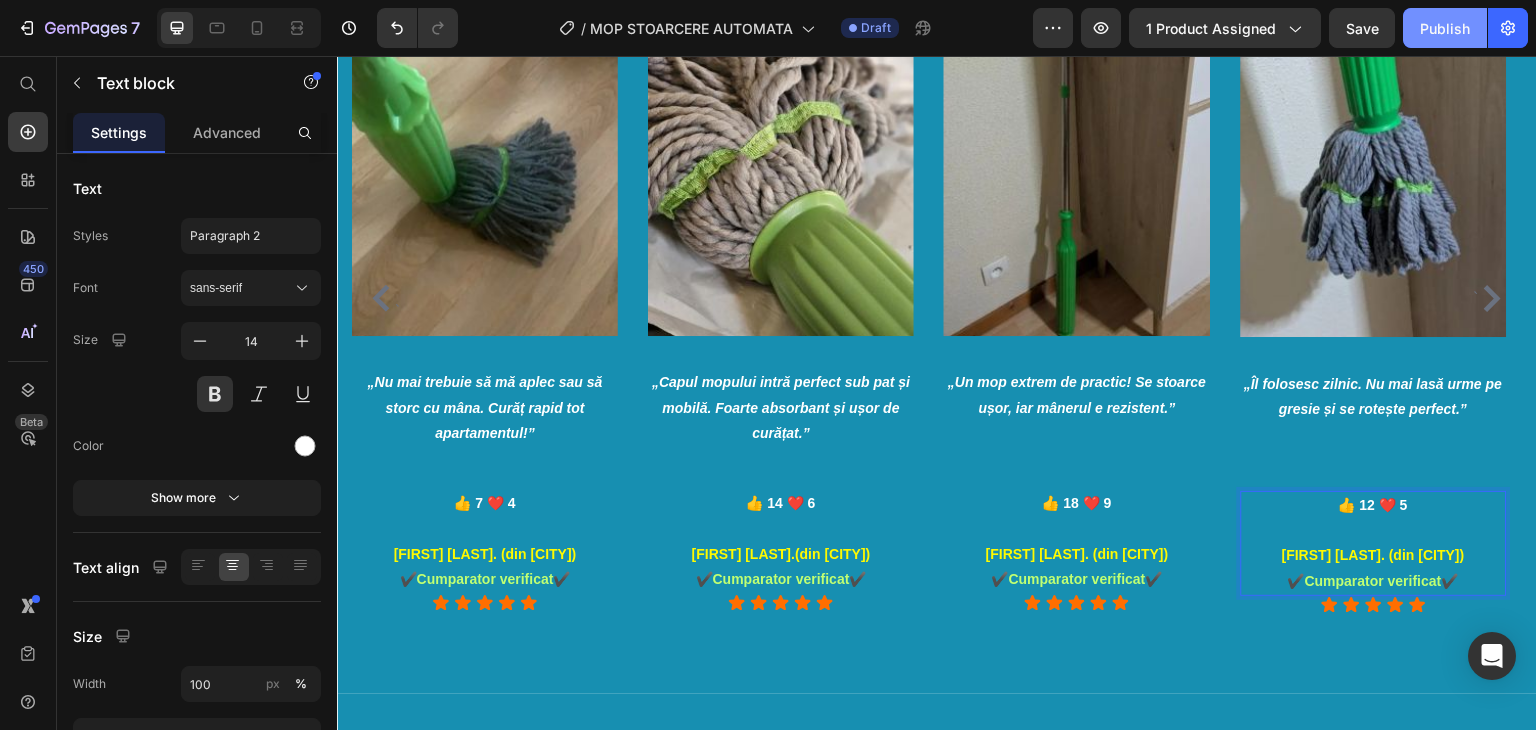 click on "Publish" at bounding box center [1445, 28] 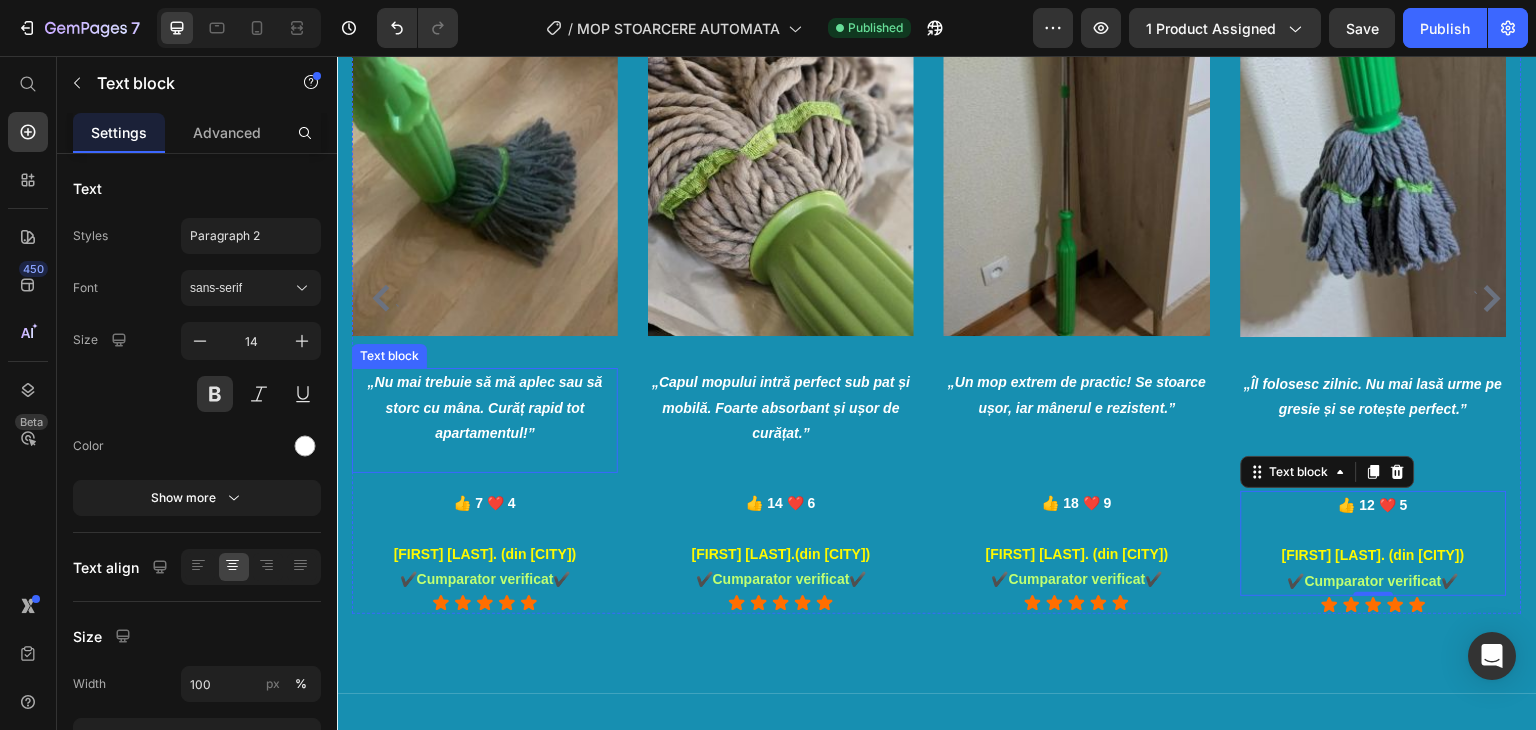 click on "„Nu mai trebuie să mă aplec sau să storc cu mâna. Curăț rapid tot apartamentul!”" at bounding box center (485, 408) 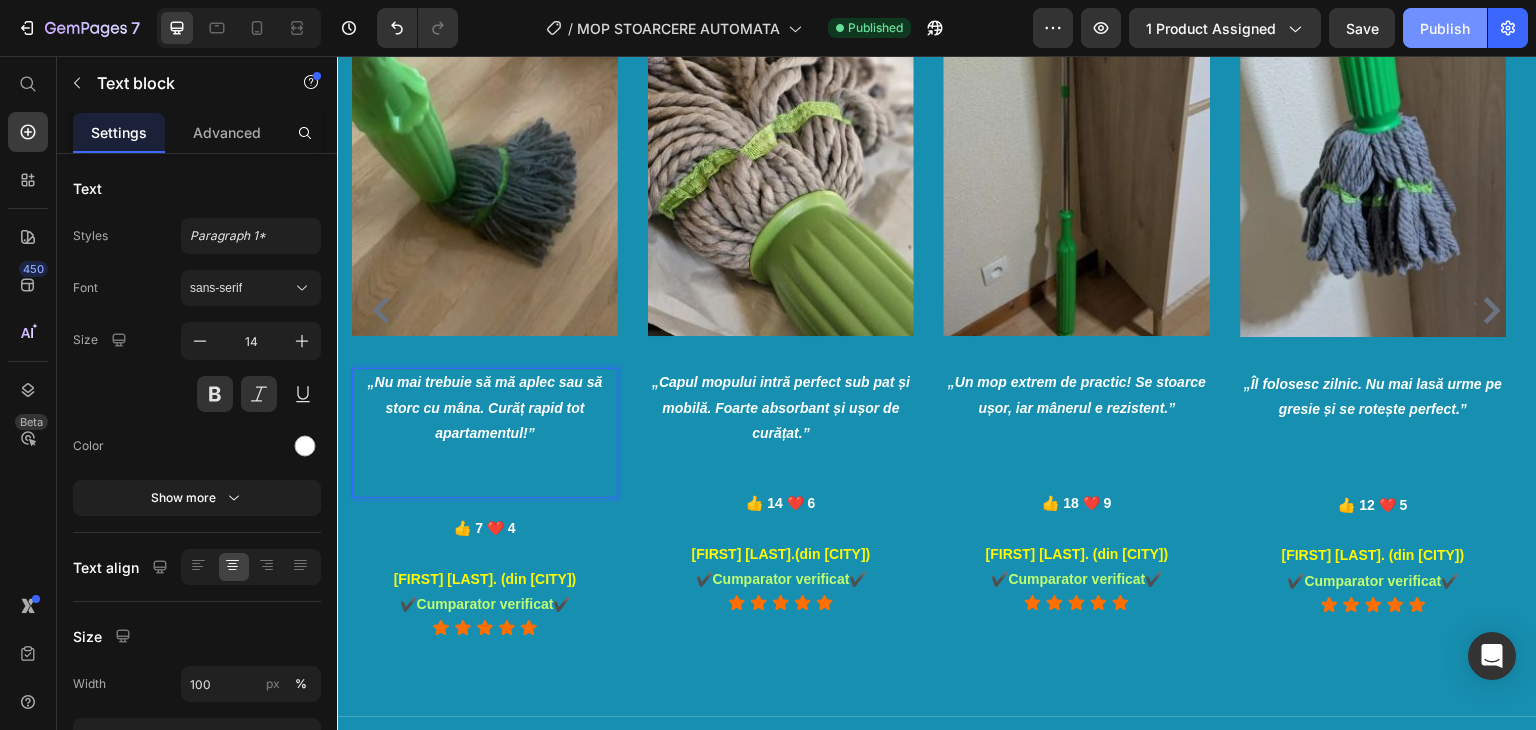 click on "Publish" at bounding box center [1445, 28] 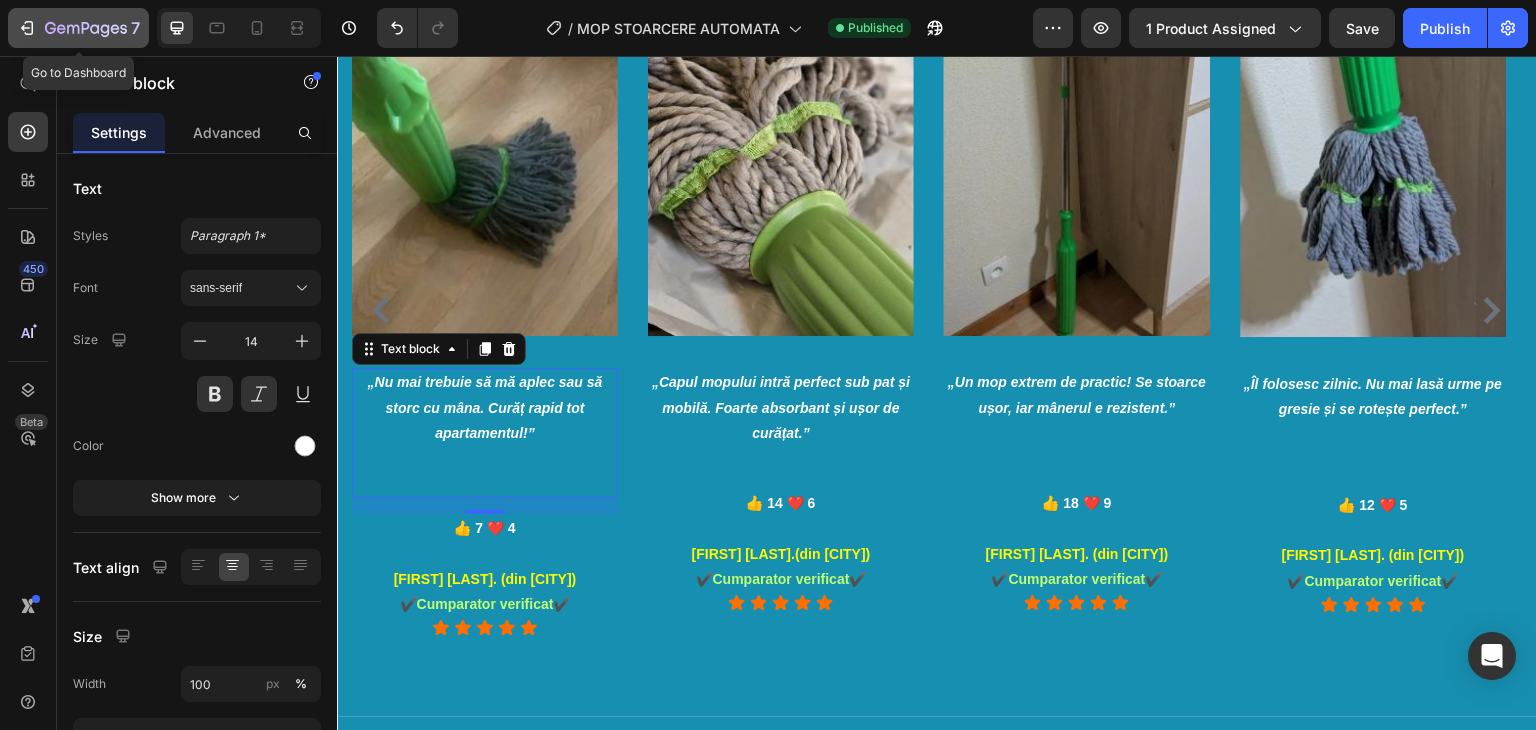 click on "7" 